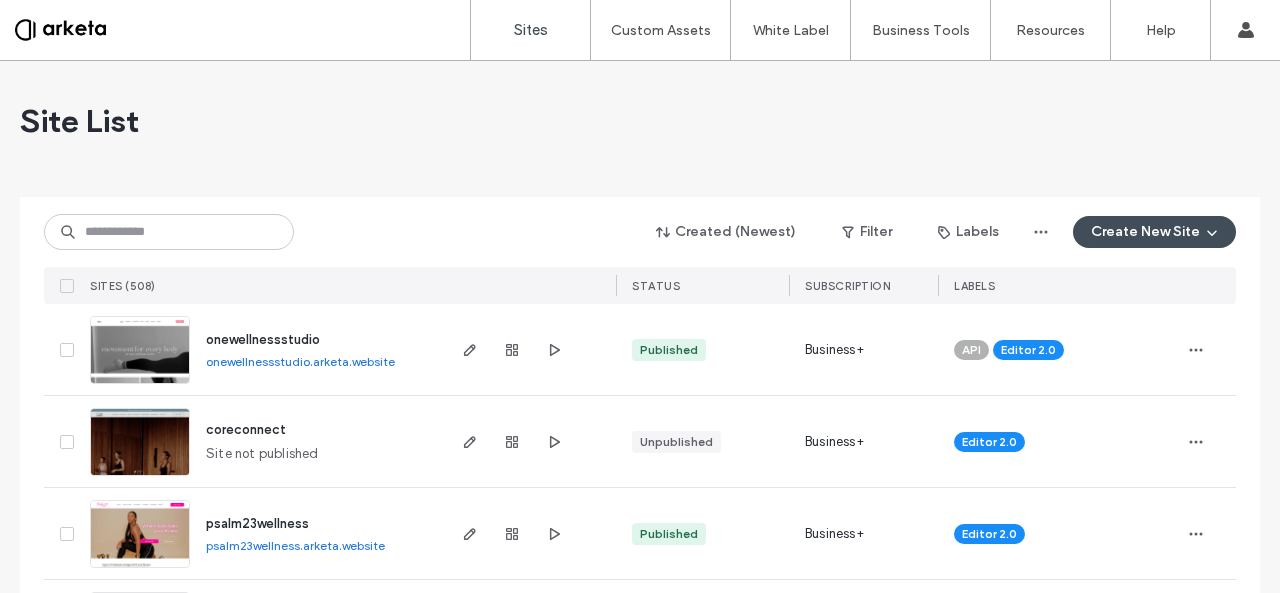 scroll, scrollTop: 0, scrollLeft: 0, axis: both 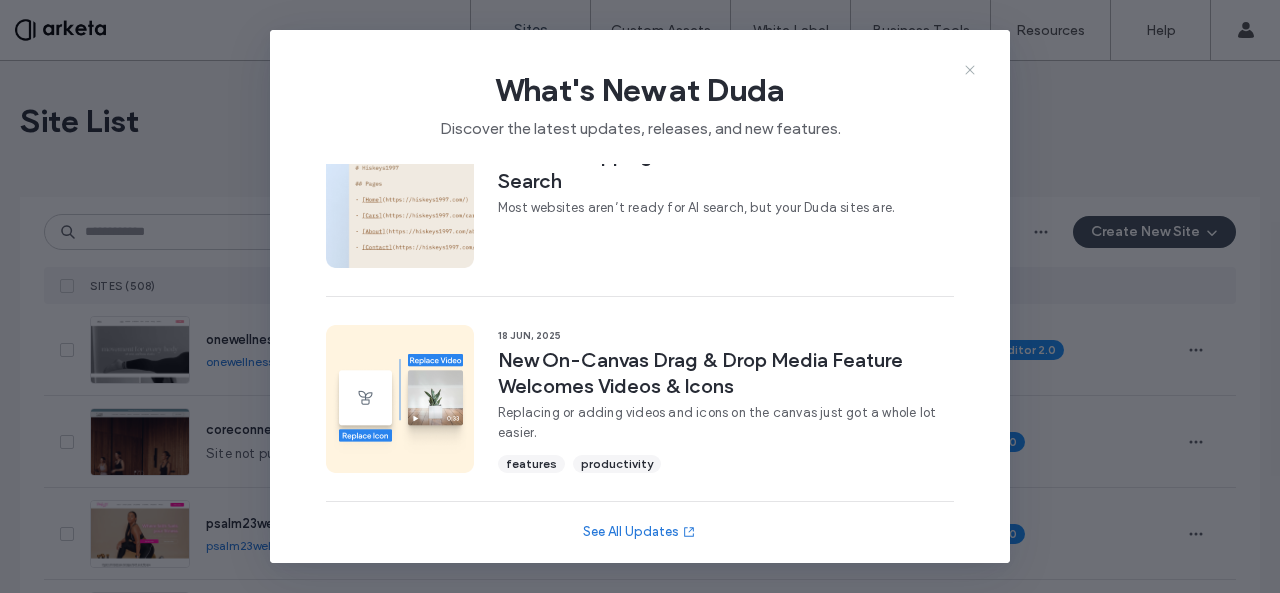 click 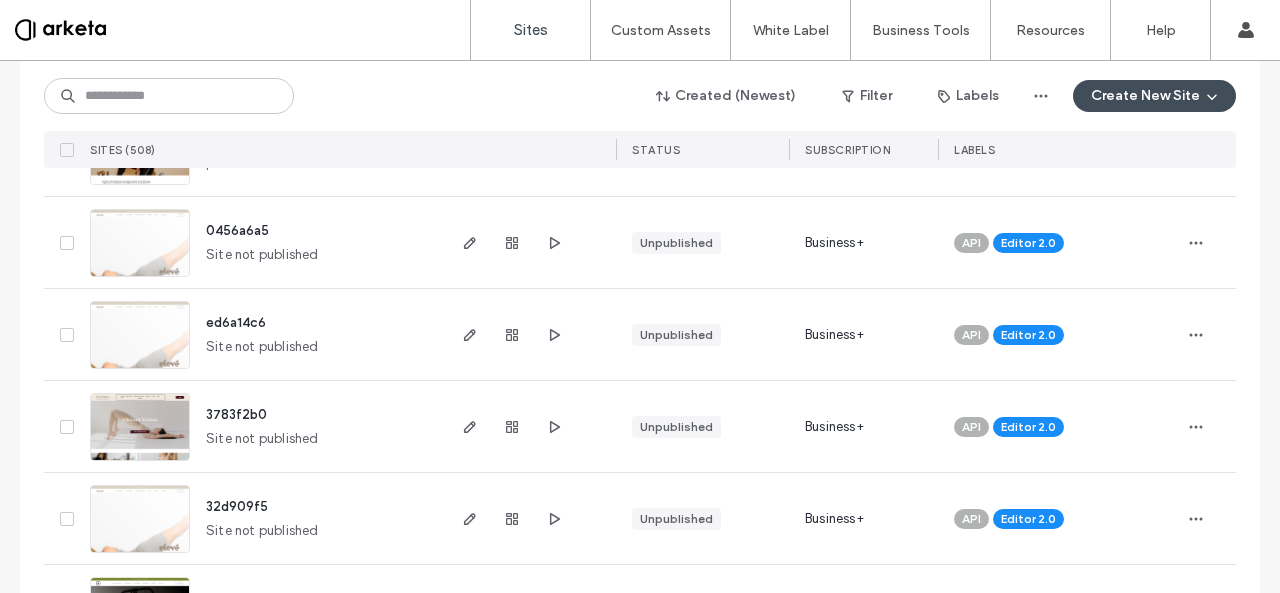 scroll, scrollTop: 0, scrollLeft: 0, axis: both 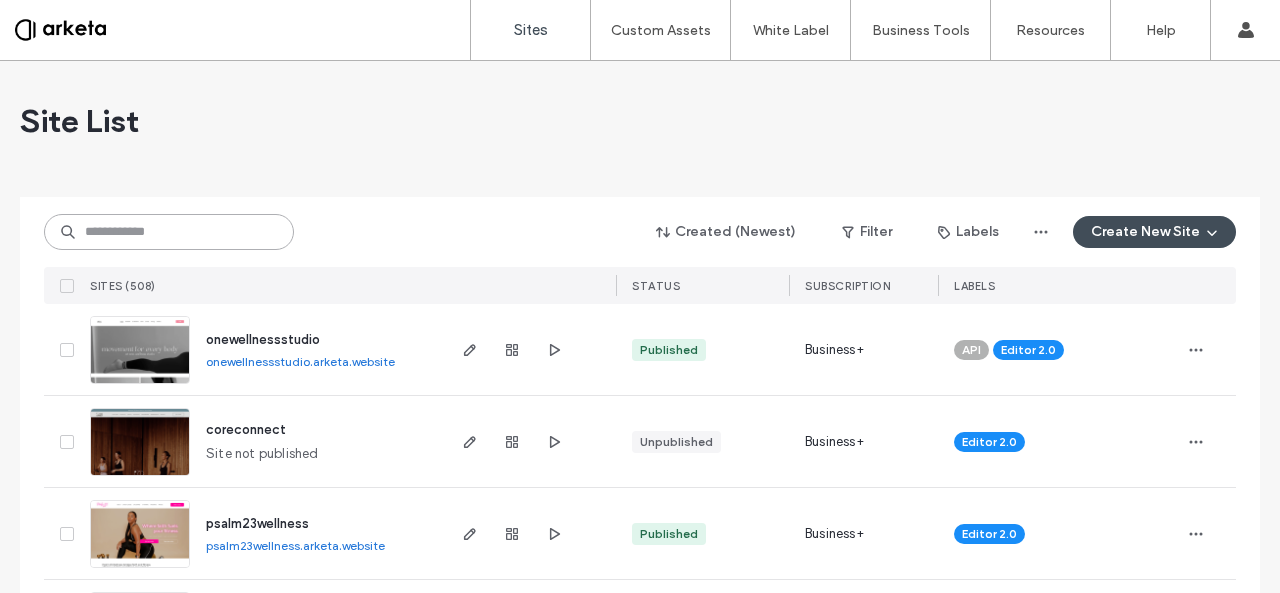 click at bounding box center (169, 232) 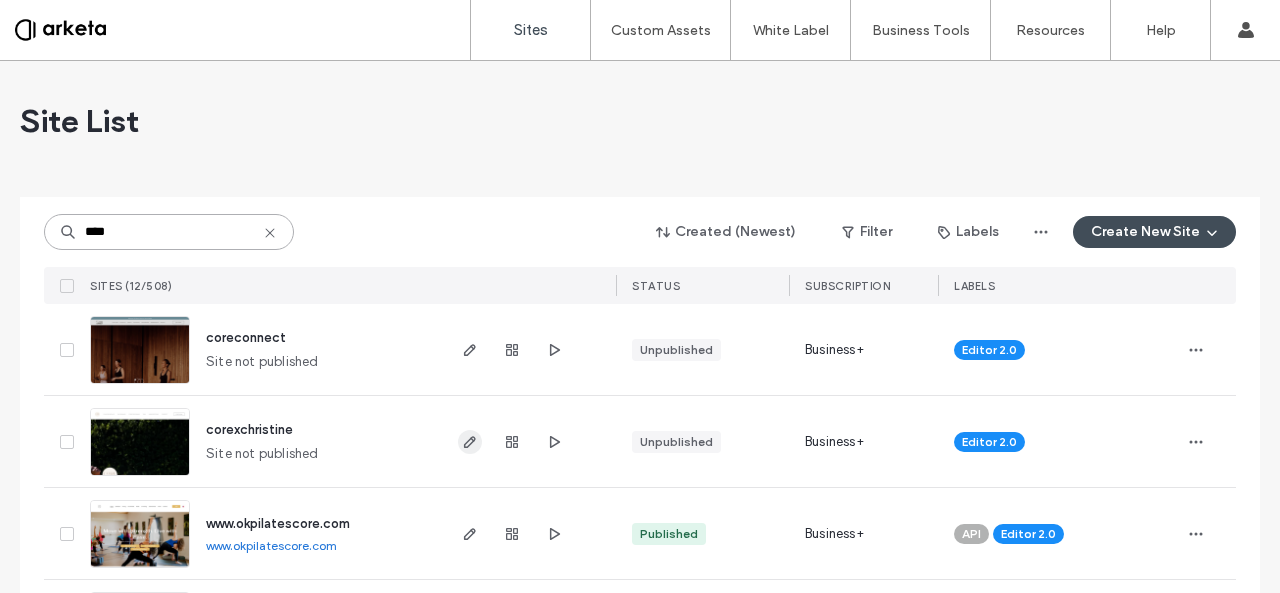 type on "****" 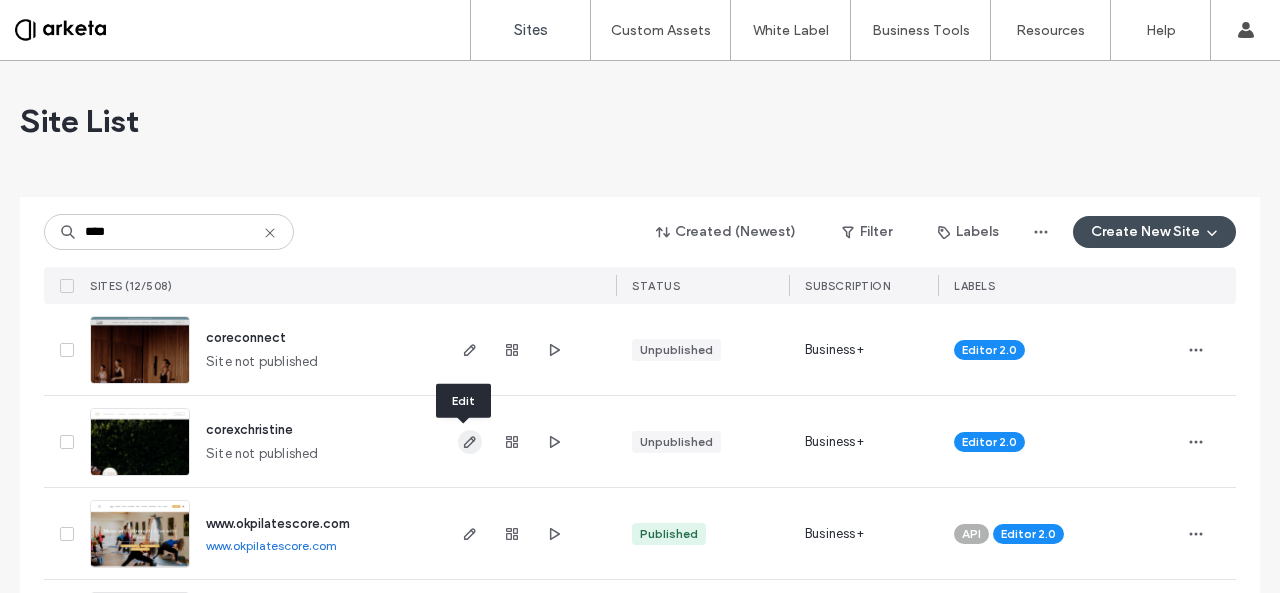 click 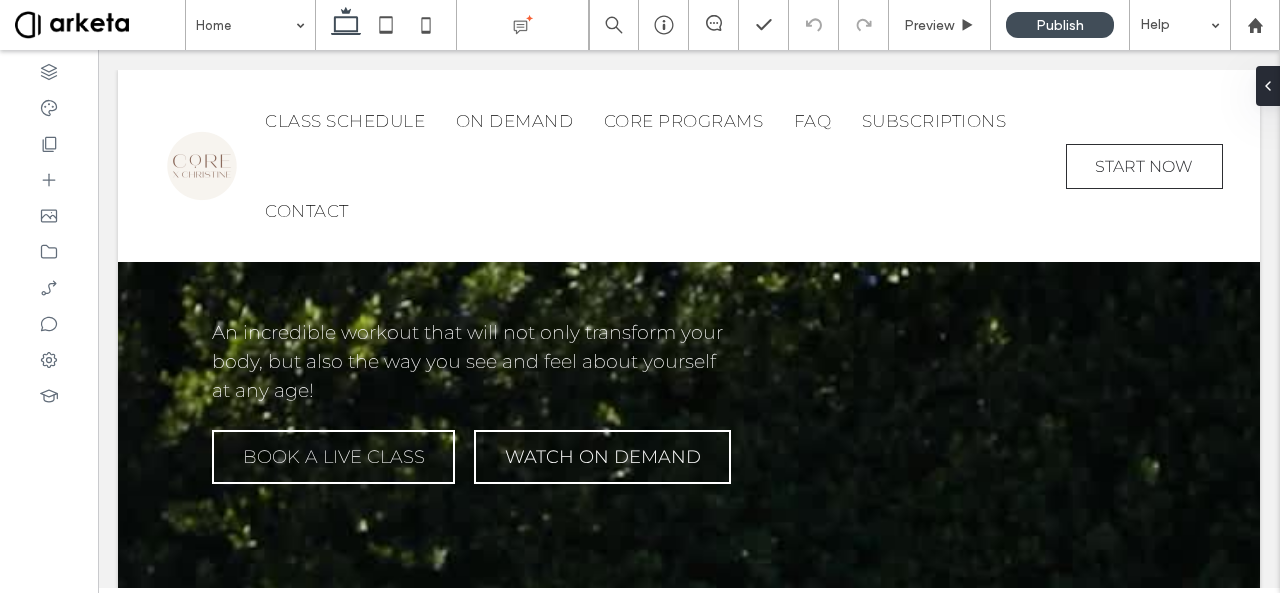 scroll, scrollTop: 0, scrollLeft: 0, axis: both 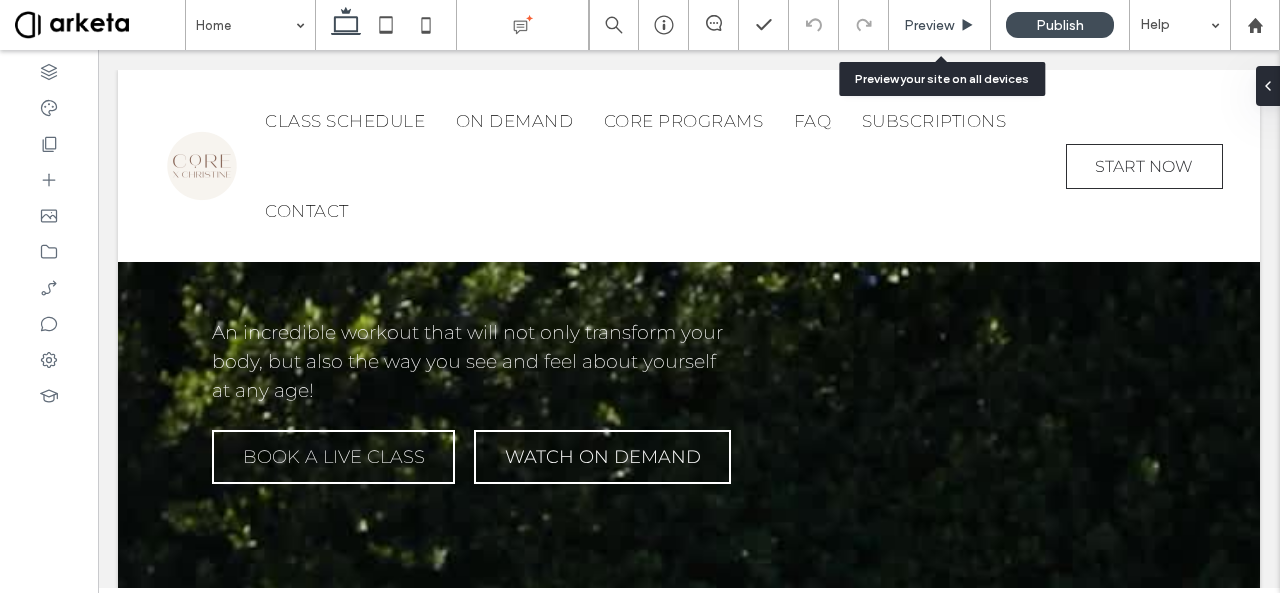 click on "Preview" at bounding box center [940, 25] 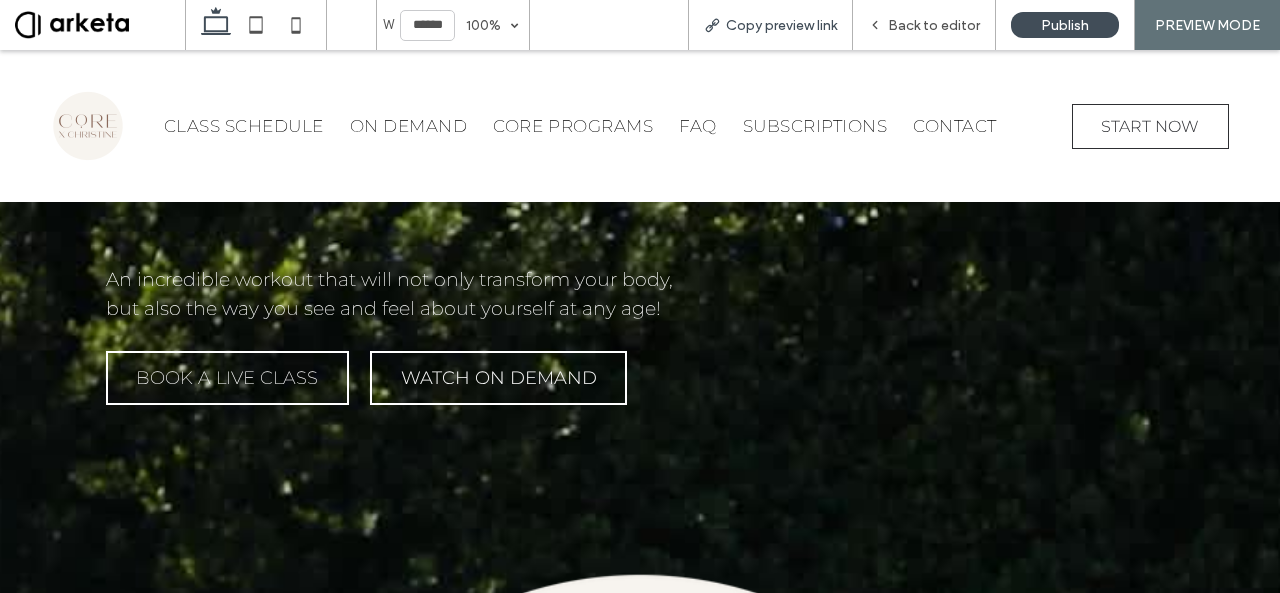 click on "Copy preview link" at bounding box center (781, 25) 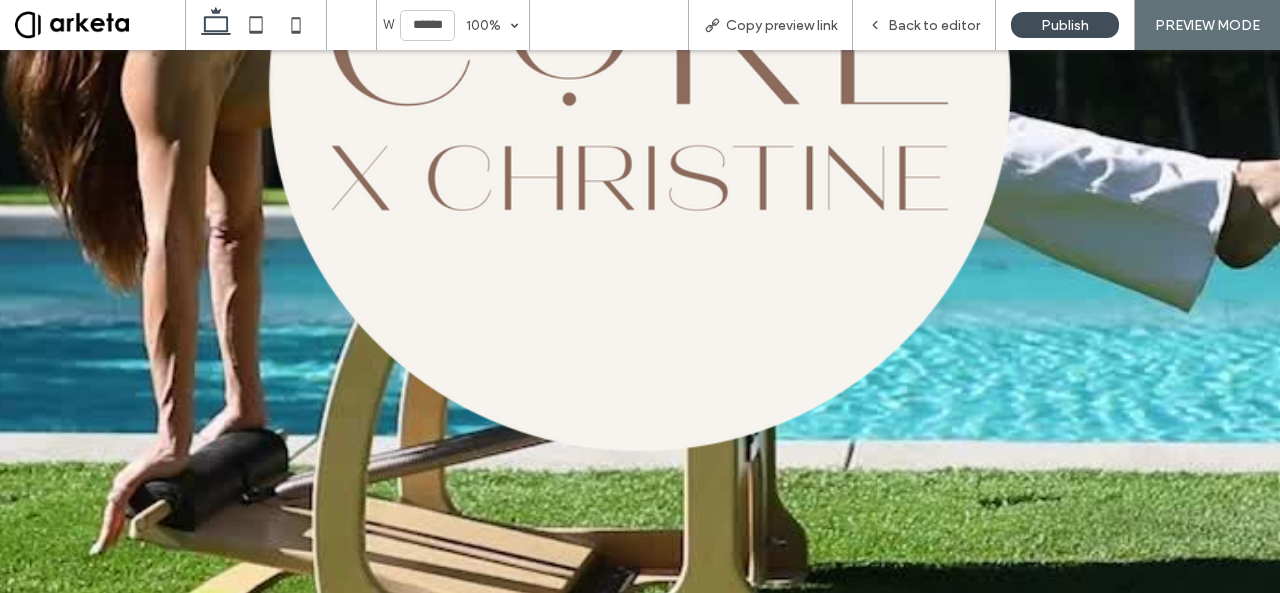 scroll, scrollTop: 1716, scrollLeft: 0, axis: vertical 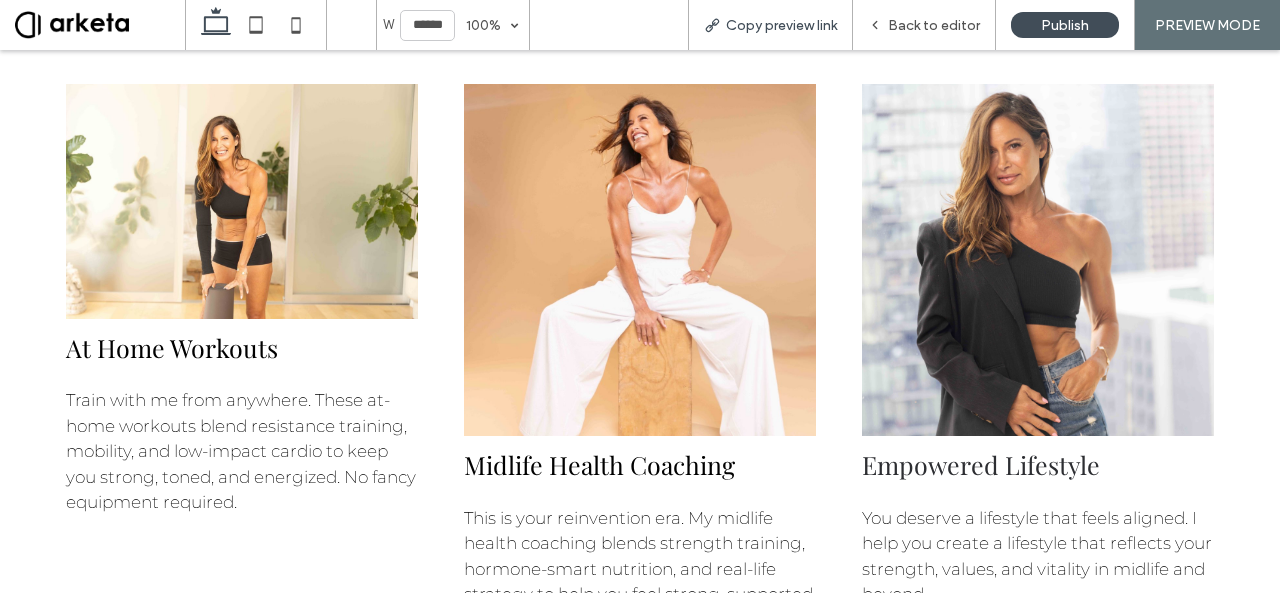 click on "Copy preview link" at bounding box center [781, 25] 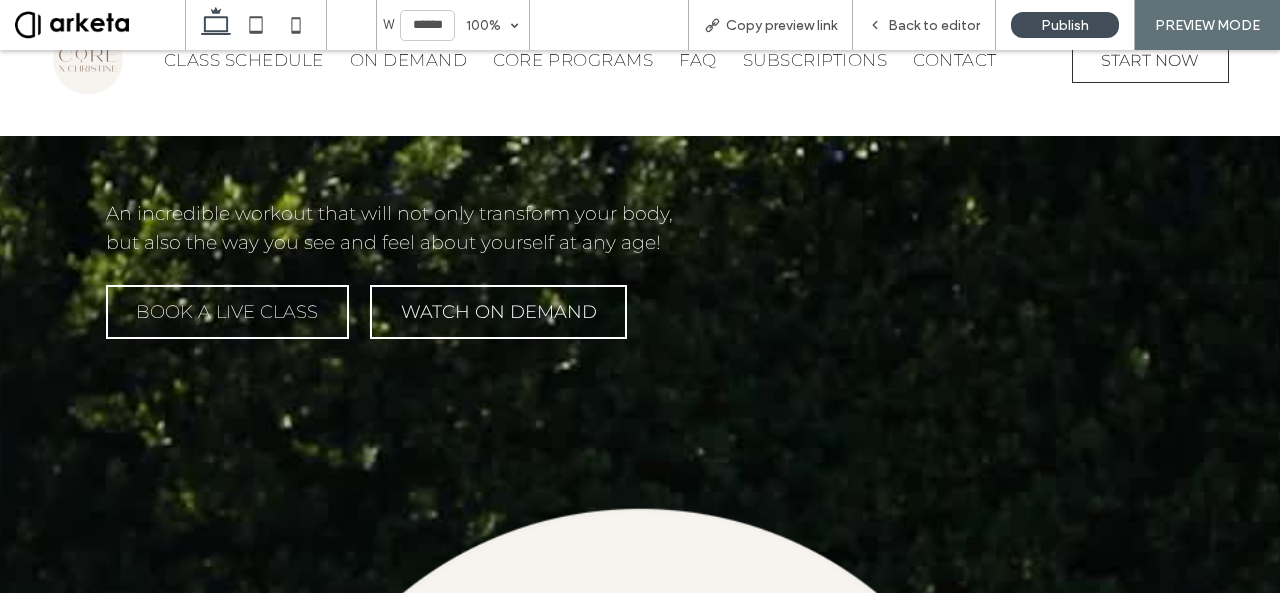 scroll, scrollTop: 6, scrollLeft: 0, axis: vertical 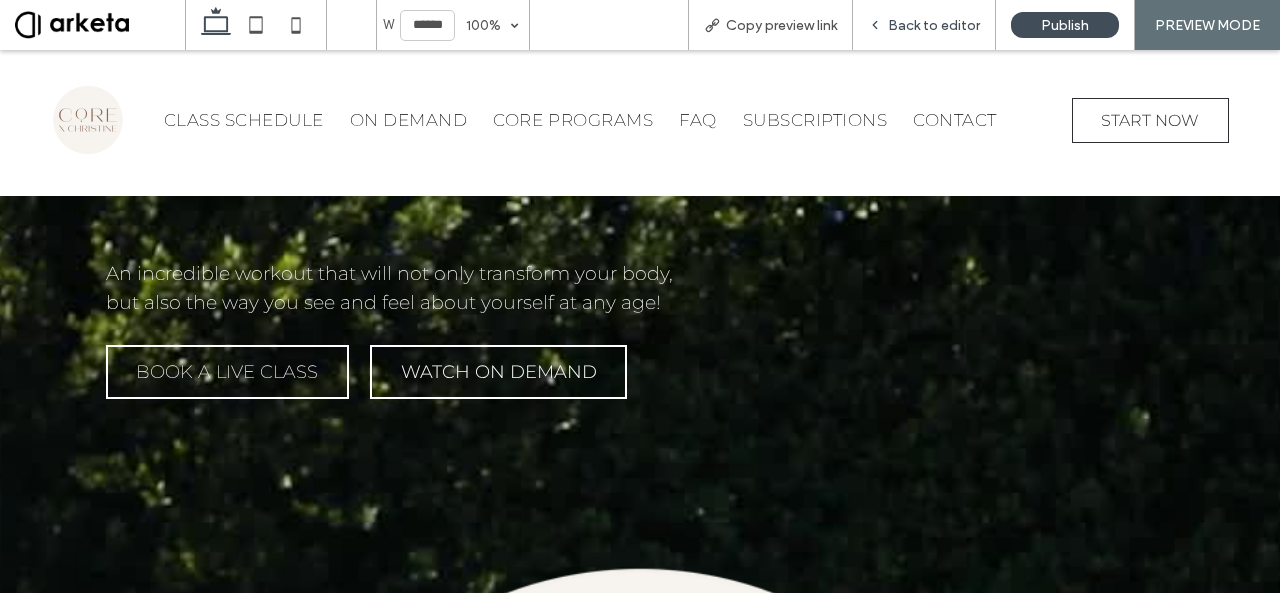 click on "Back to editor" at bounding box center (924, 25) 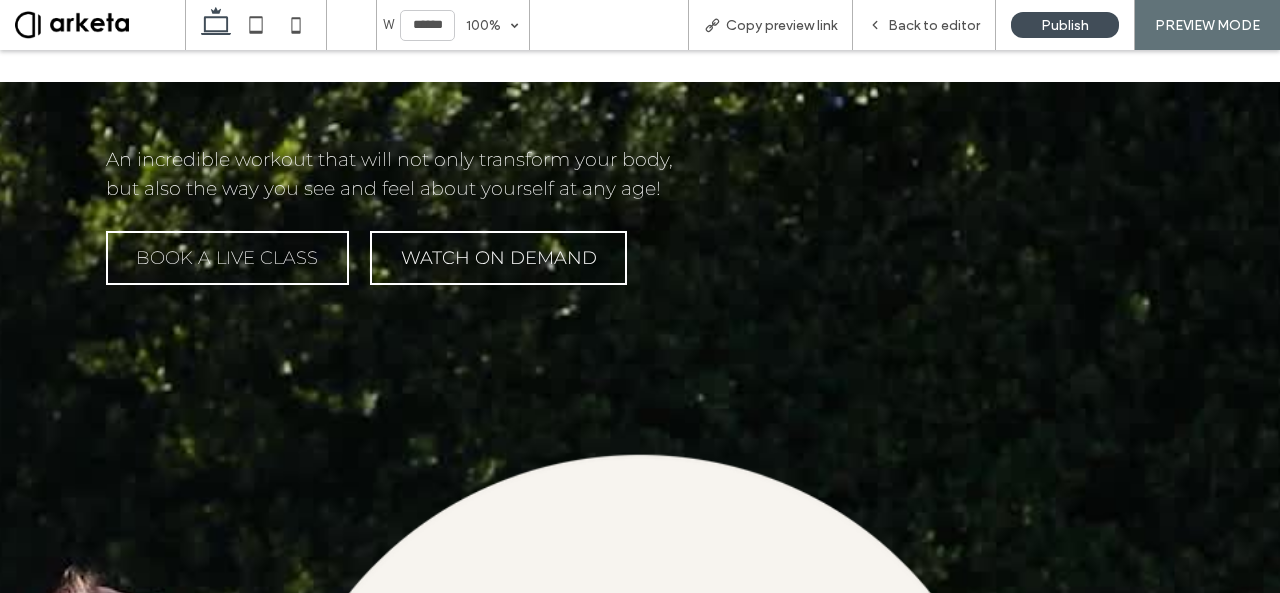 scroll, scrollTop: 123, scrollLeft: 0, axis: vertical 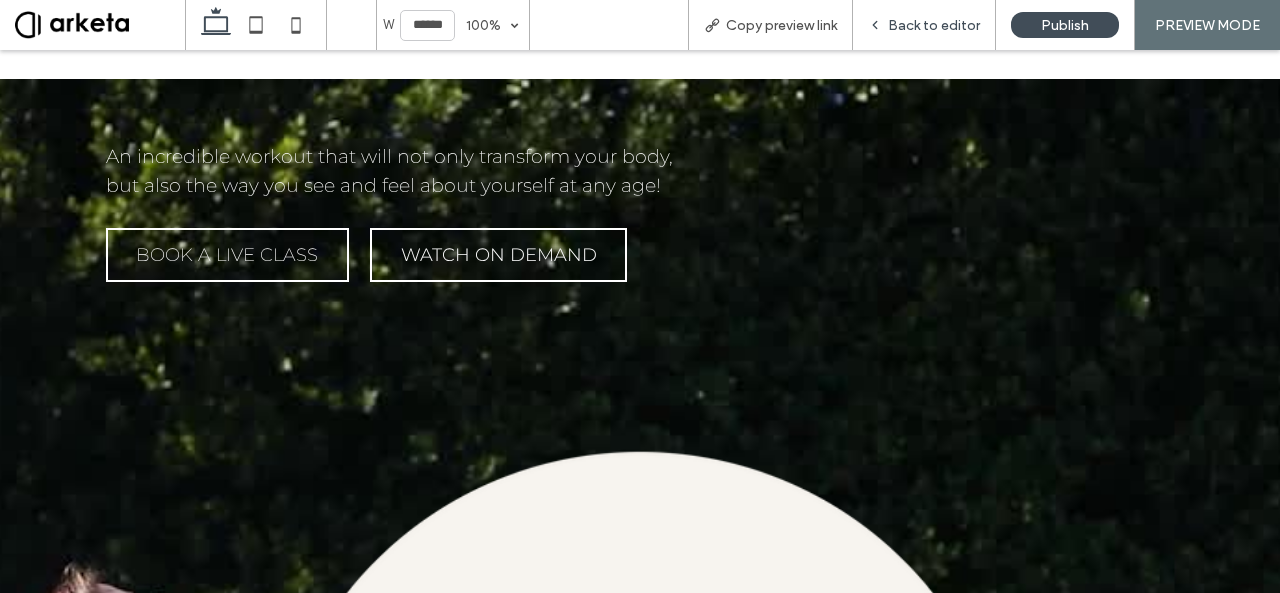 click on "Back to editor" at bounding box center [934, 25] 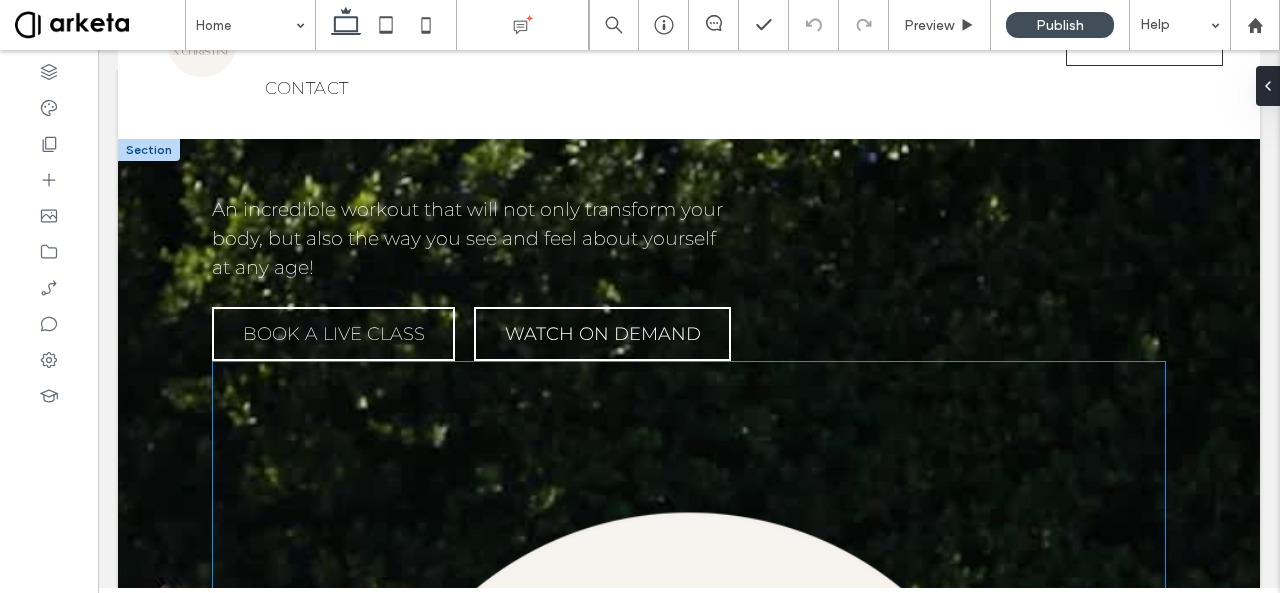 click at bounding box center [689, 838] 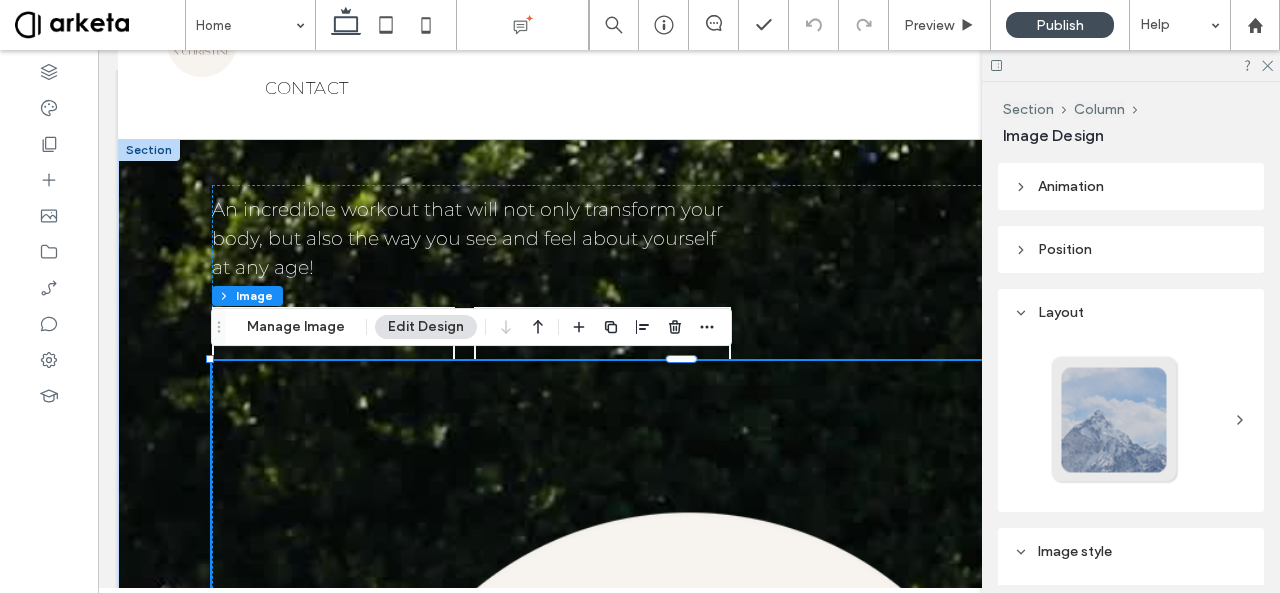 scroll, scrollTop: 0, scrollLeft: 0, axis: both 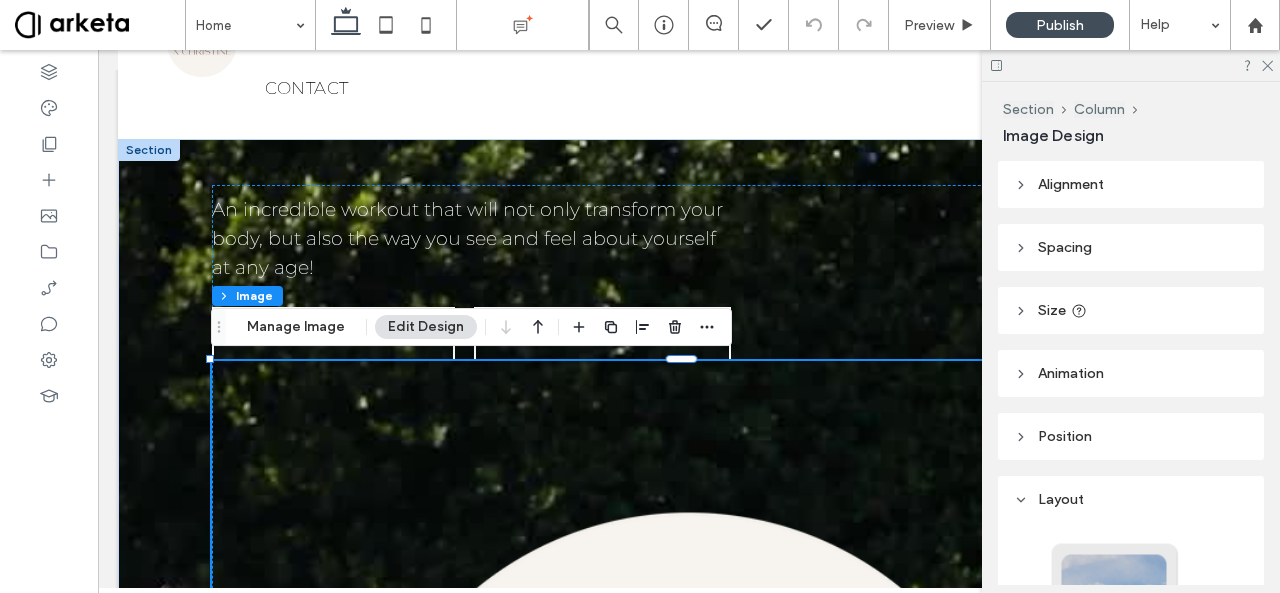 click on "Size" at bounding box center [1131, 310] 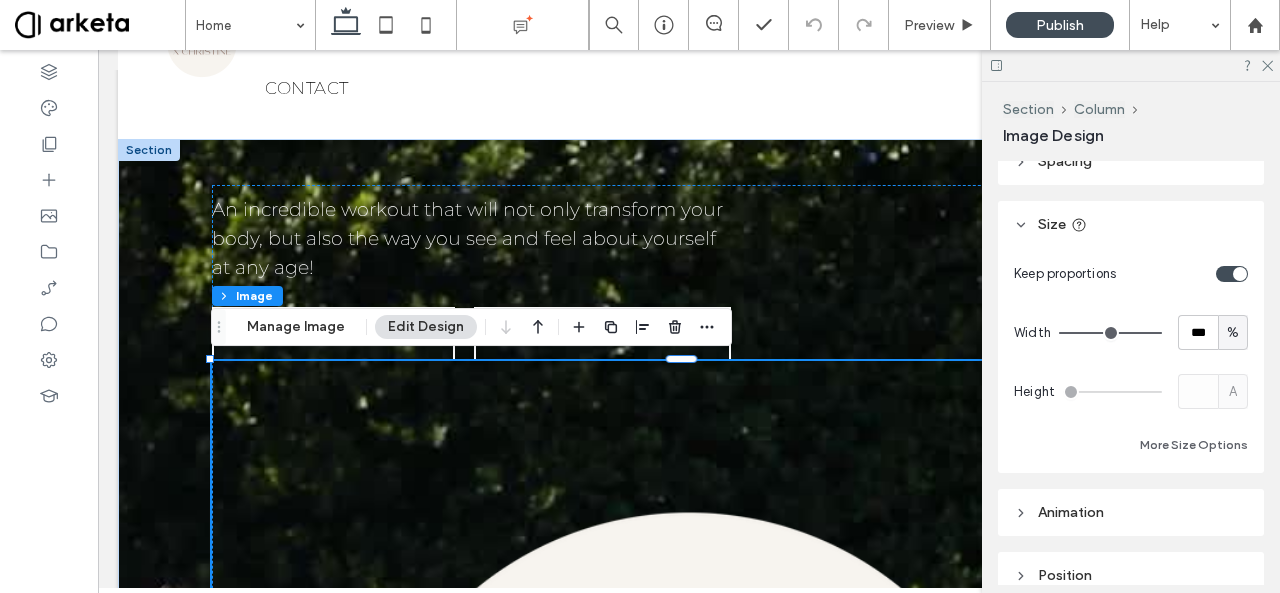 scroll, scrollTop: 87, scrollLeft: 0, axis: vertical 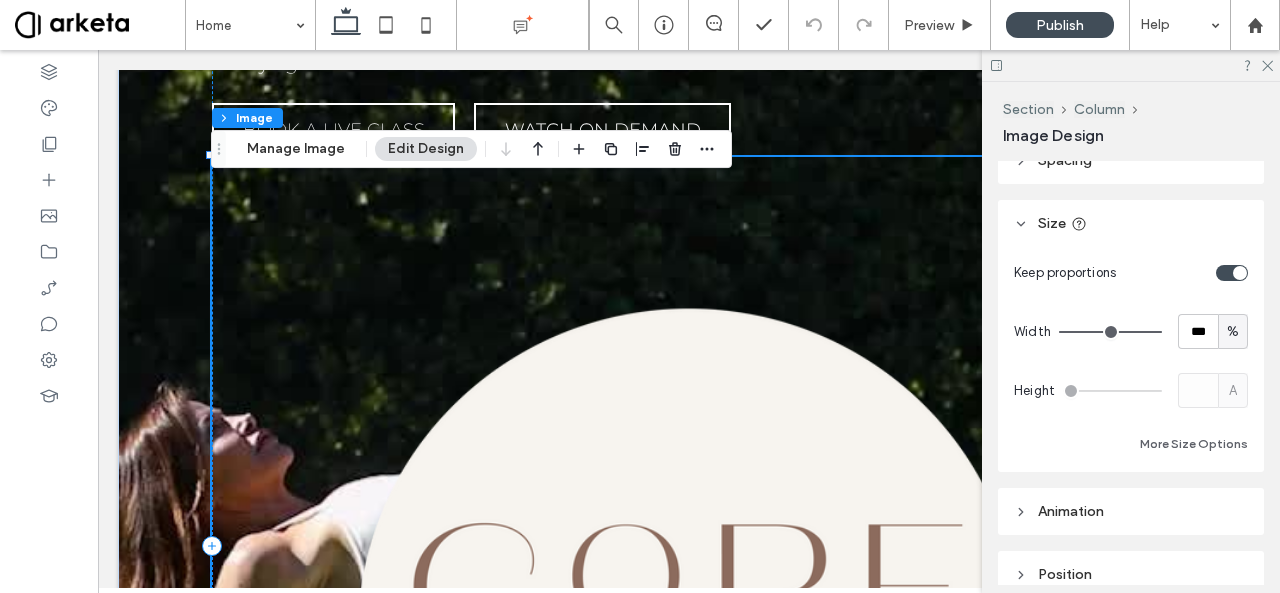 click at bounding box center [689, 634] 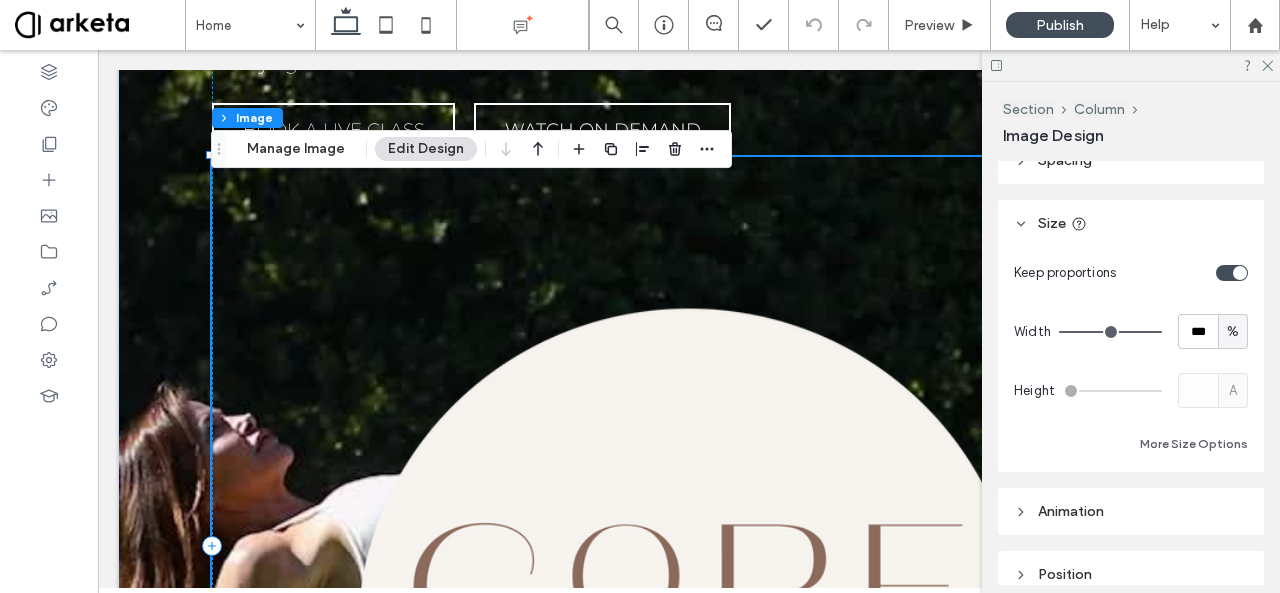 click on "%" at bounding box center [1233, 331] 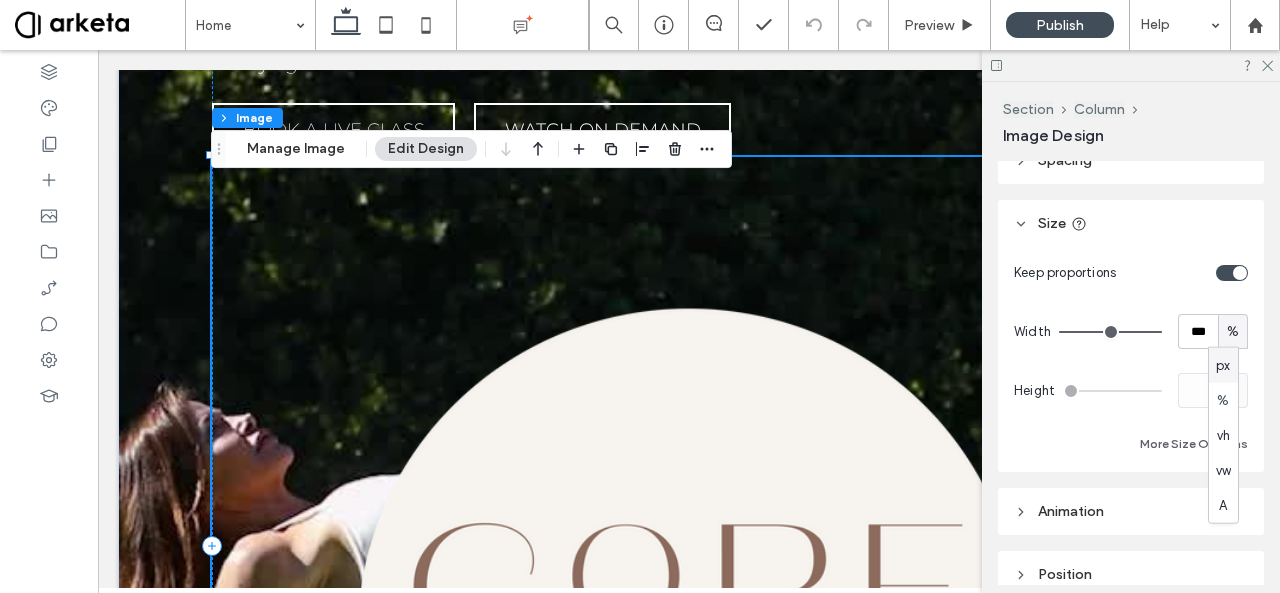 click on "px" at bounding box center [1223, 365] 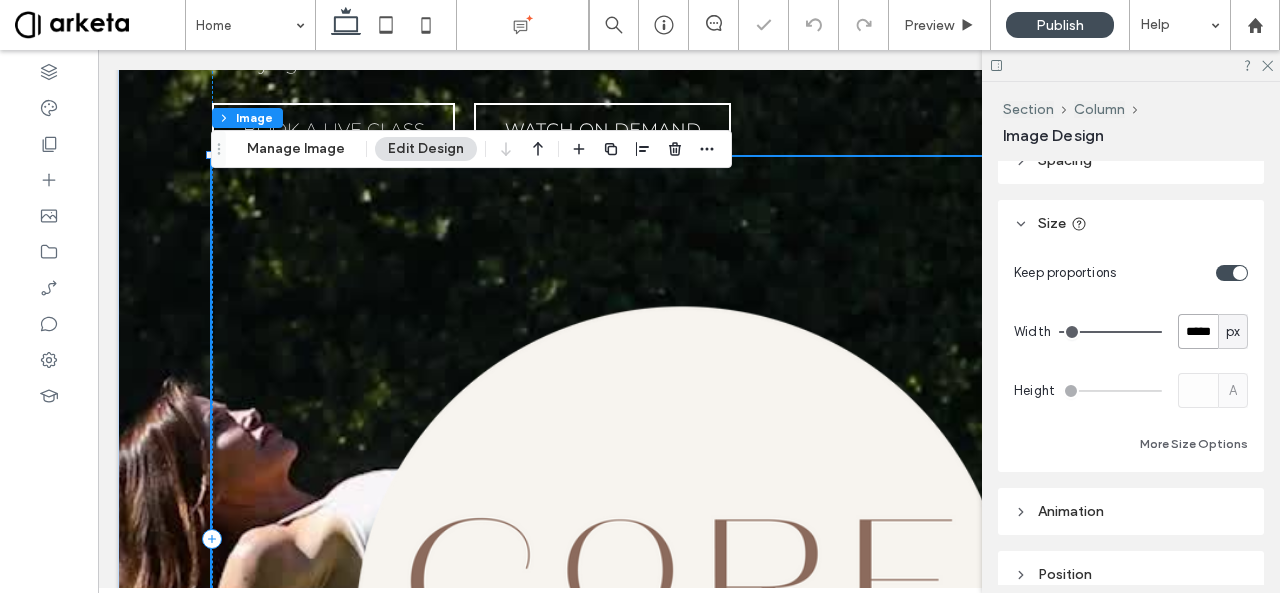 click on "*****" at bounding box center (1198, 331) 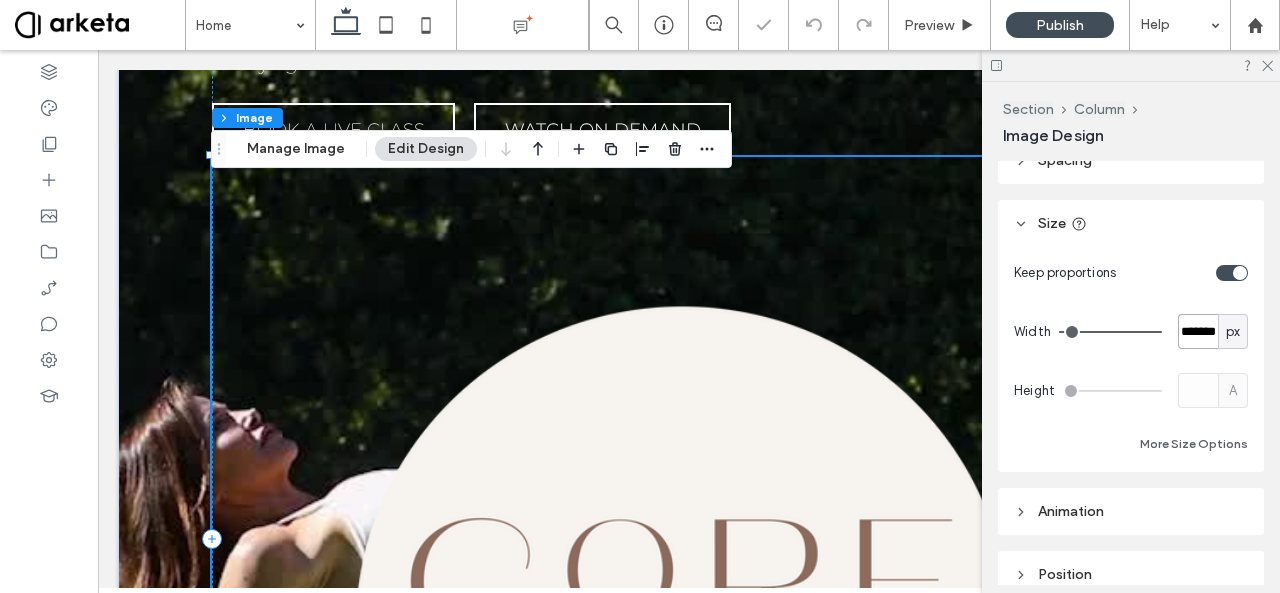 type on "********" 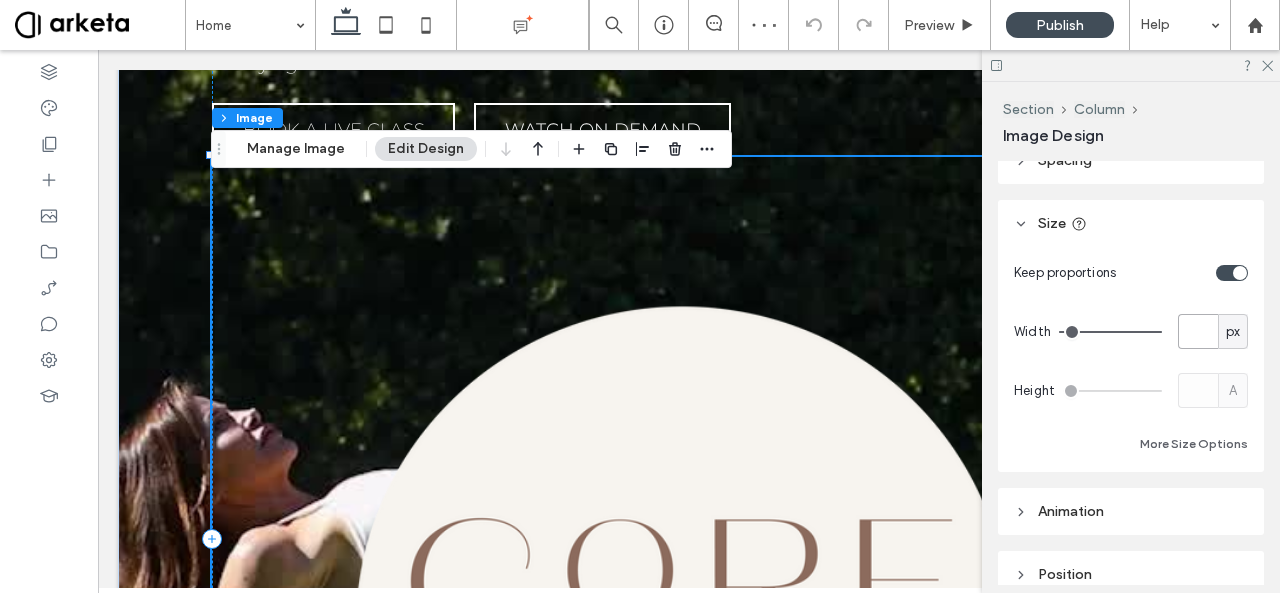 scroll, scrollTop: 0, scrollLeft: 0, axis: both 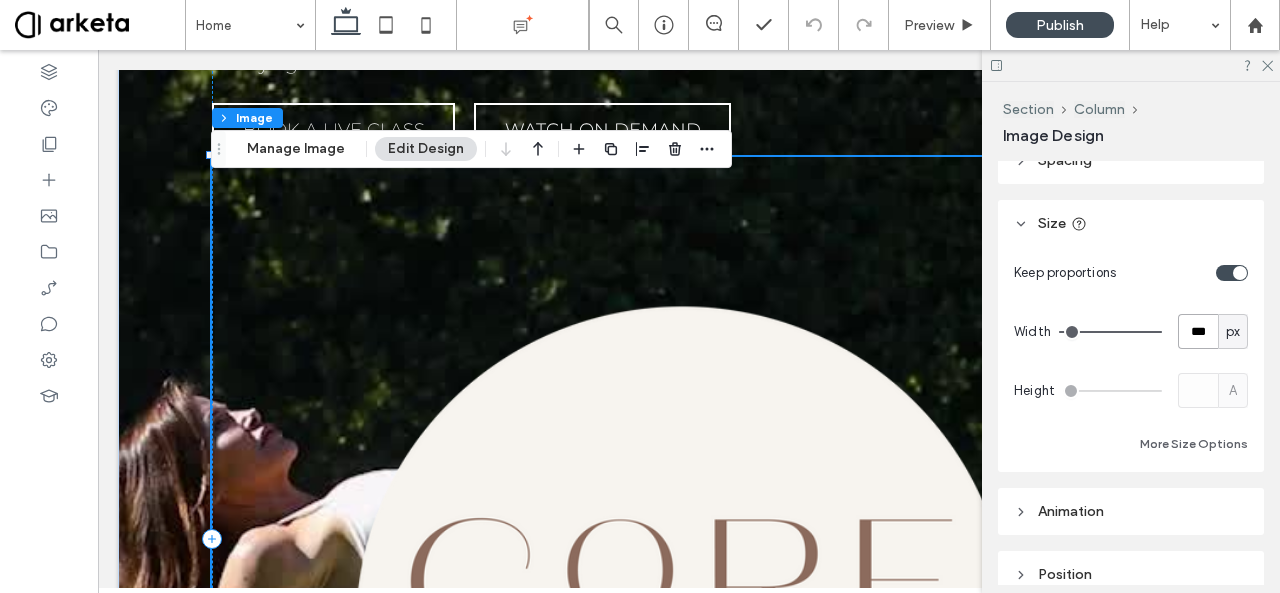 type on "***" 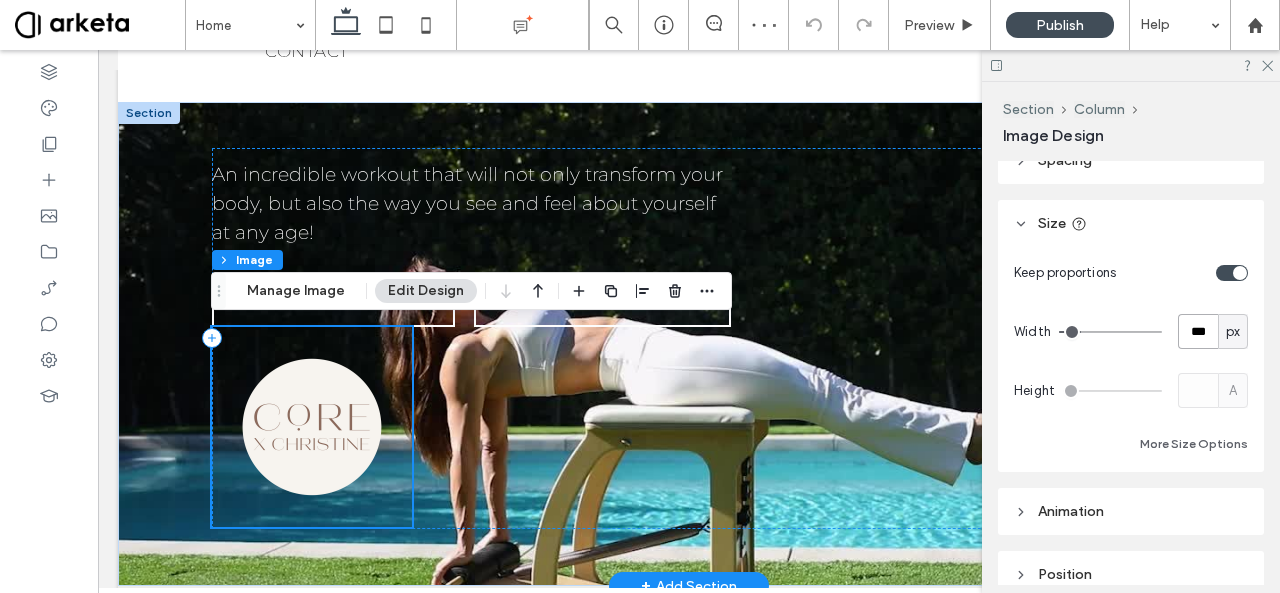 scroll, scrollTop: 159, scrollLeft: 0, axis: vertical 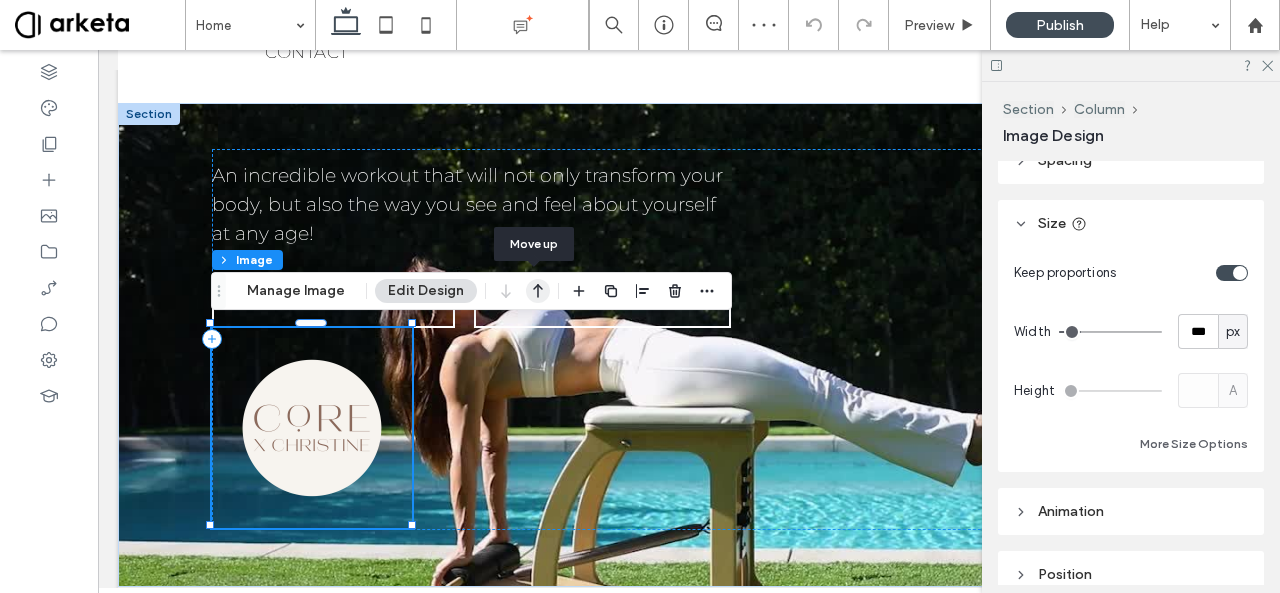 click 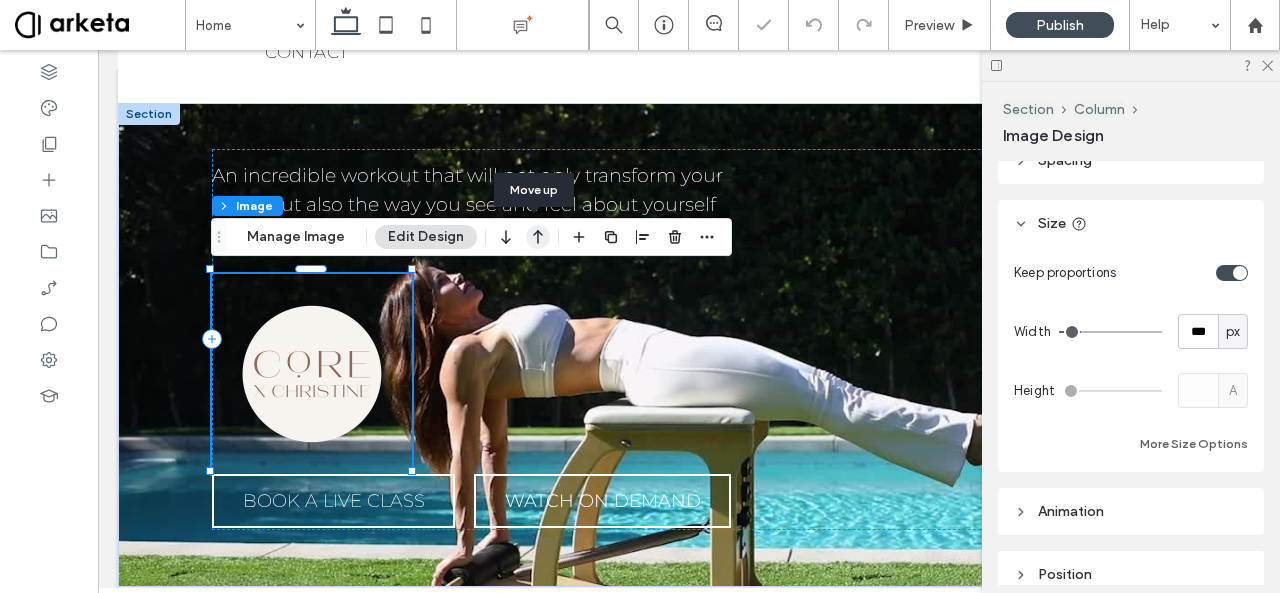 click 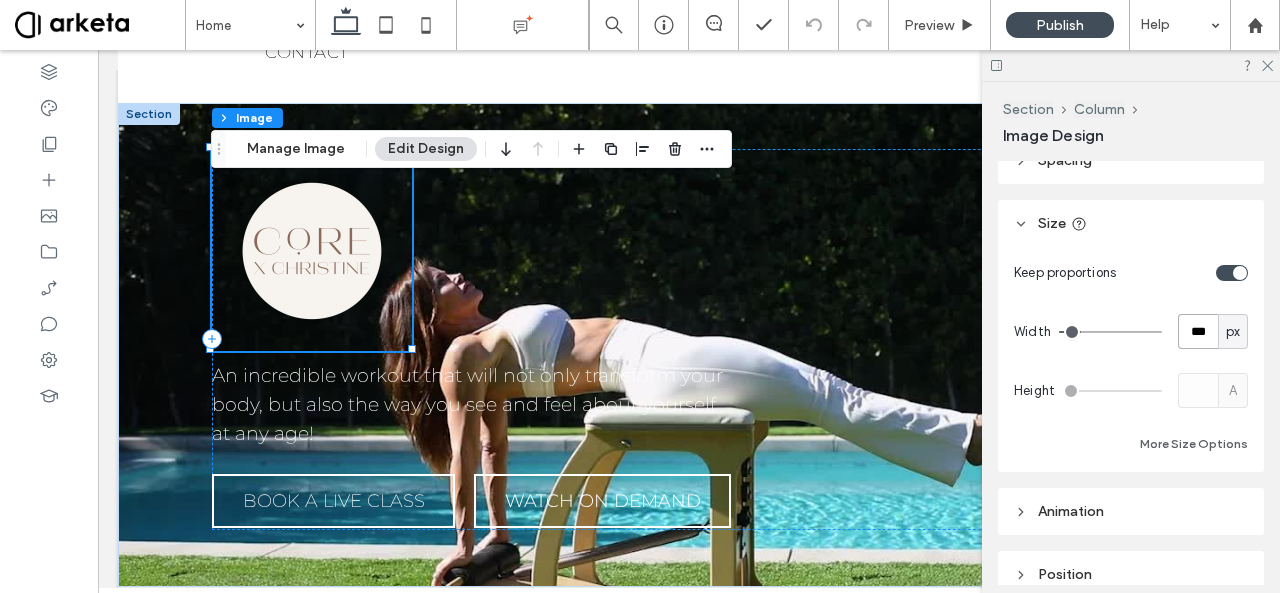 click on "***" at bounding box center (1198, 331) 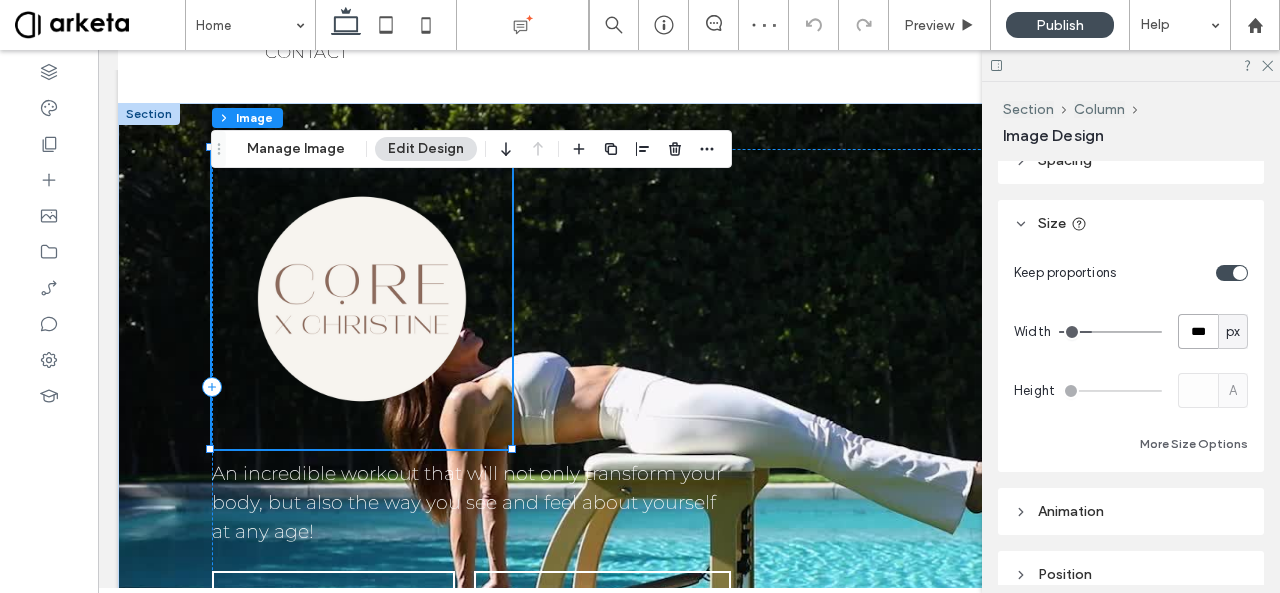 scroll, scrollTop: 0, scrollLeft: 0, axis: both 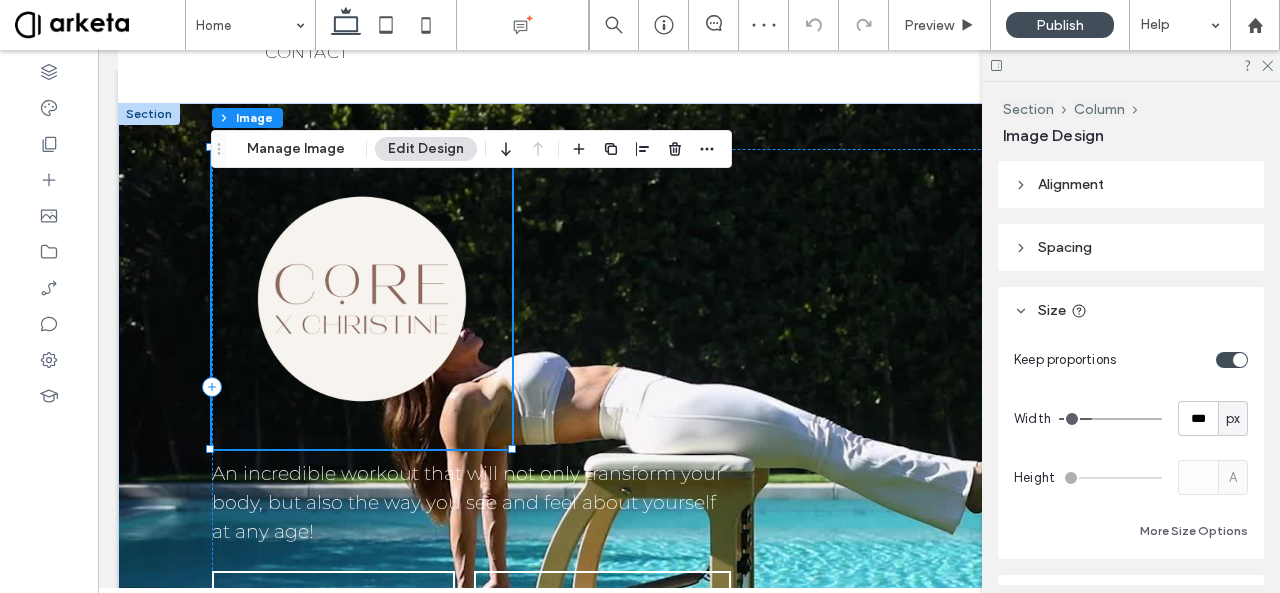 click on "Spacing" at bounding box center (1131, 247) 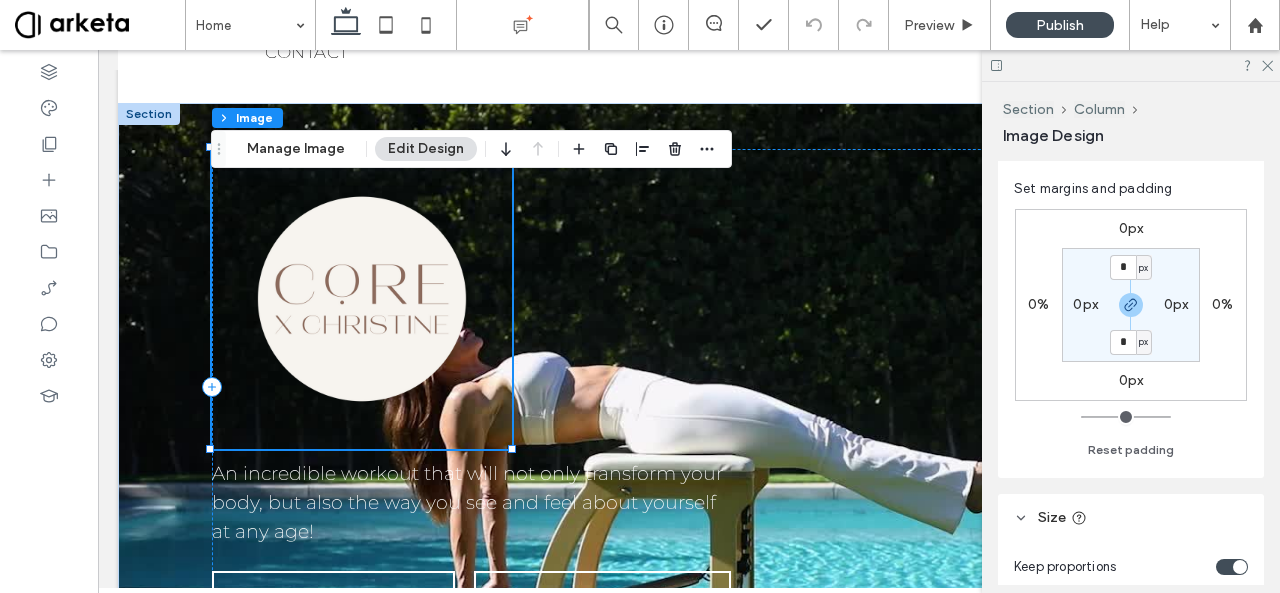 scroll, scrollTop: 102, scrollLeft: 0, axis: vertical 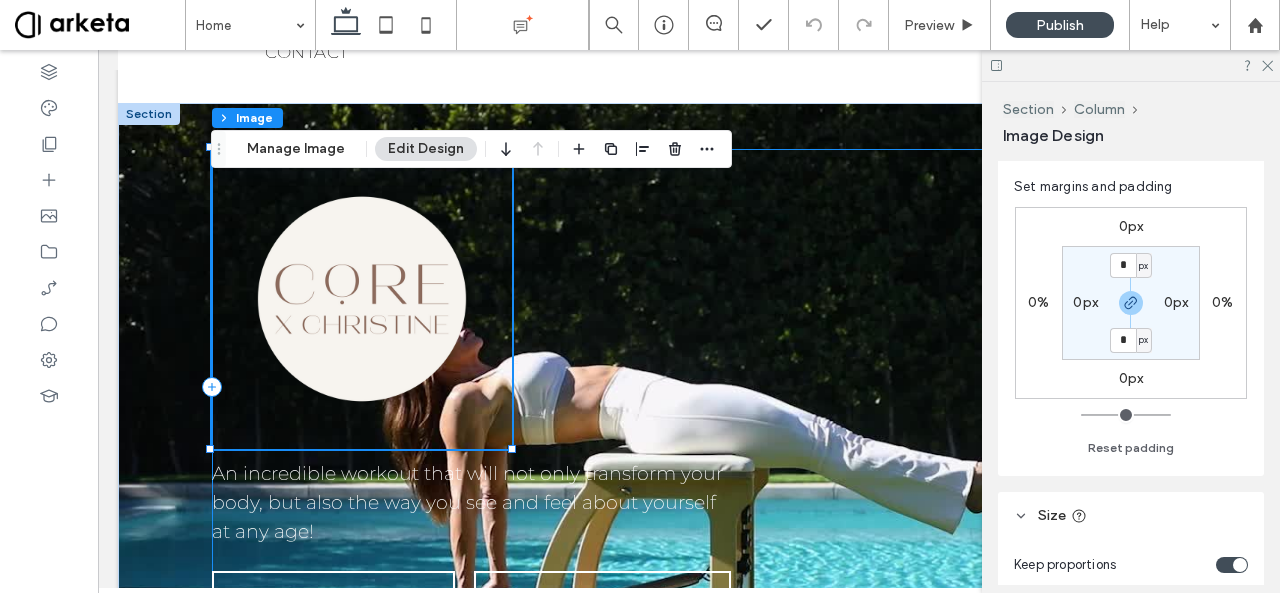 click on "An incredible workout that will not only transform your body, but also the way you see and feel about yourself at any age!
BOOK A LIVE CLASS
WATCH ON DEMAND" at bounding box center [689, 387] 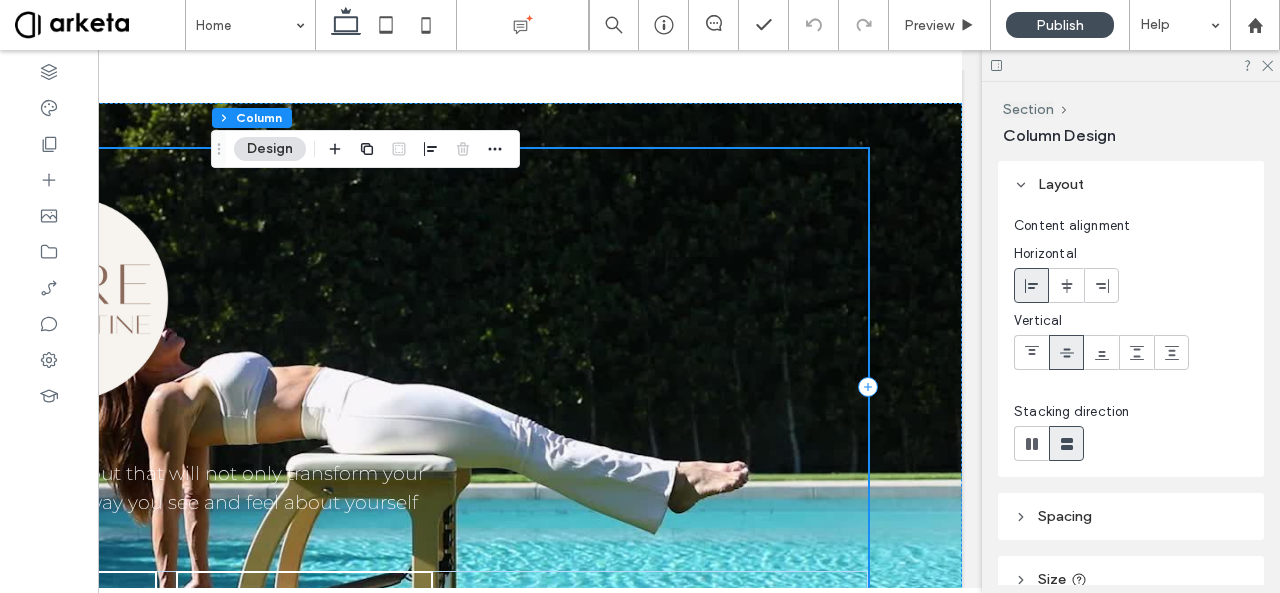 scroll, scrollTop: 0, scrollLeft: 0, axis: both 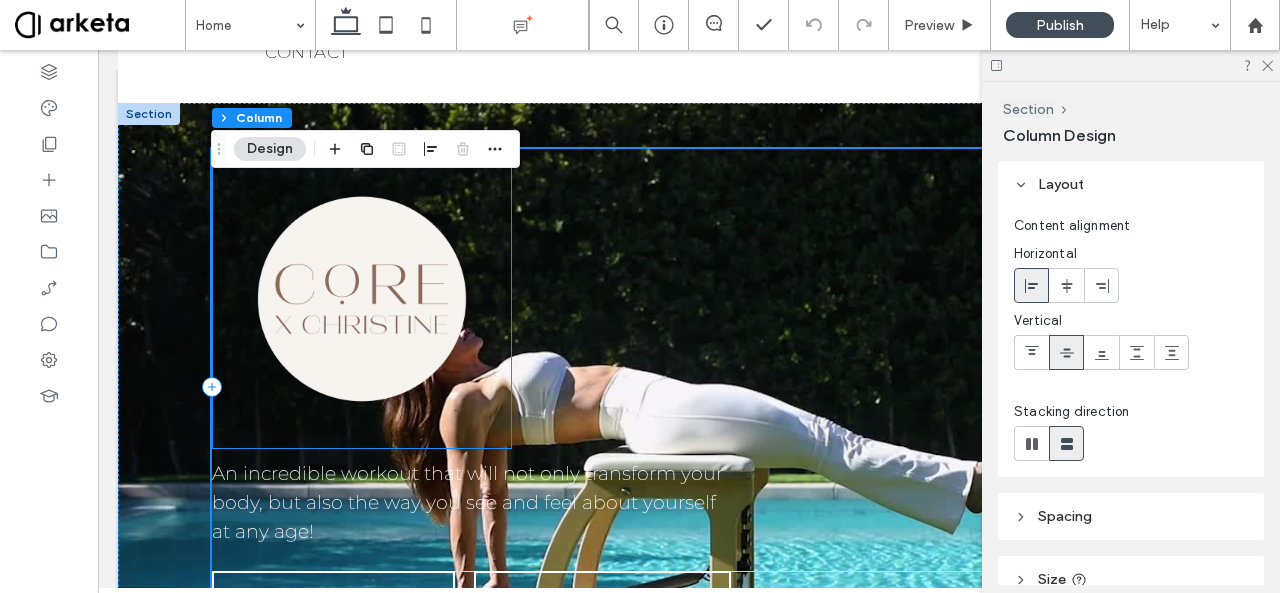 click at bounding box center [362, 299] 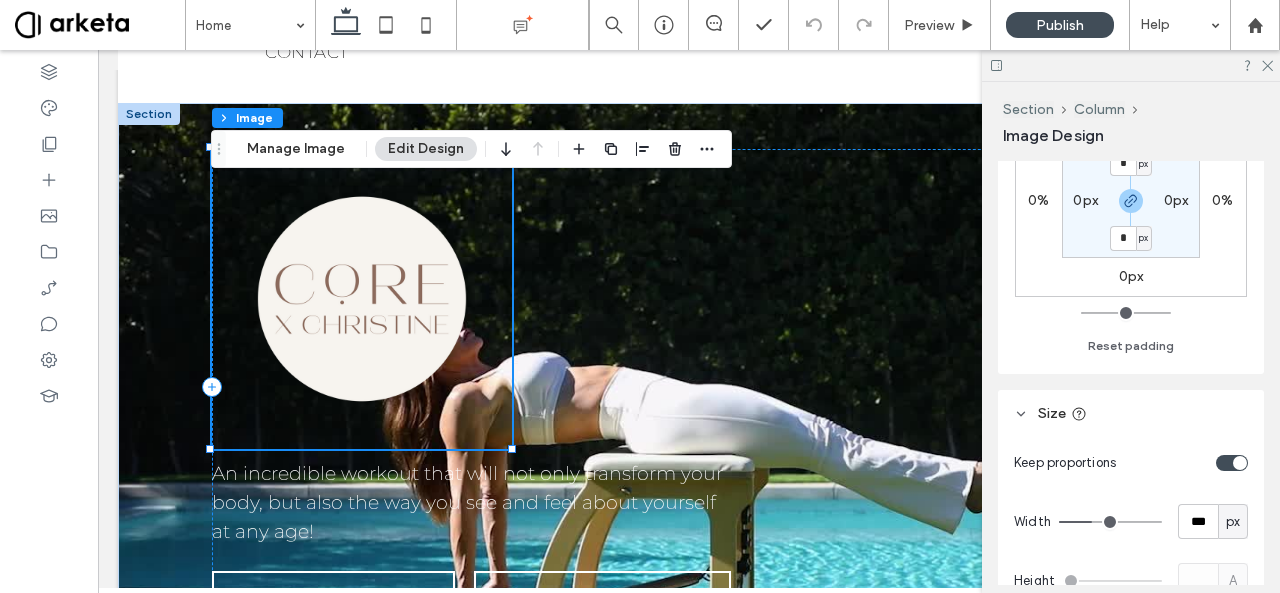 scroll, scrollTop: 349, scrollLeft: 0, axis: vertical 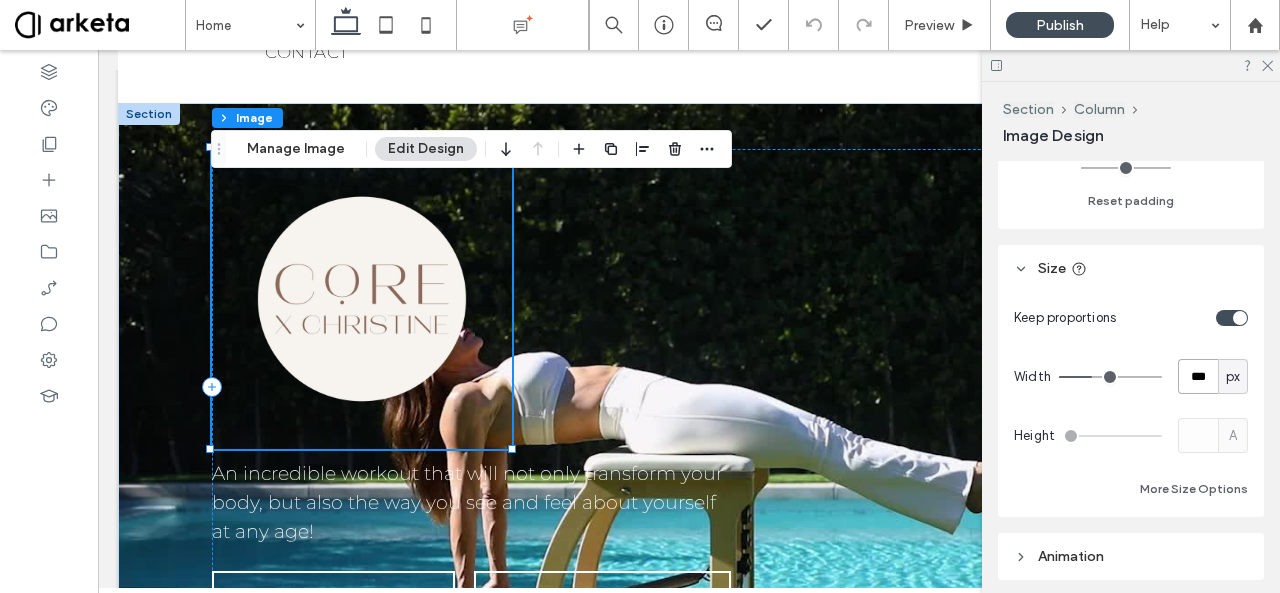 click on "***" at bounding box center [1198, 376] 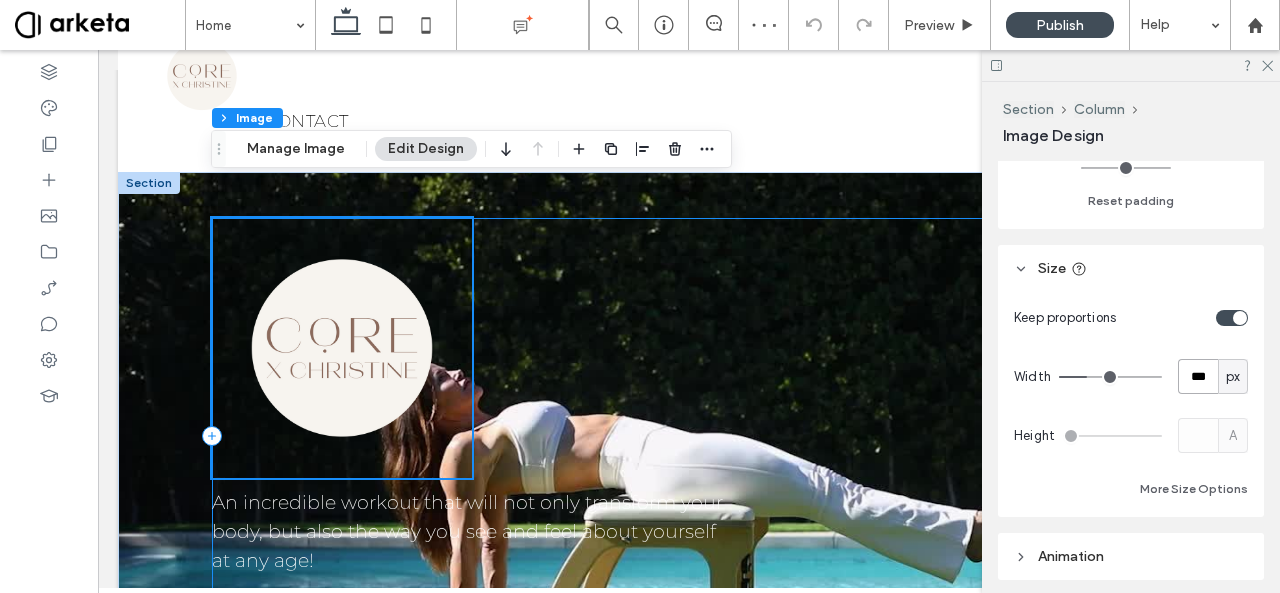 scroll, scrollTop: 214, scrollLeft: 0, axis: vertical 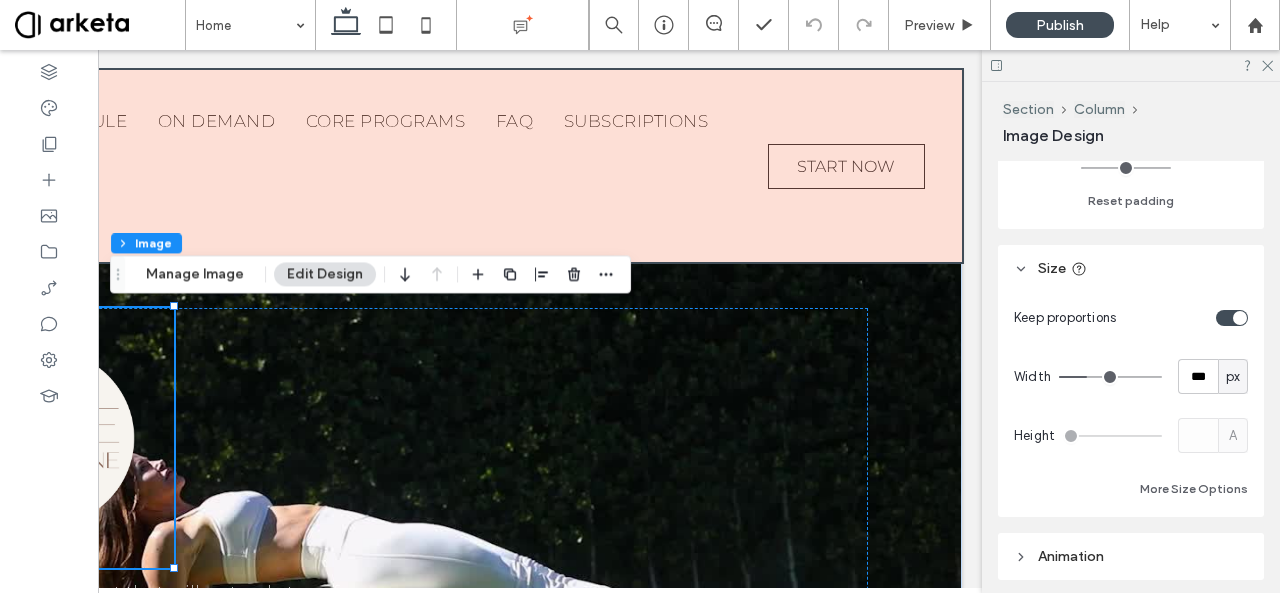 click at bounding box center [391, 166] 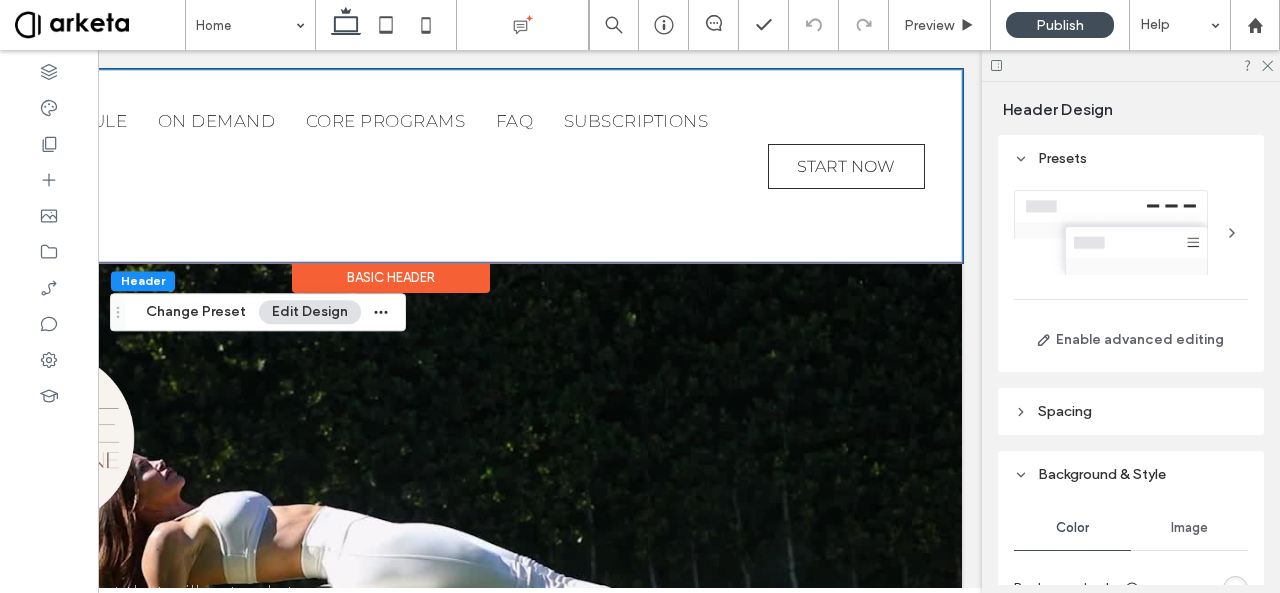 click on "CLASS SCHEDULE
ON DEMAND
CORE PROGRAMS
FAQ
SUBSCRIPTIONS
CONTACT
START NOW" at bounding box center (391, 166) 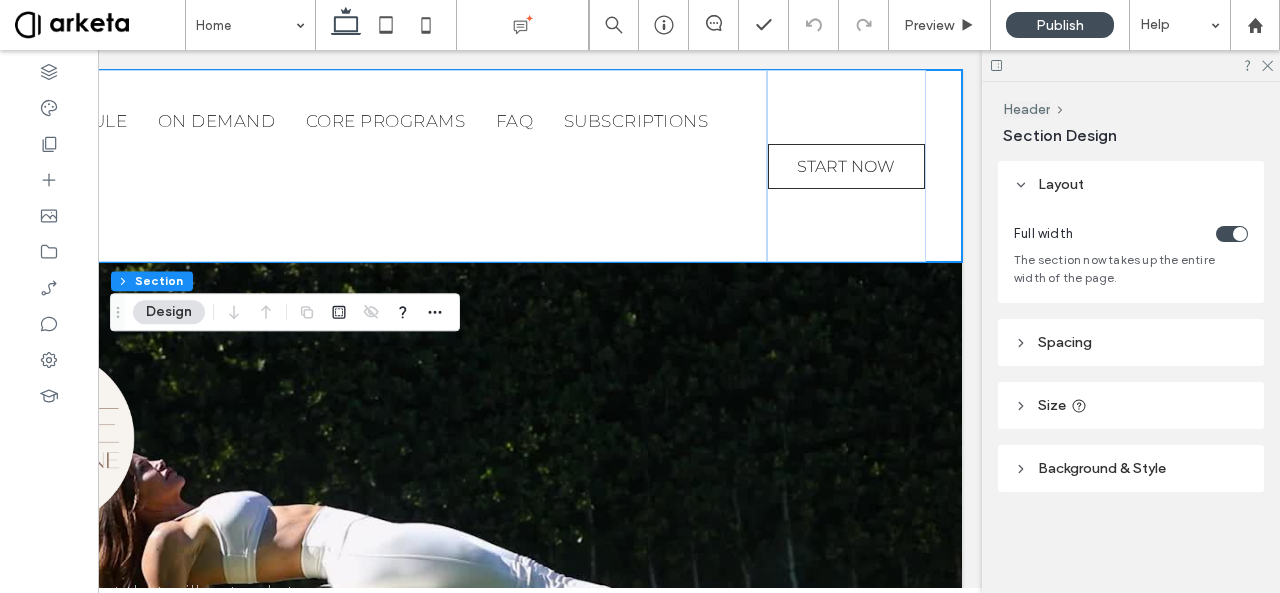 click on "Size" at bounding box center (1131, 405) 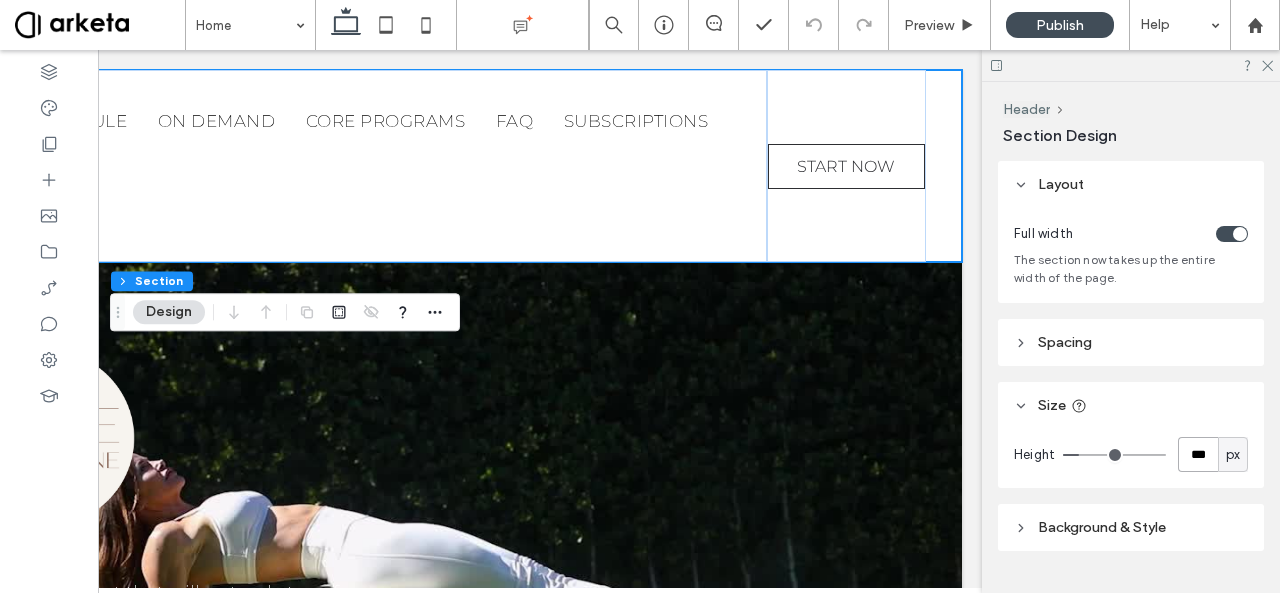 click on "***" at bounding box center (1198, 454) 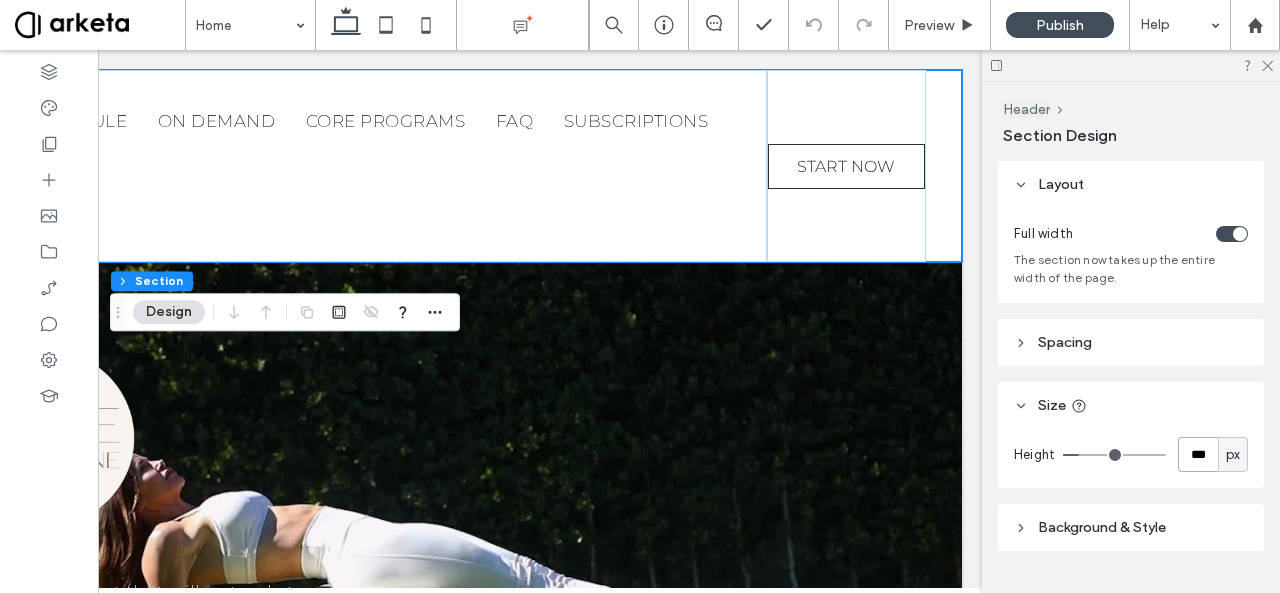 type on "***" 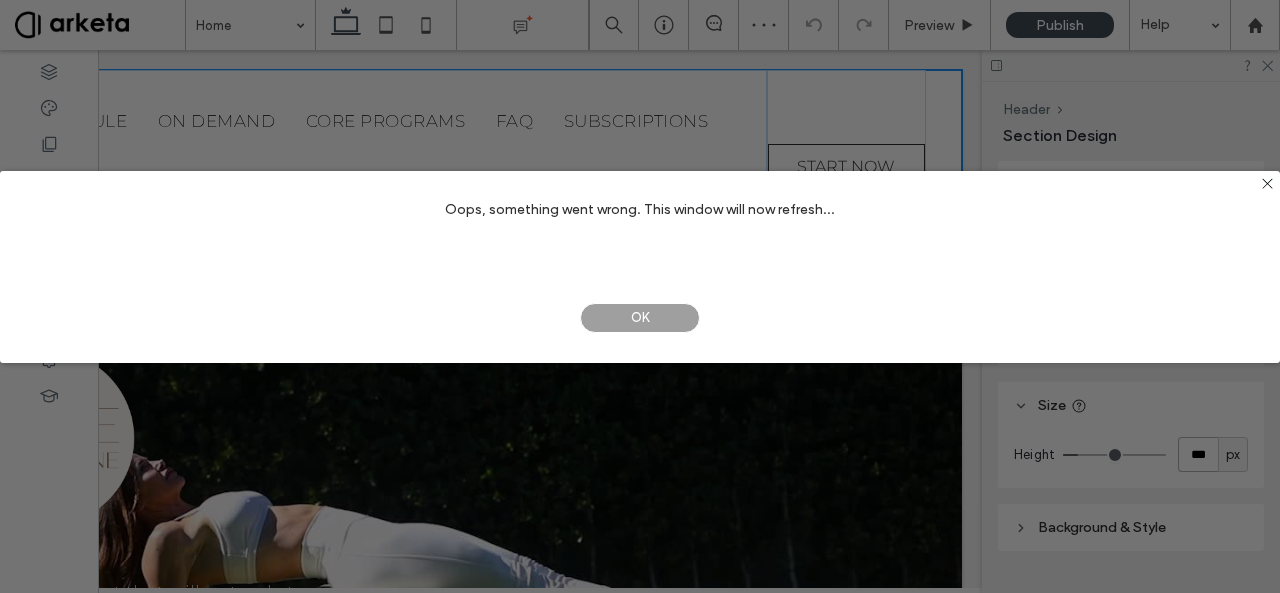 click on "OK" at bounding box center (640, 318) 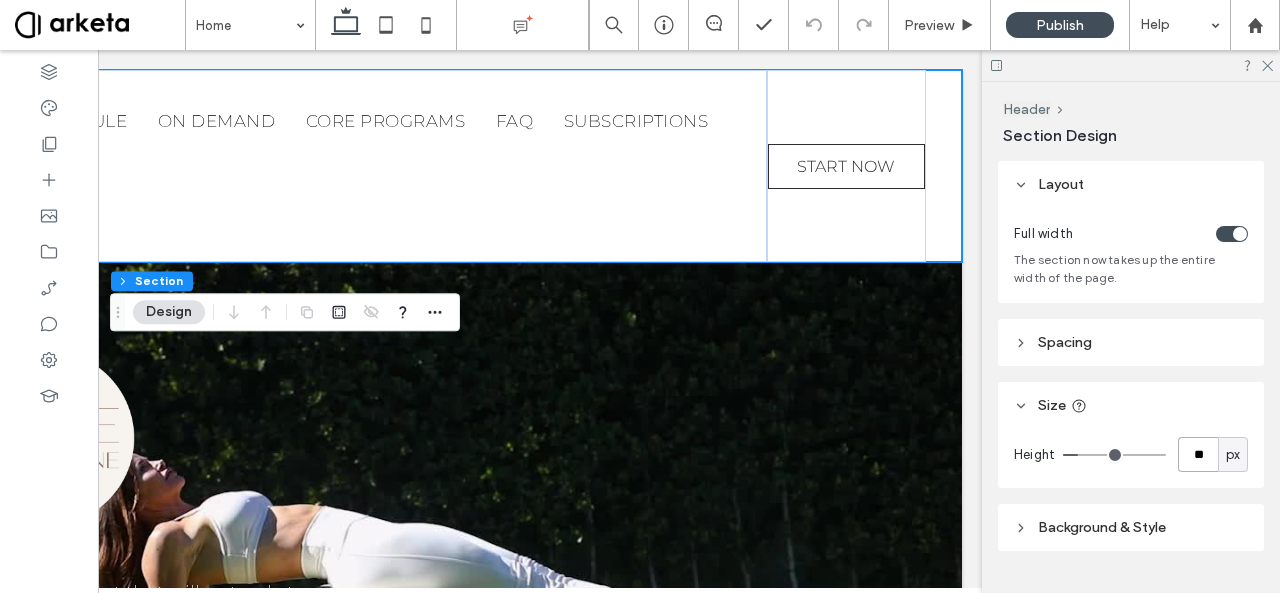 type on "*" 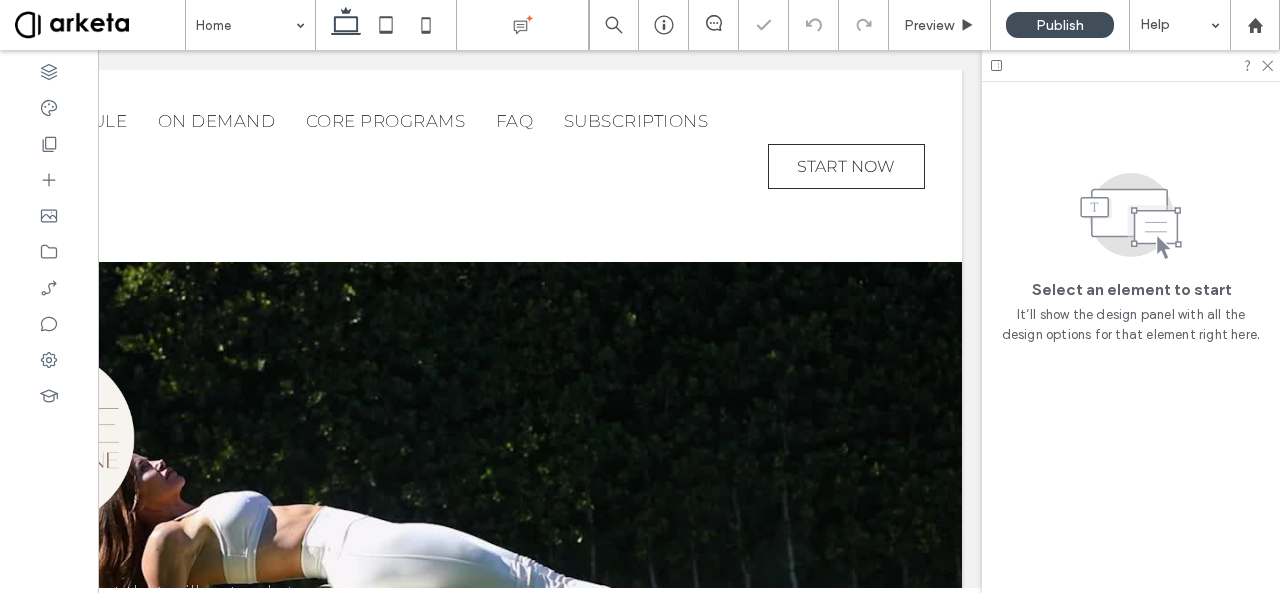 scroll, scrollTop: 0, scrollLeft: 0, axis: both 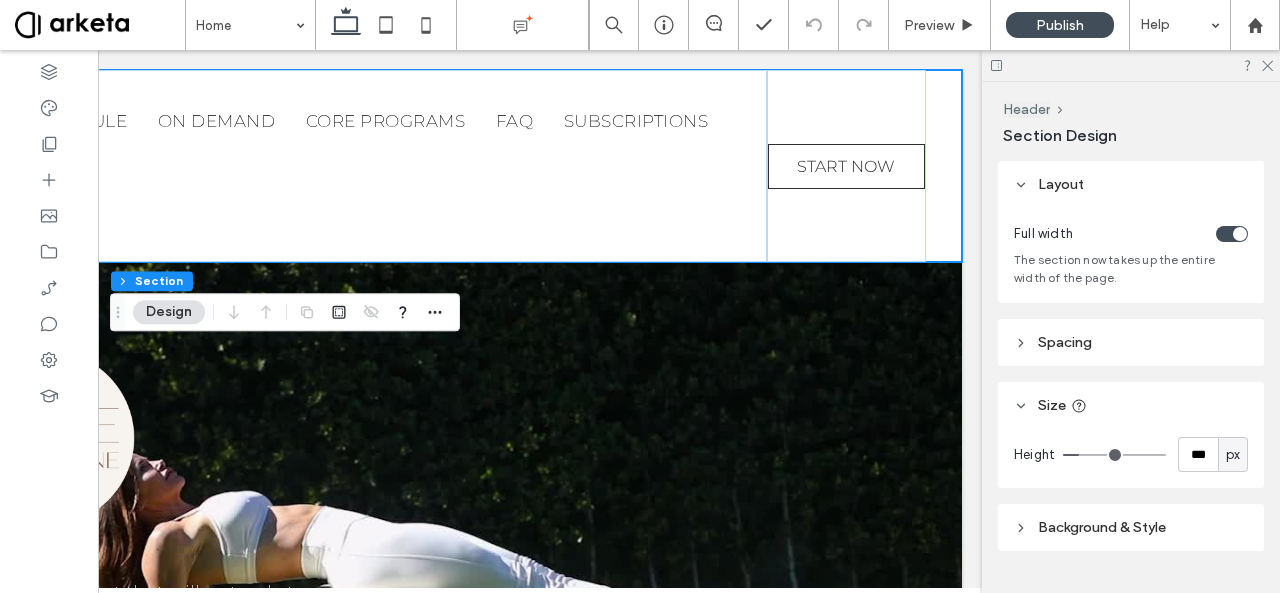 click on "px" at bounding box center [1233, 455] 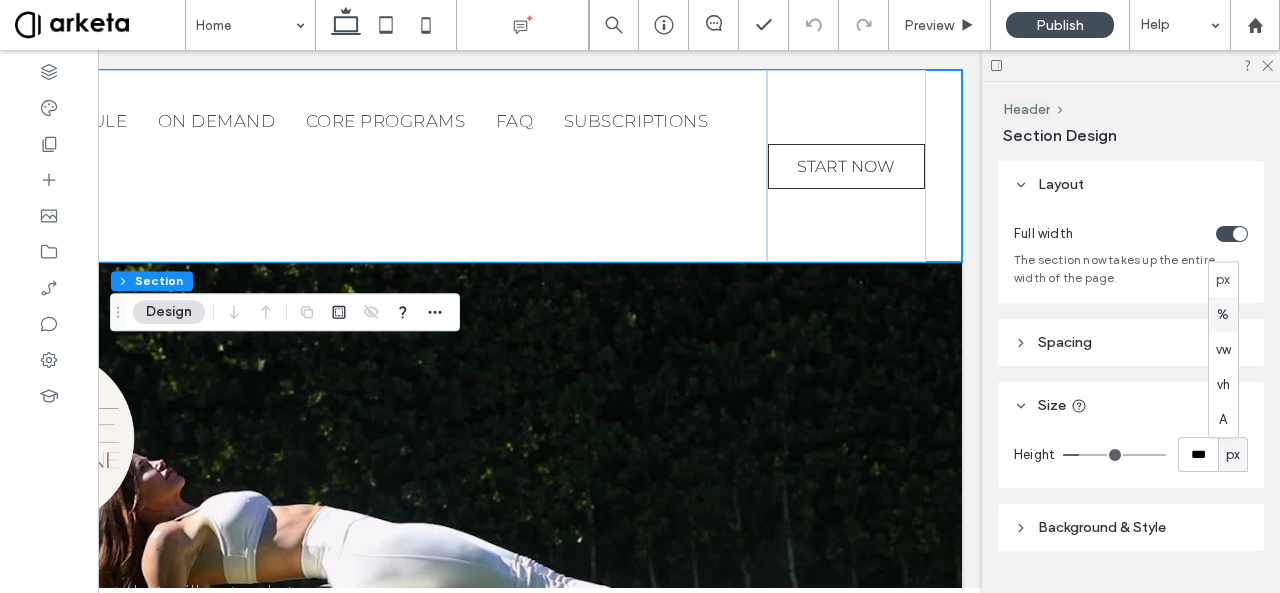 click on "%" at bounding box center (1223, 314) 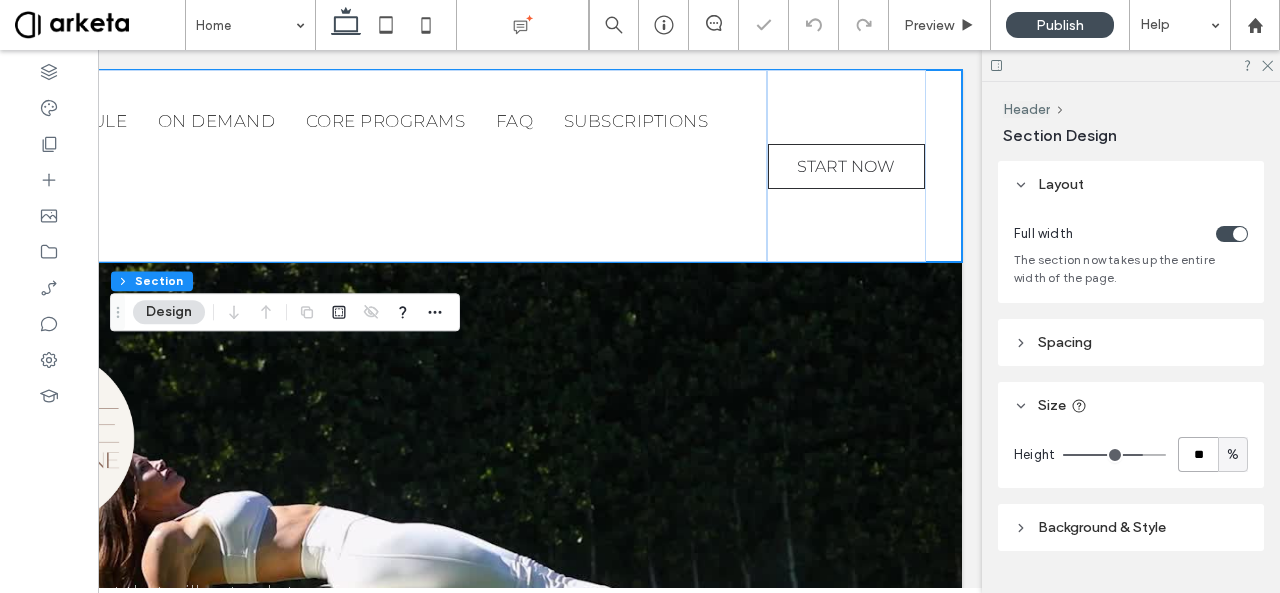 click on "**" at bounding box center [1198, 454] 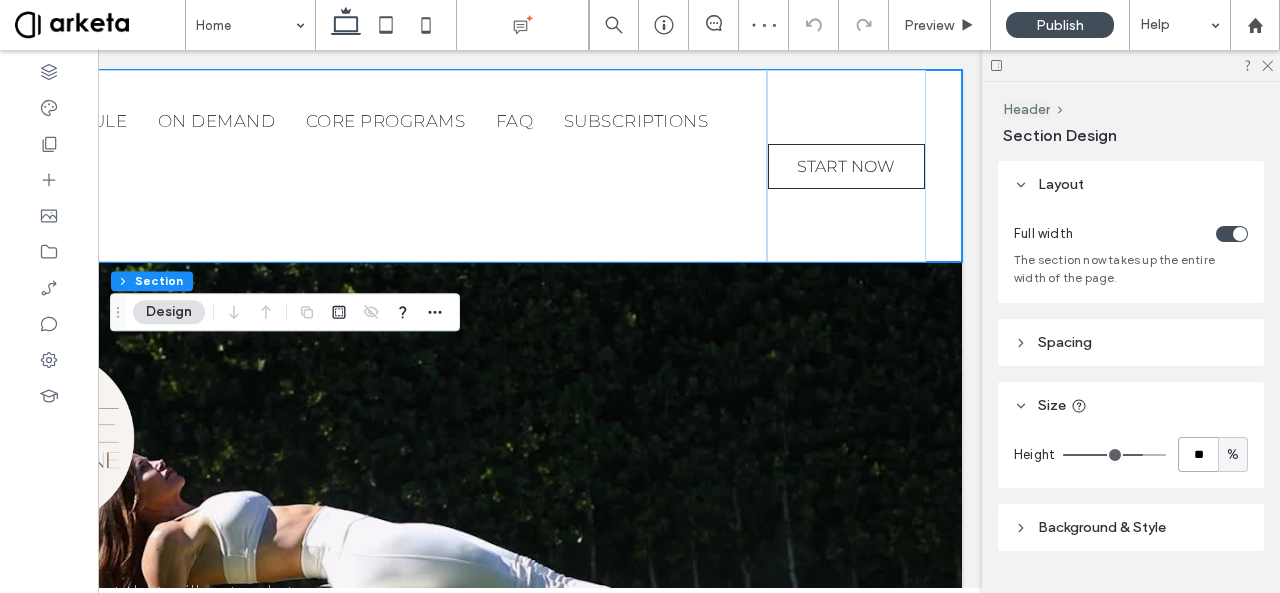 type on "**" 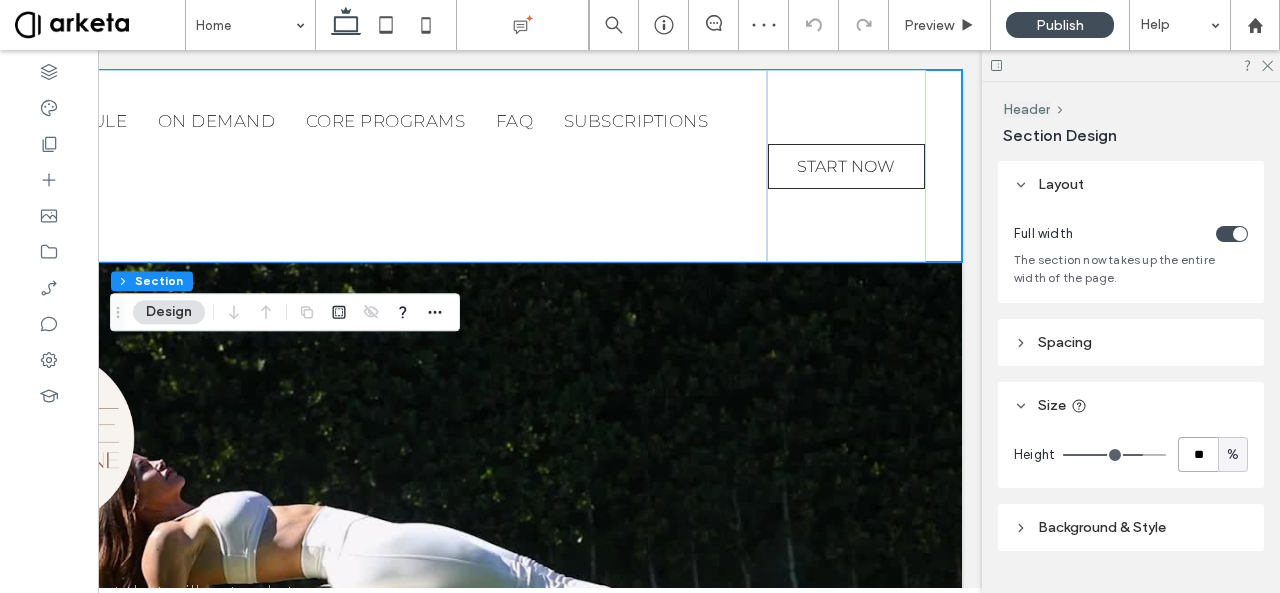 type on "**" 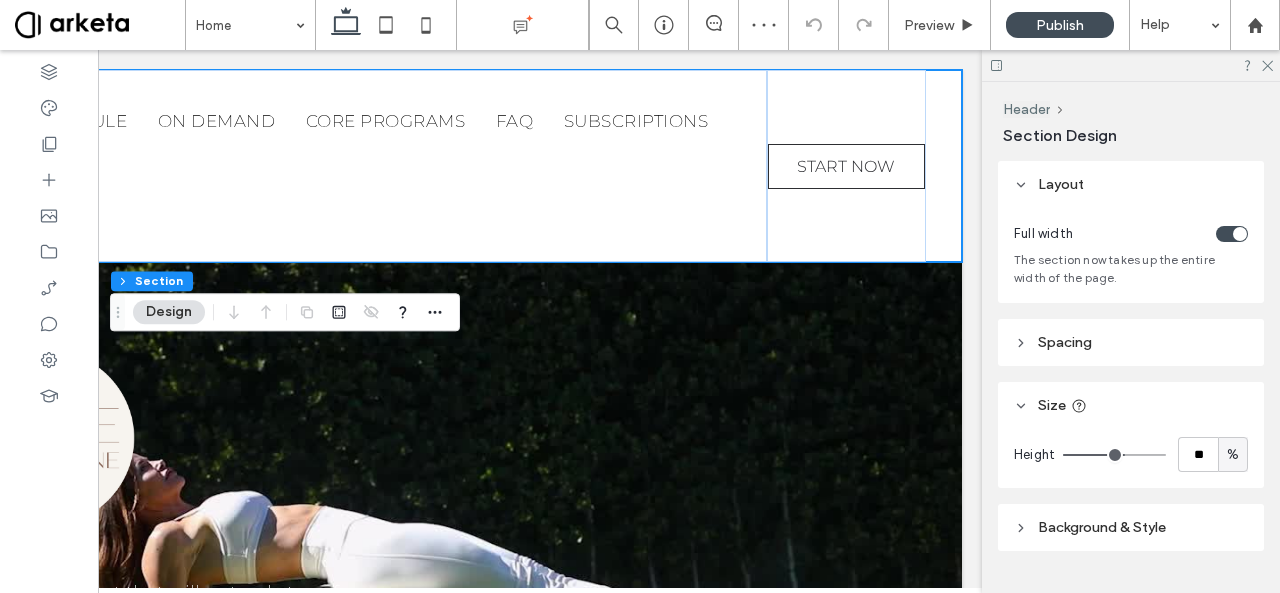 click on "Size" at bounding box center (1131, 405) 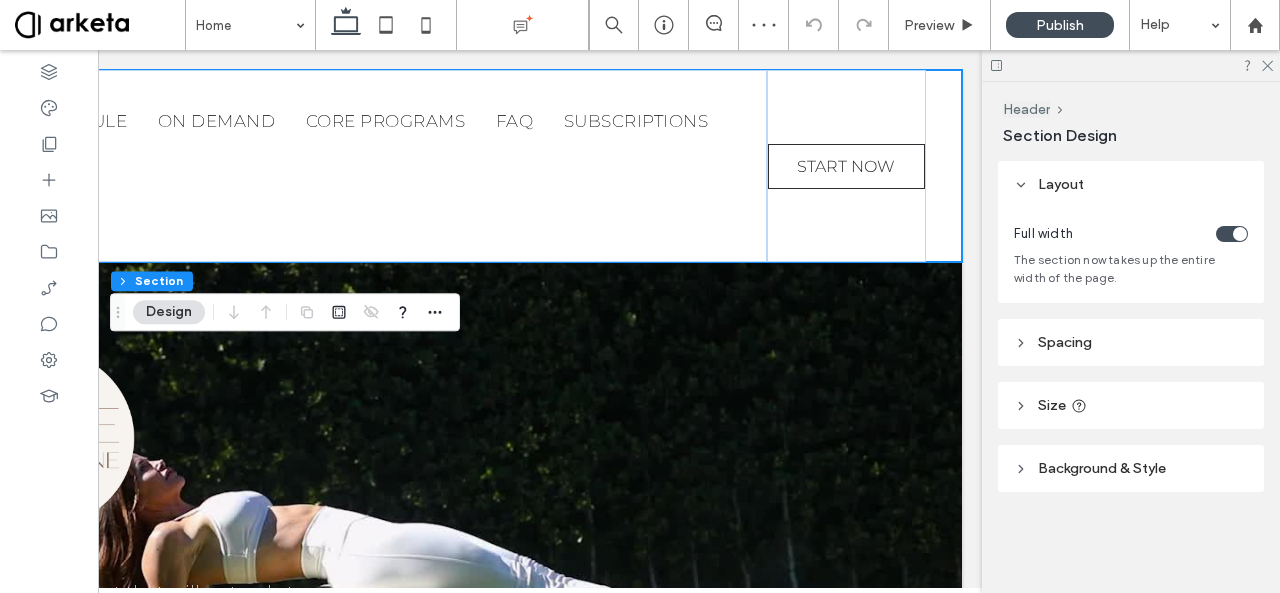 click on "Size" at bounding box center (1131, 405) 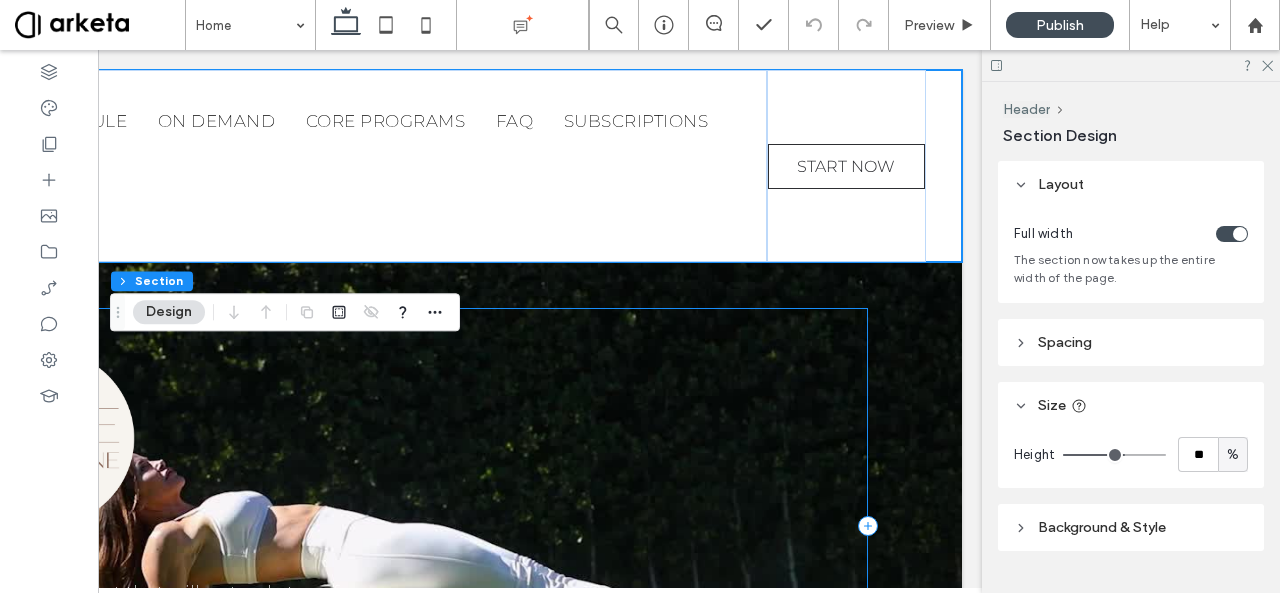 click on "An incredible workout that will not only transform your body, but also the way you see and feel about yourself at any age!
BOOK A LIVE CLASS
WATCH ON DEMAND" at bounding box center (391, 526) 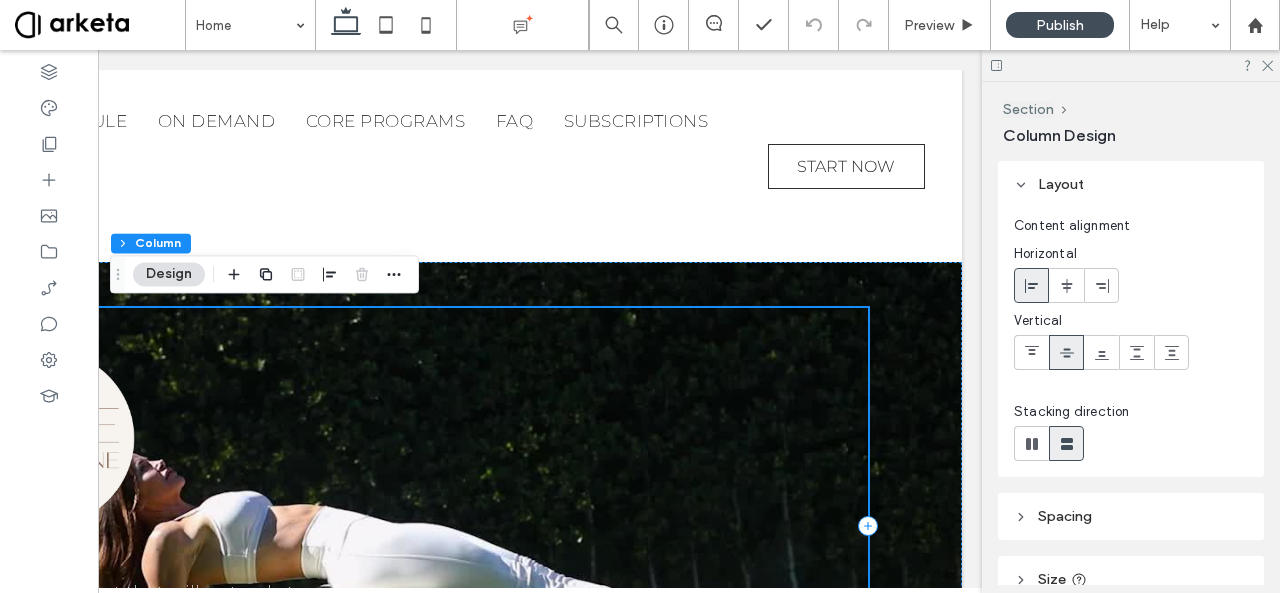 scroll, scrollTop: 0, scrollLeft: 0, axis: both 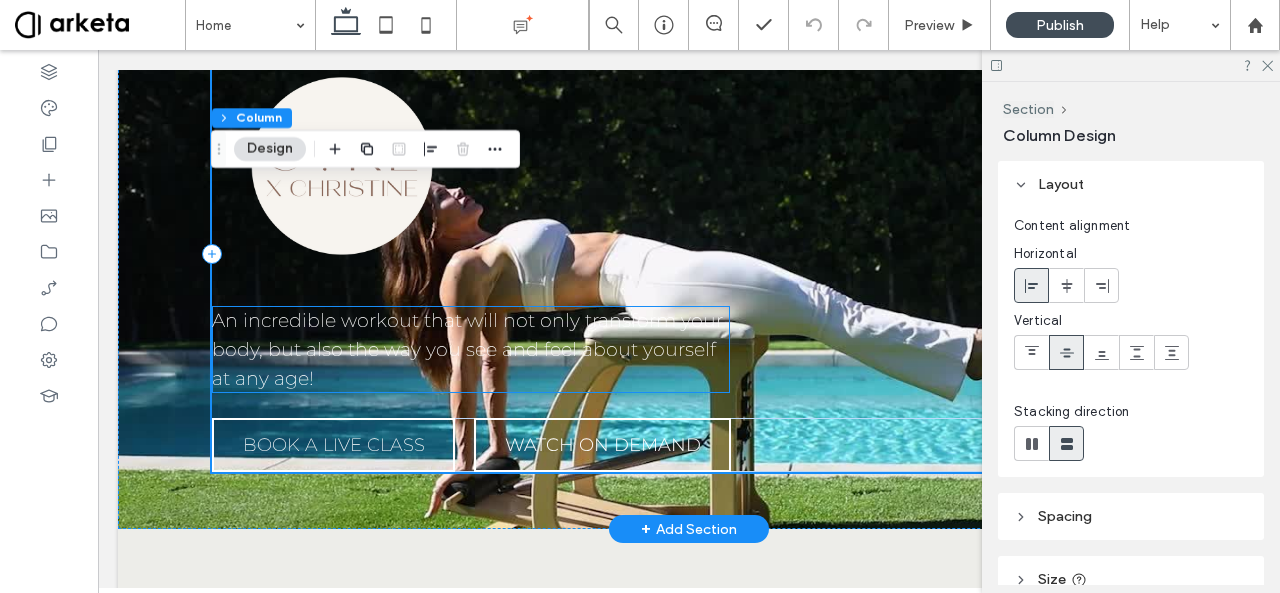 click on "An incredible workout that will not only transform your body, but also the way you see and feel about yourself at any age!" at bounding box center [467, 349] 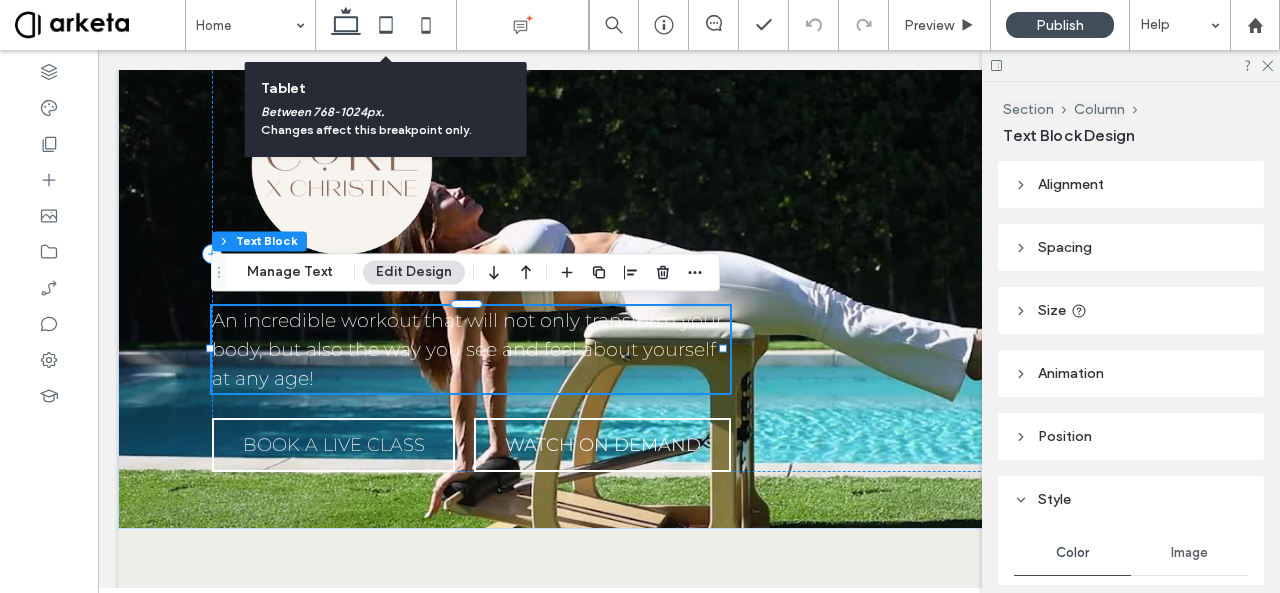 click 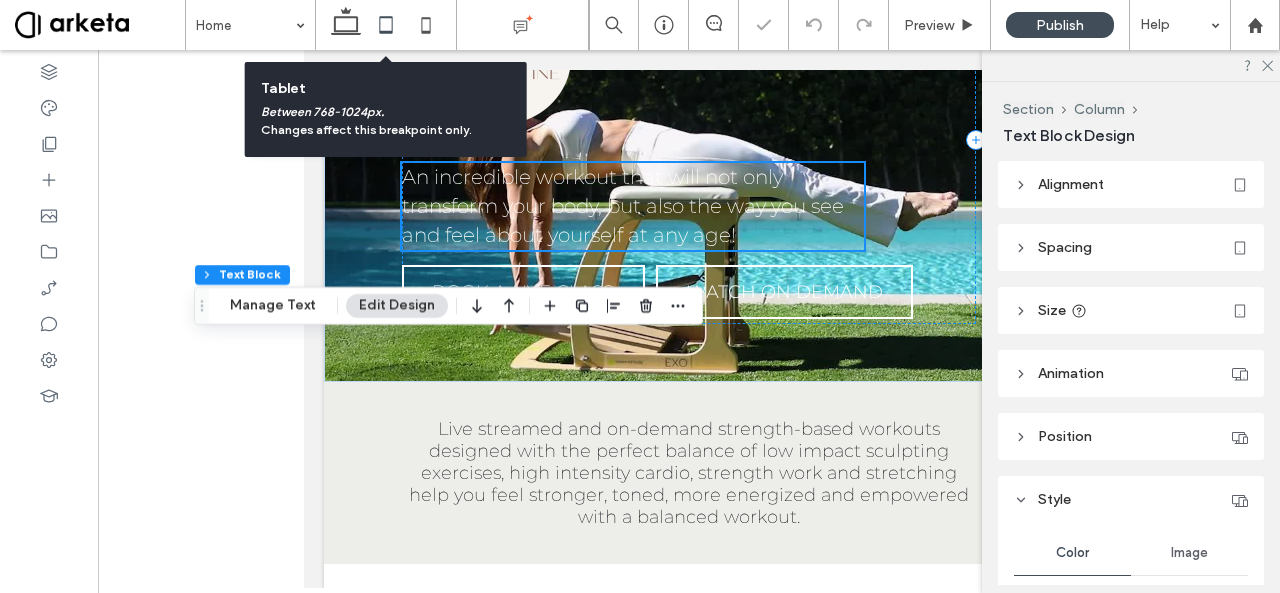 type on "**" 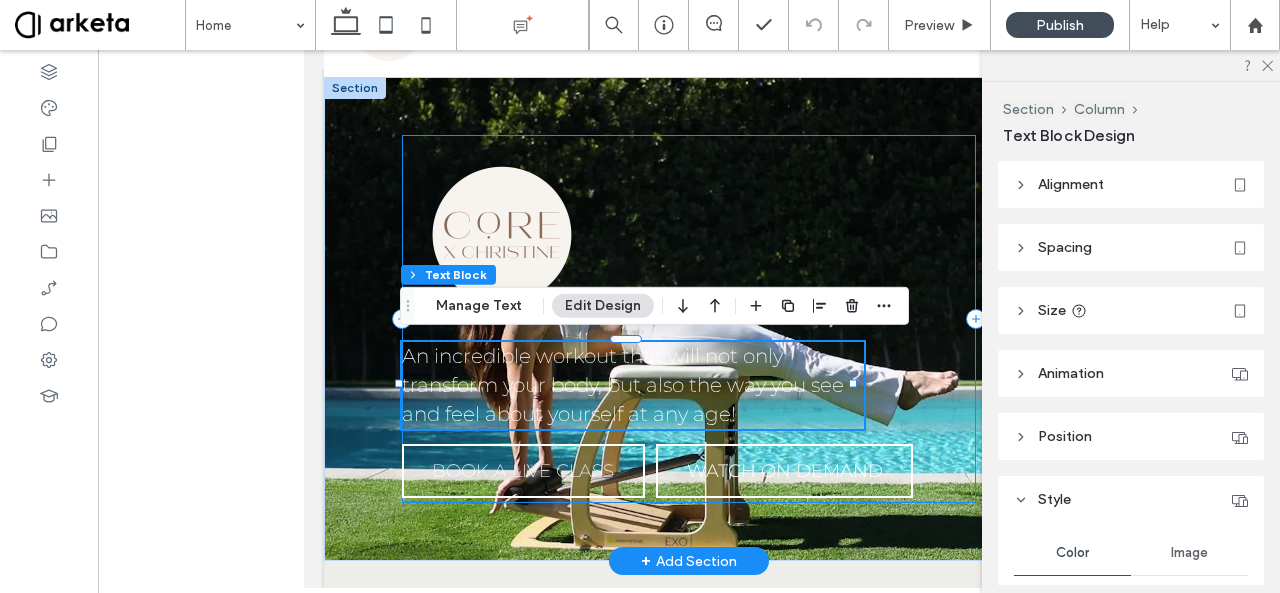 click on "An incredible workout that will not only transform your body, but also the way you see and feel about yourself at any age!
BOOK A LIVE CLASS
WATCH ON DEMAND" at bounding box center (689, 318) 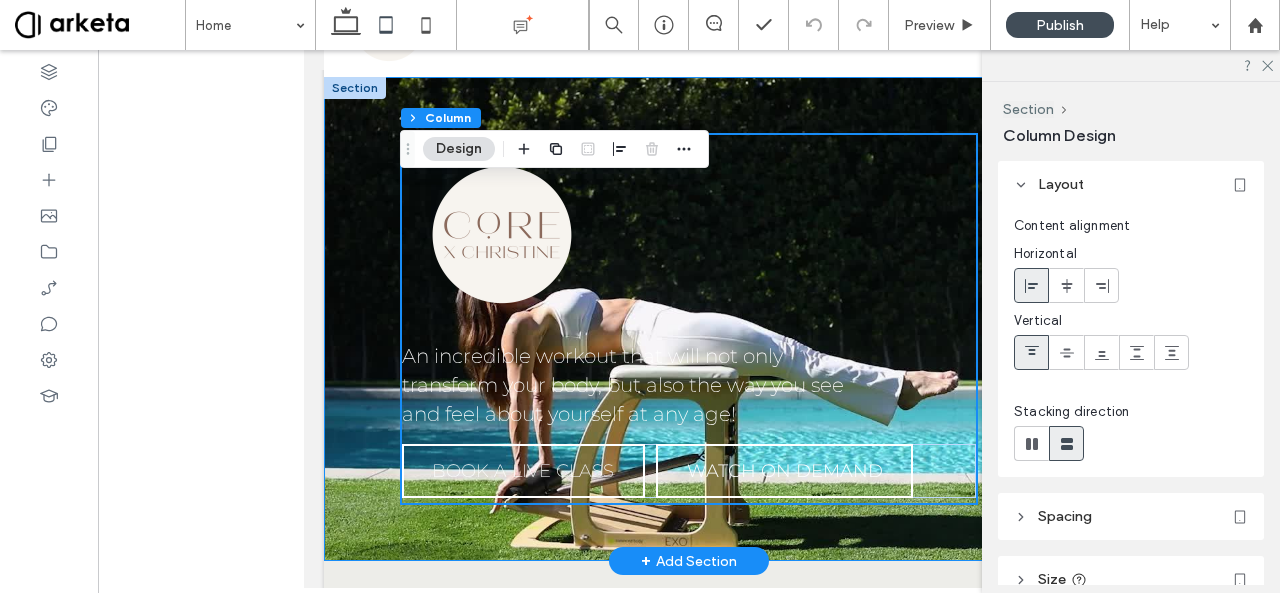 click on "An incredible workout that will not only transform your body, but also the way you see and feel about yourself at any age!
BOOK A LIVE CLASS
WATCH ON DEMAND" at bounding box center [689, 319] 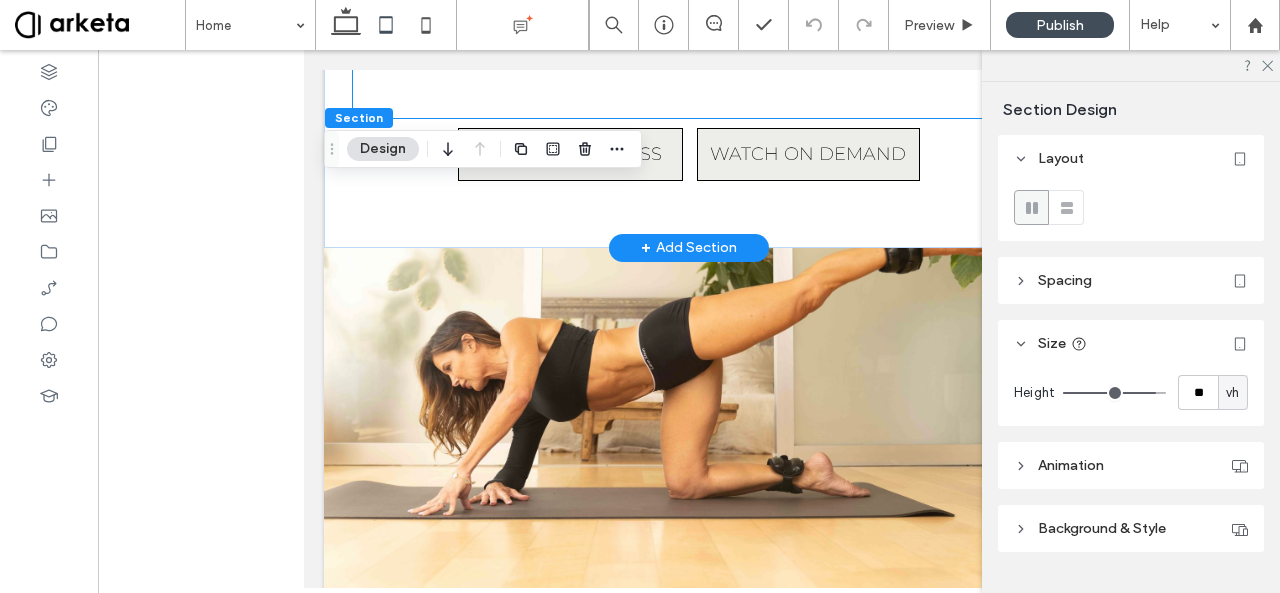 scroll, scrollTop: 1582, scrollLeft: 0, axis: vertical 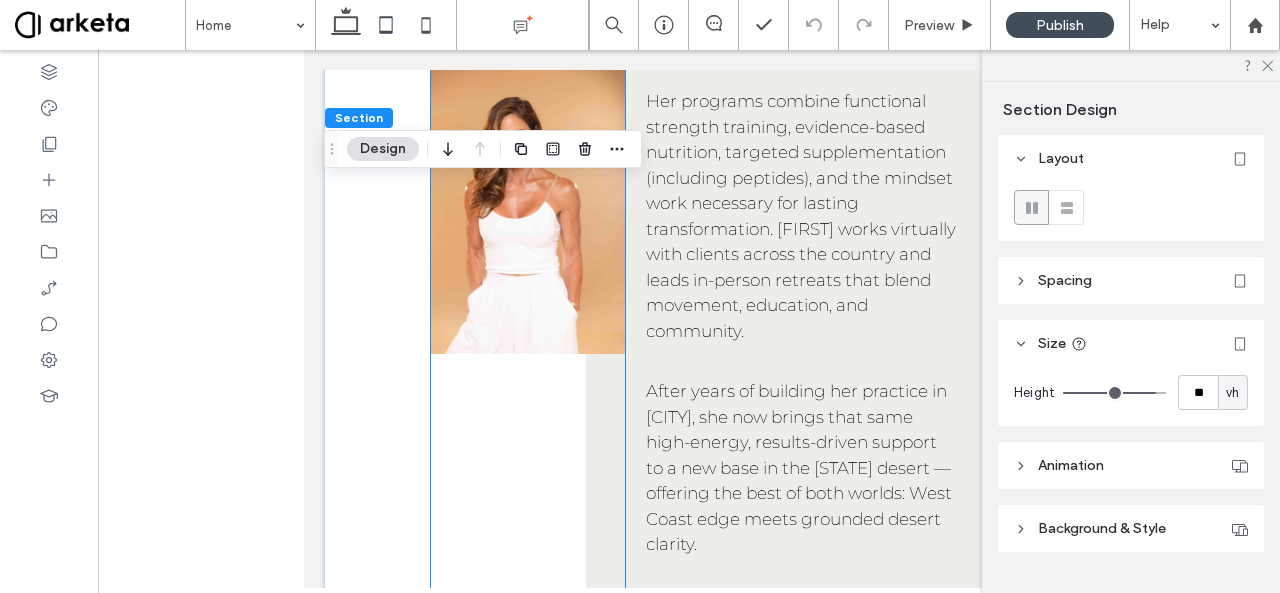click at bounding box center (528, 208) 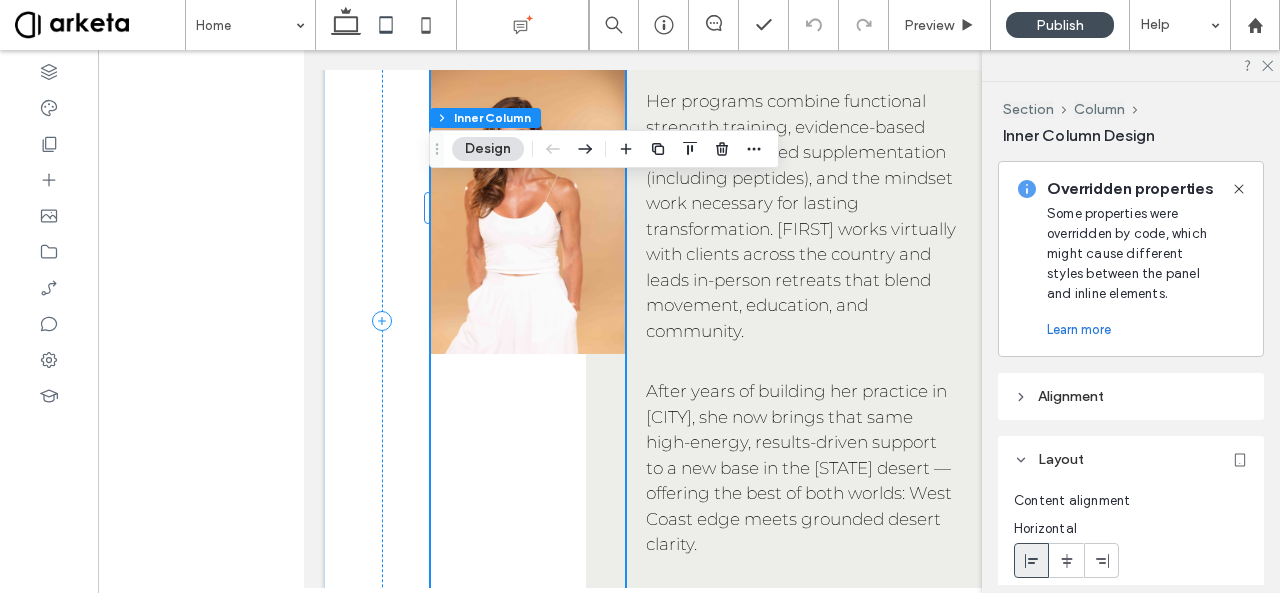 click at bounding box center (528, 208) 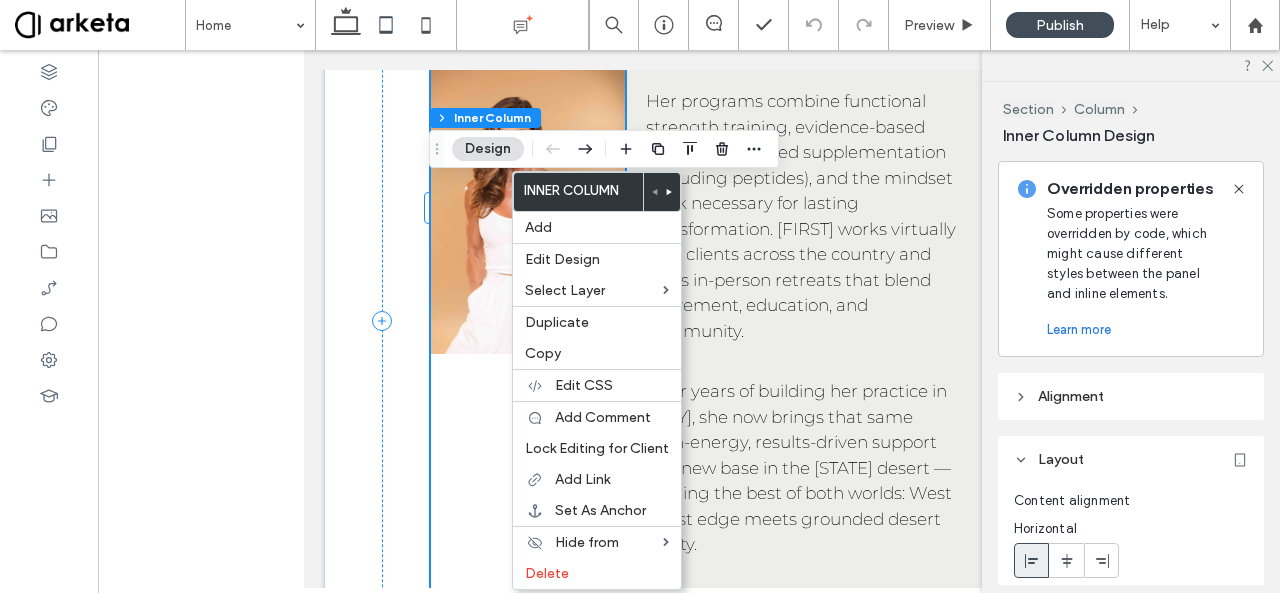 click at bounding box center (528, 208) 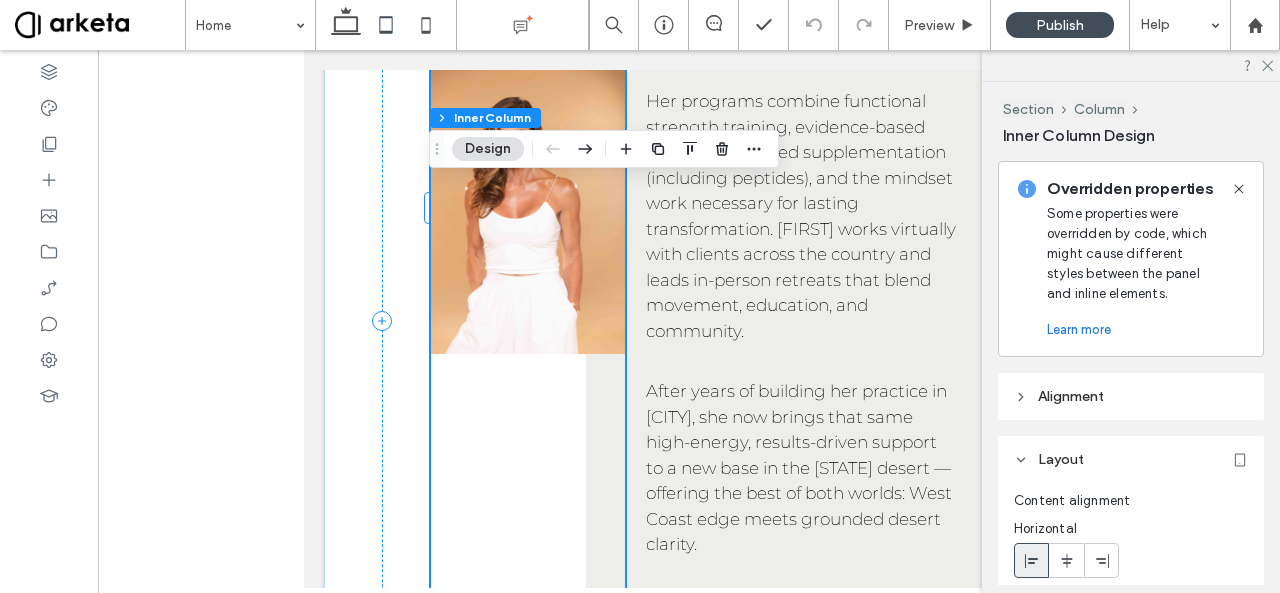 click at bounding box center [528, 208] 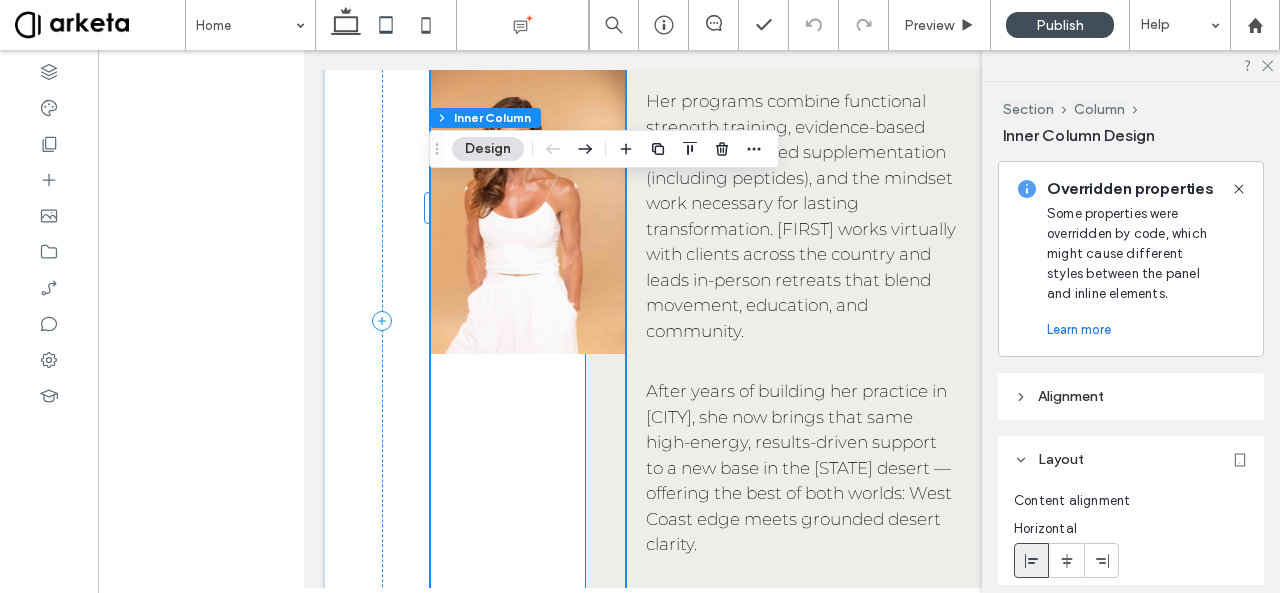 click on "About [FIRST]
[FIRST] [LAST] is a certified wellness consultant and fitness coach rooted in both [CITY] and [STATE]. With over 30 years of experience guiding women through midlife transitions, she’s on a mission to help you reclaim strength, clarity, and confidence through a holistic, hormone-smart approach.
Her programs combine functional strength training, evidence-based nutrition, targeted supplementation (including peptides), and the mindset work necessary for lasting transformation. [FIRST] works virtually with clients across the country and leads in-person retreats that blend movement, education, and community.
After years of building her practice in [CITY], she now brings that same high-energy, results-driven support to a new base in the [STATE] desert — offering the best of both worlds: West Coast edge meets grounded desert clarity.
[FIRST] believes midlife isn’t a crisis — it’s your next power era.
RYT-200" at bounding box center [791, 308] 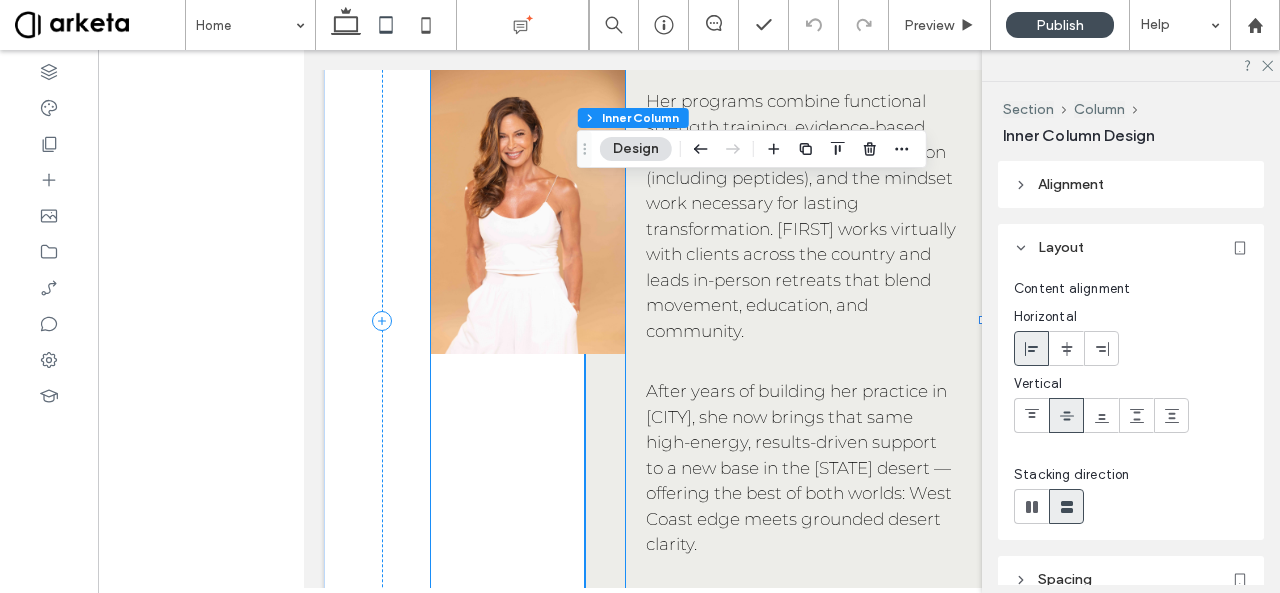 click at bounding box center [528, 208] 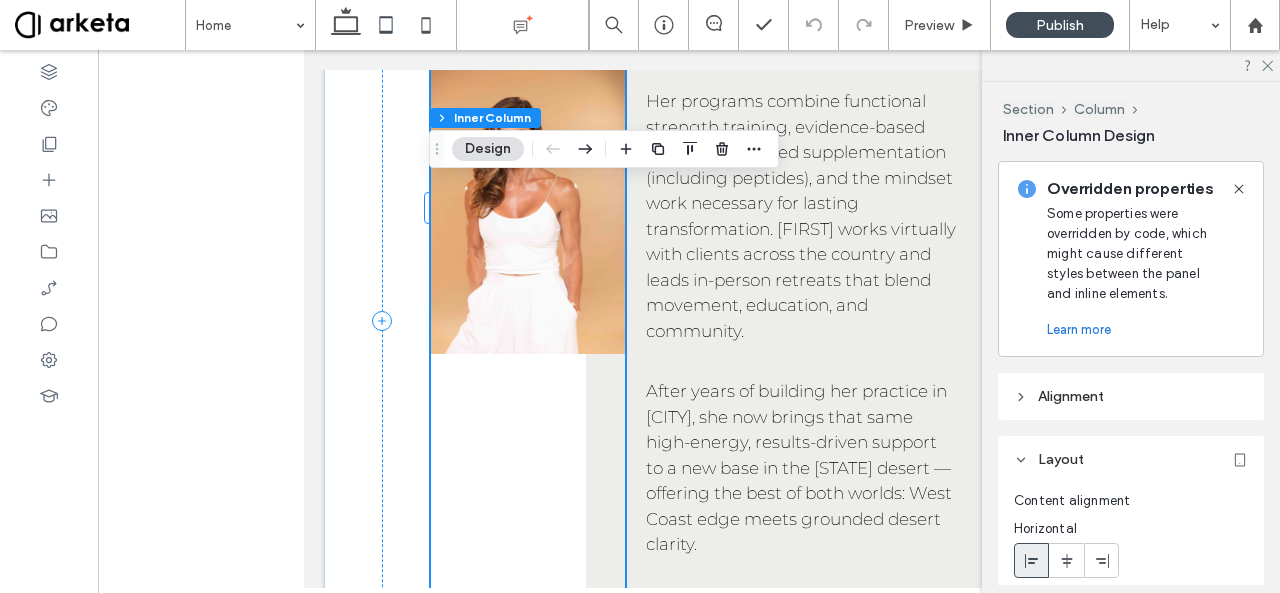 click at bounding box center (528, 208) 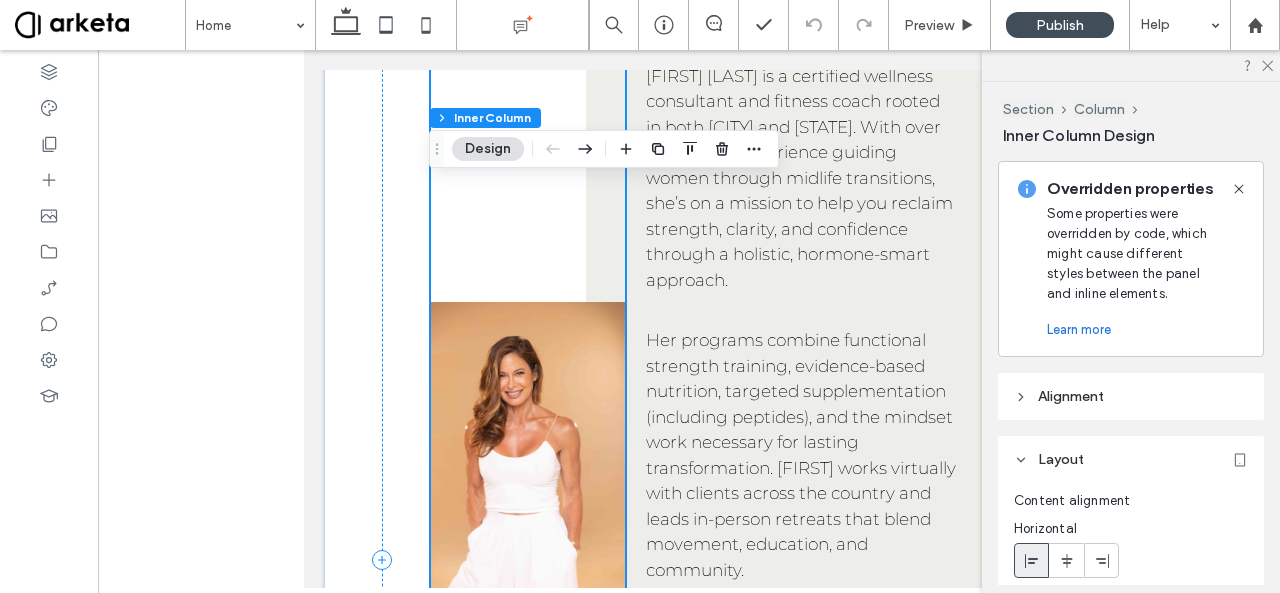scroll, scrollTop: 2090, scrollLeft: 0, axis: vertical 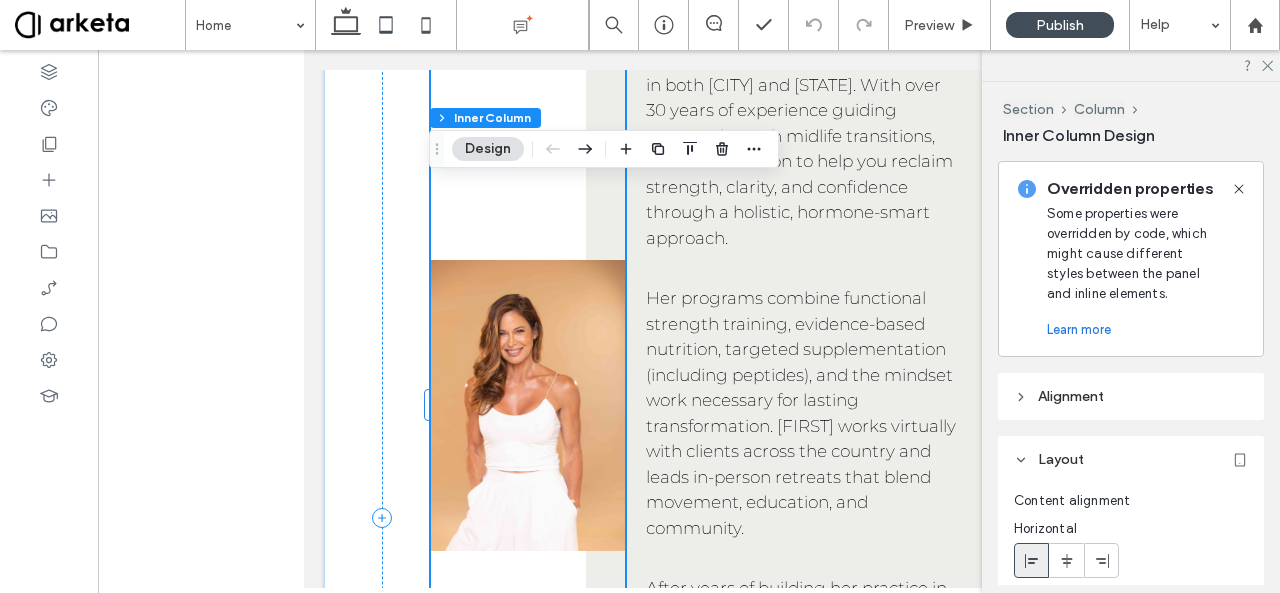 click at bounding box center (528, 405) 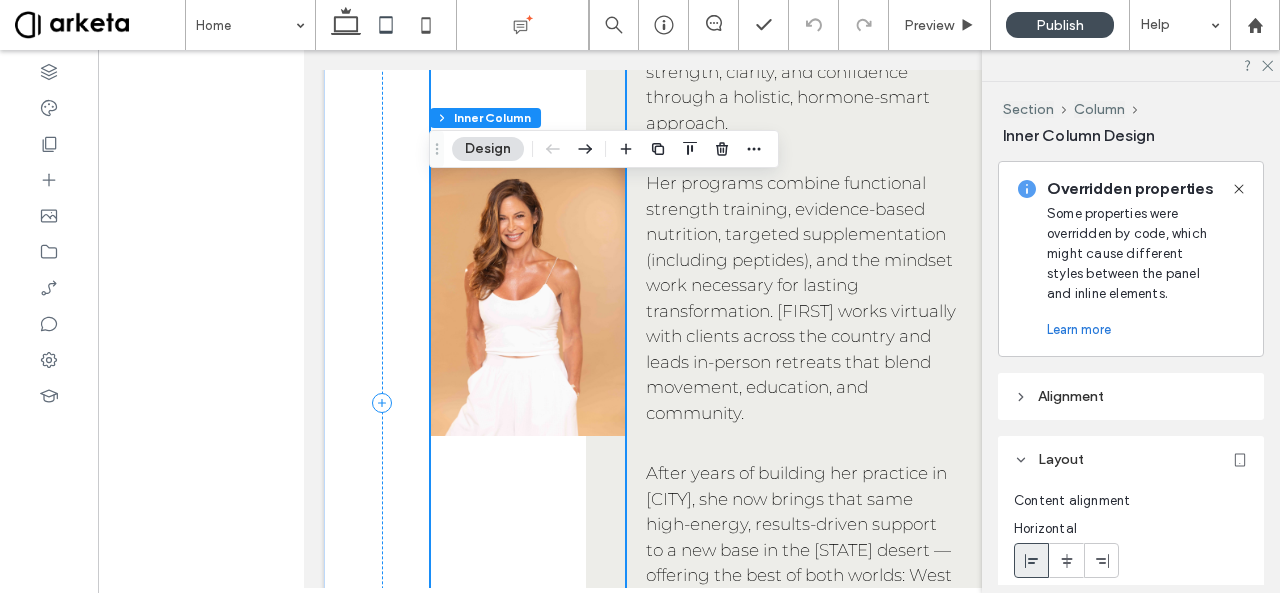 scroll, scrollTop: 2230, scrollLeft: 0, axis: vertical 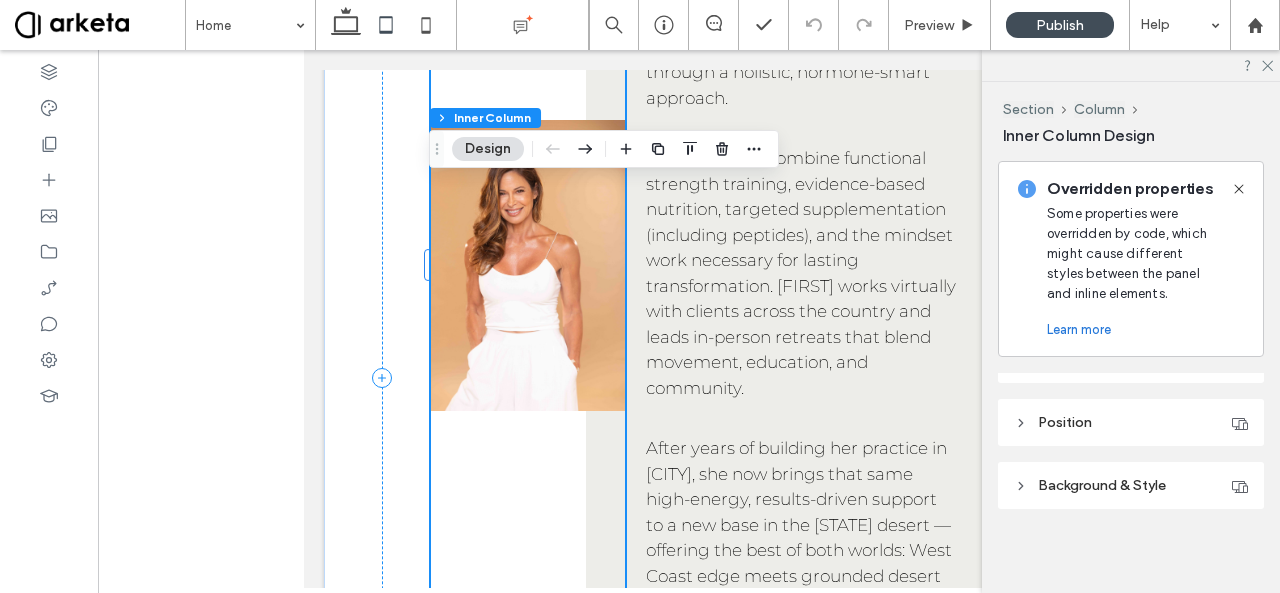 click at bounding box center (528, 265) 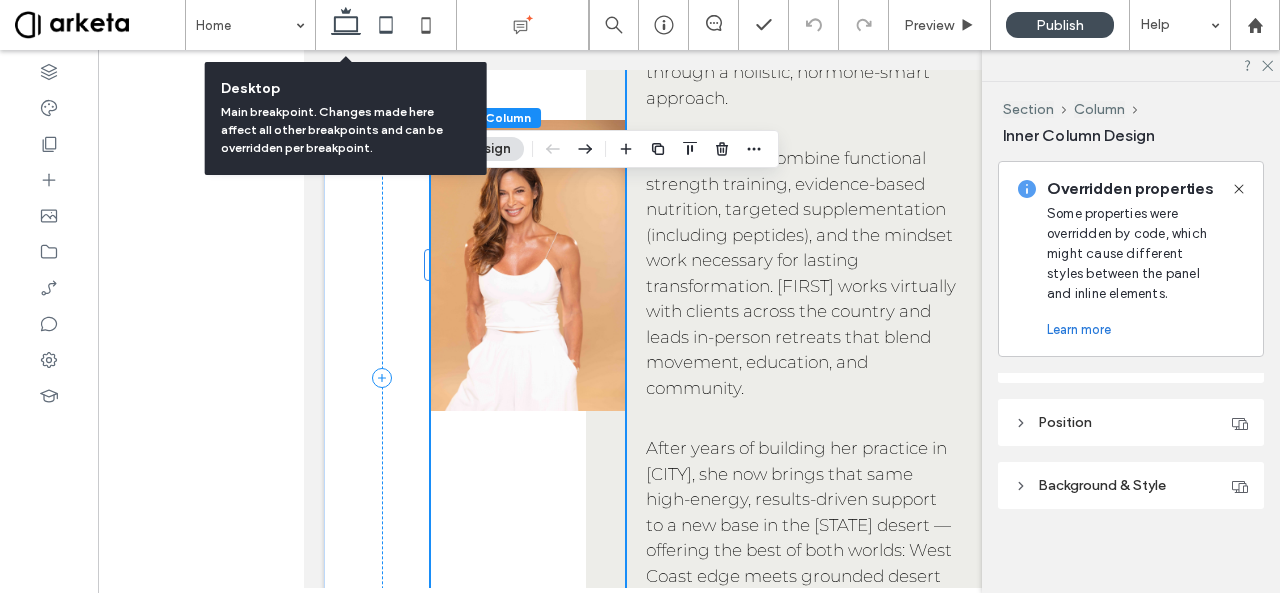 click 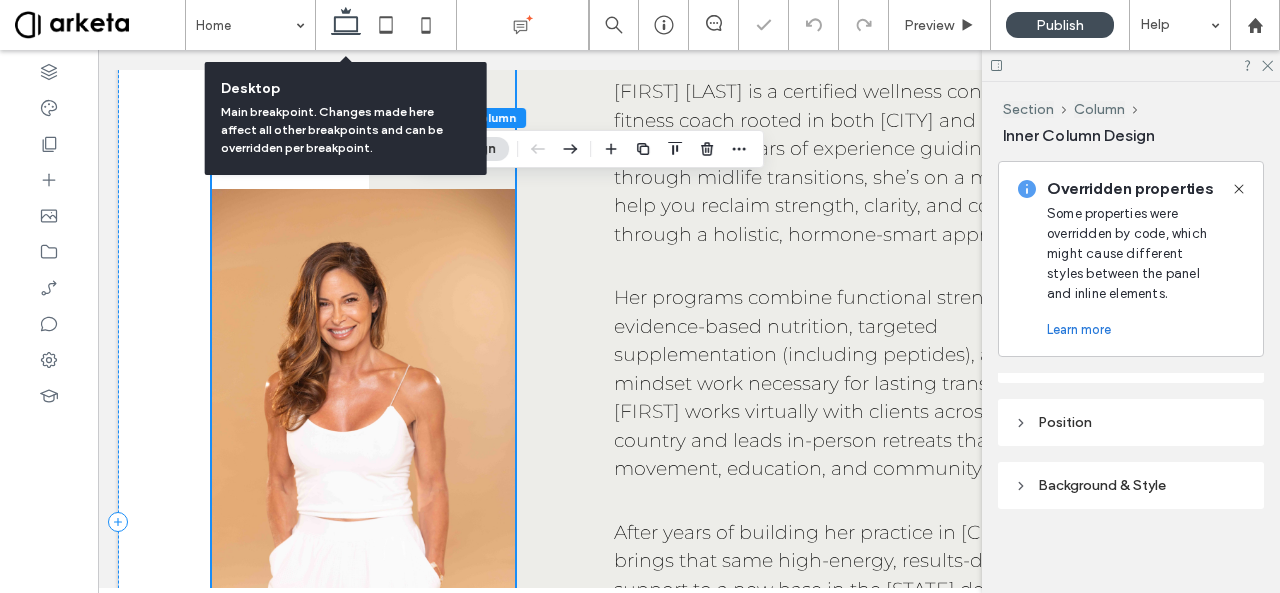 type on "***" 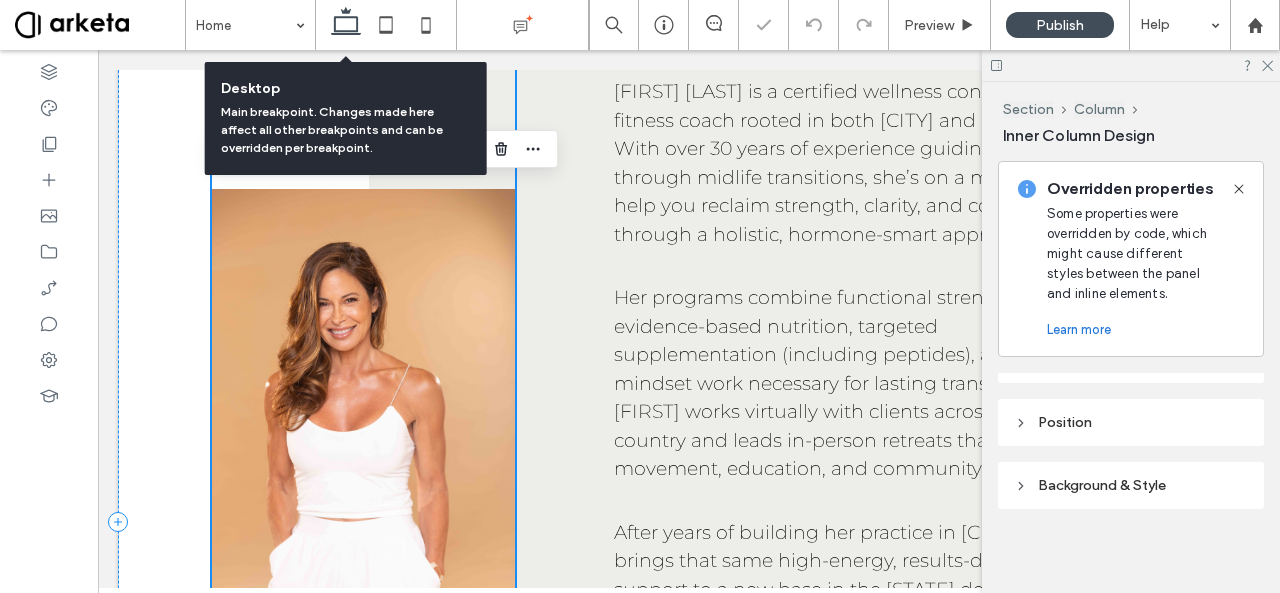 scroll, scrollTop: 2374, scrollLeft: 0, axis: vertical 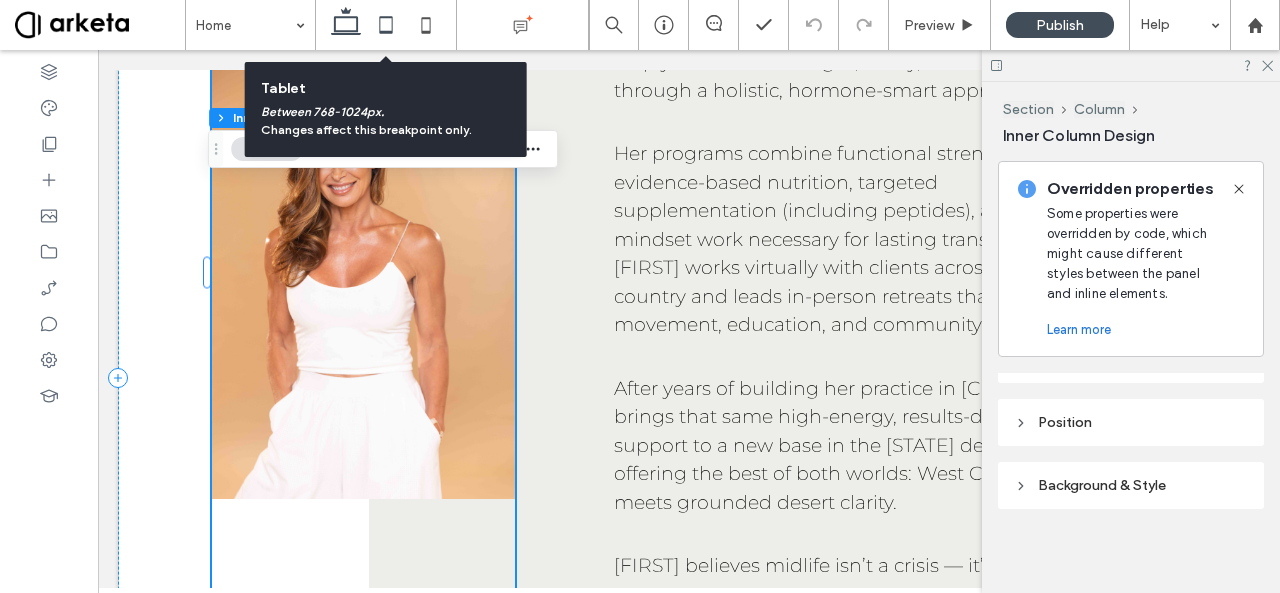 click 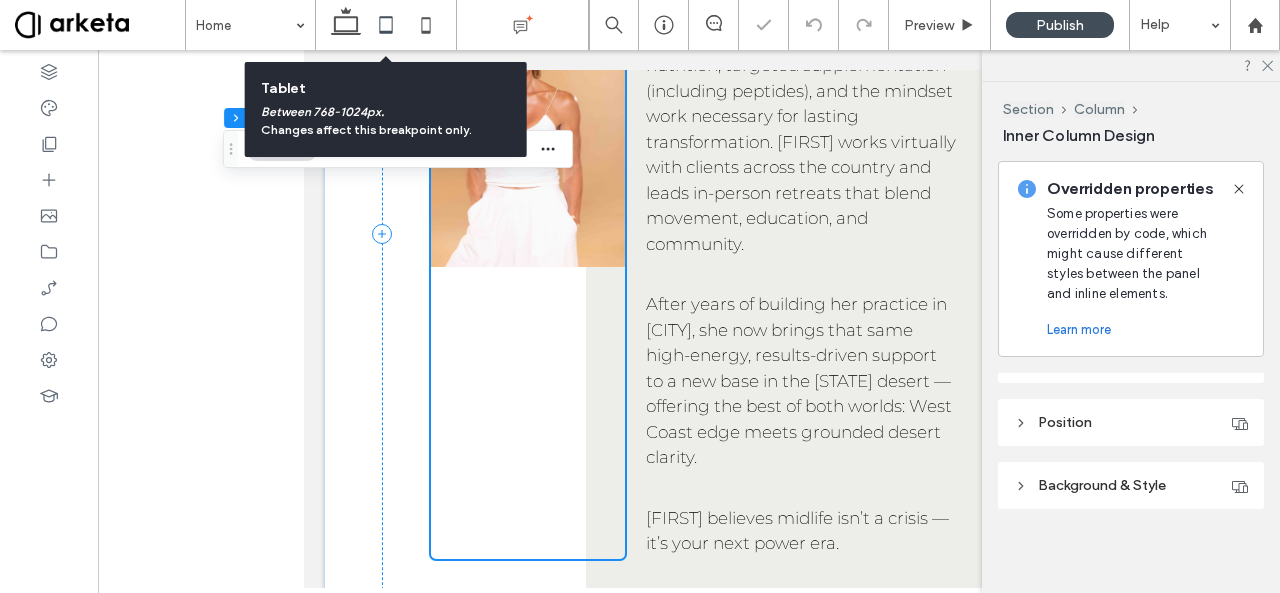 type on "**" 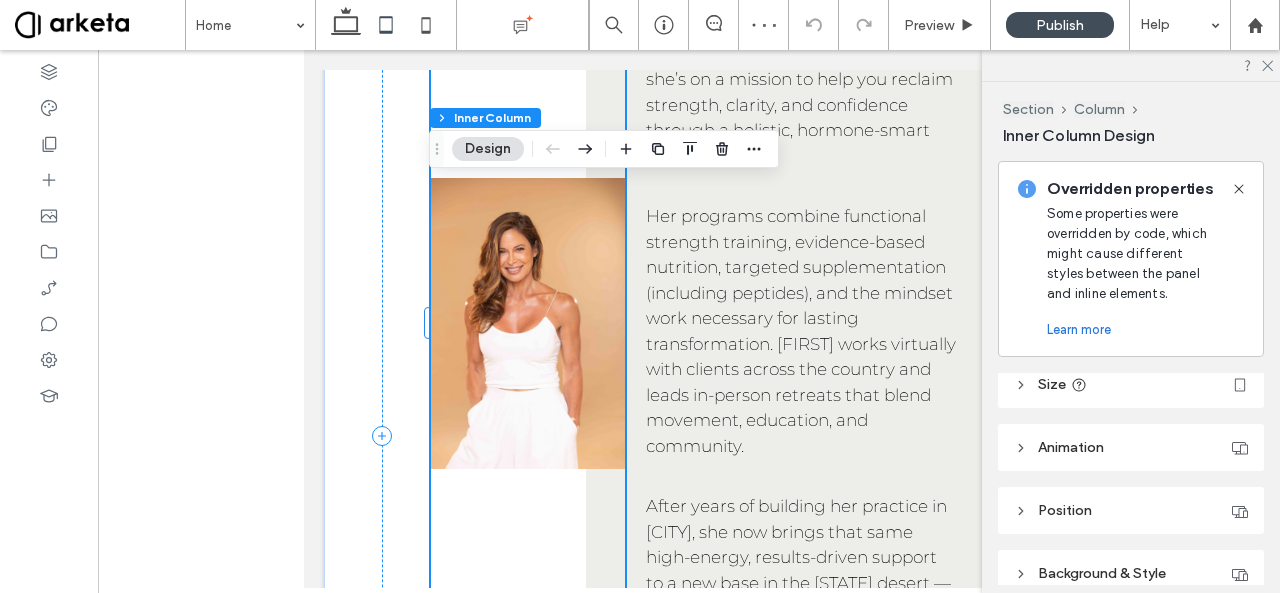 scroll, scrollTop: 558, scrollLeft: 0, axis: vertical 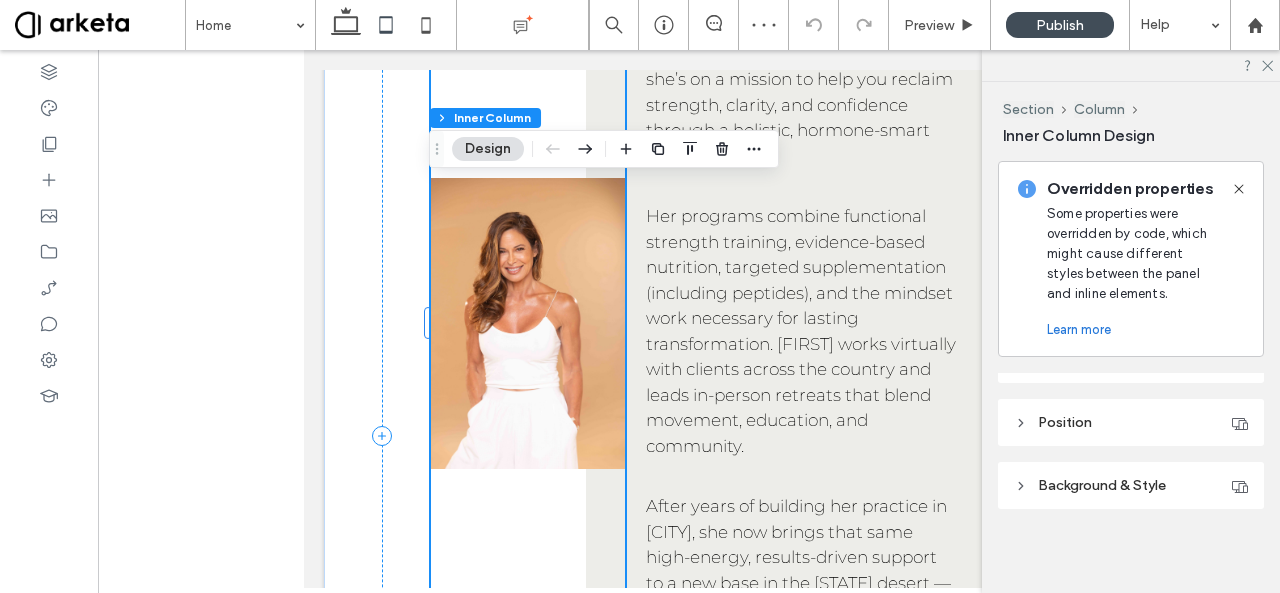 click on "Background & Style" at bounding box center [1131, 485] 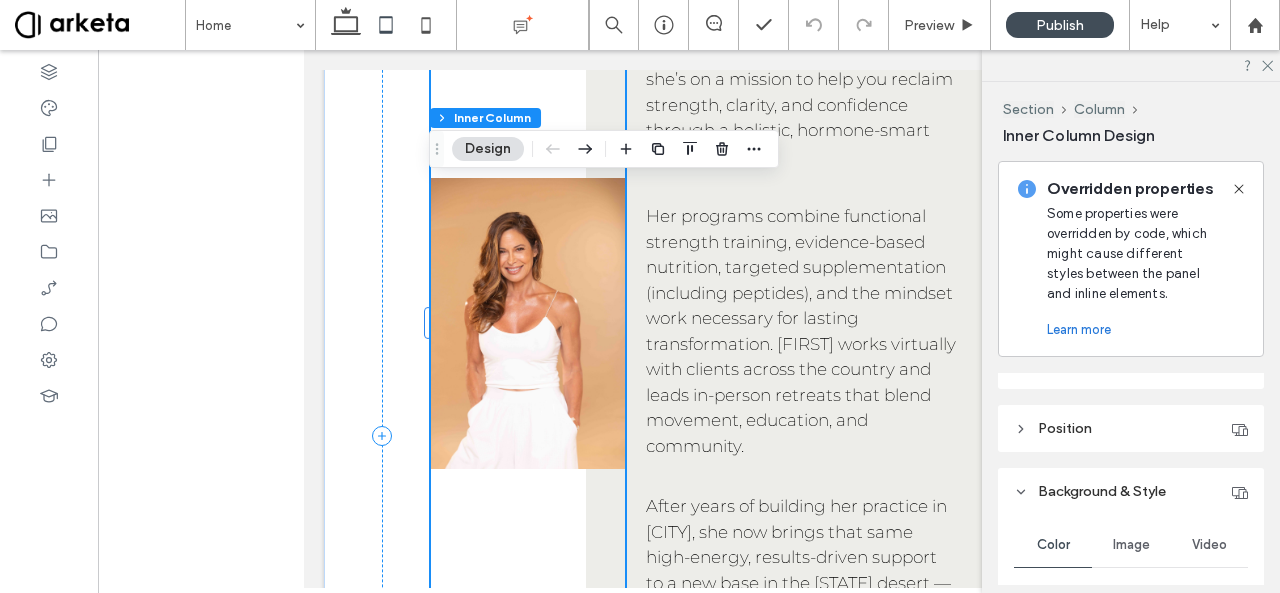 scroll, scrollTop: 555, scrollLeft: 0, axis: vertical 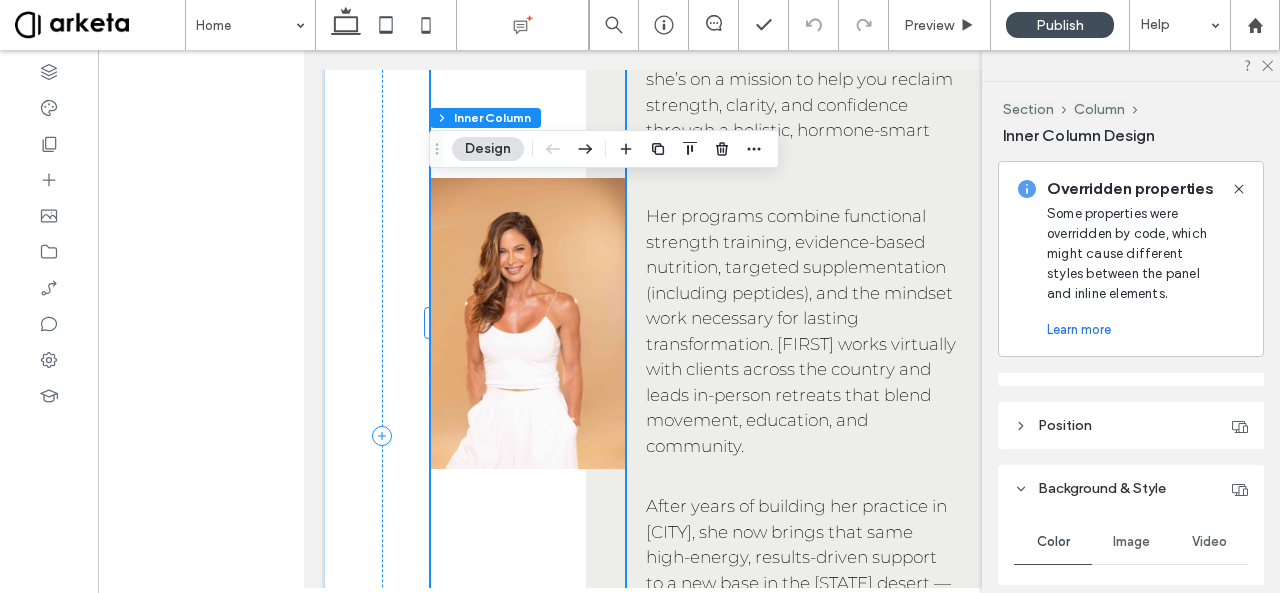 click on "Image" at bounding box center [1131, 542] 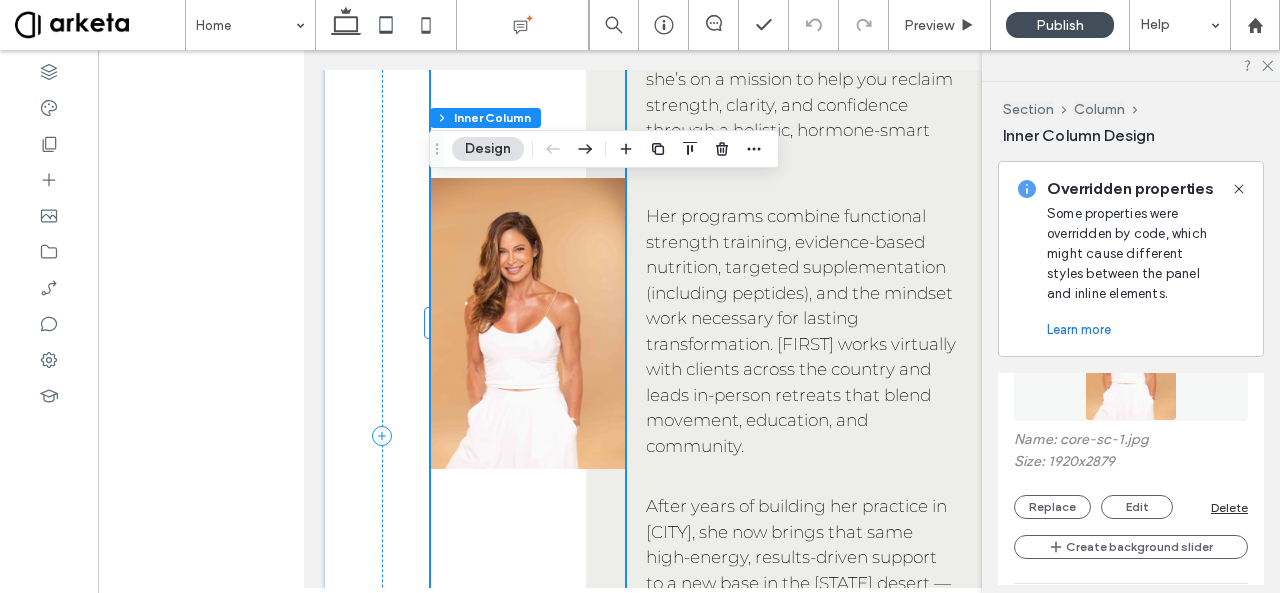 scroll, scrollTop: 869, scrollLeft: 0, axis: vertical 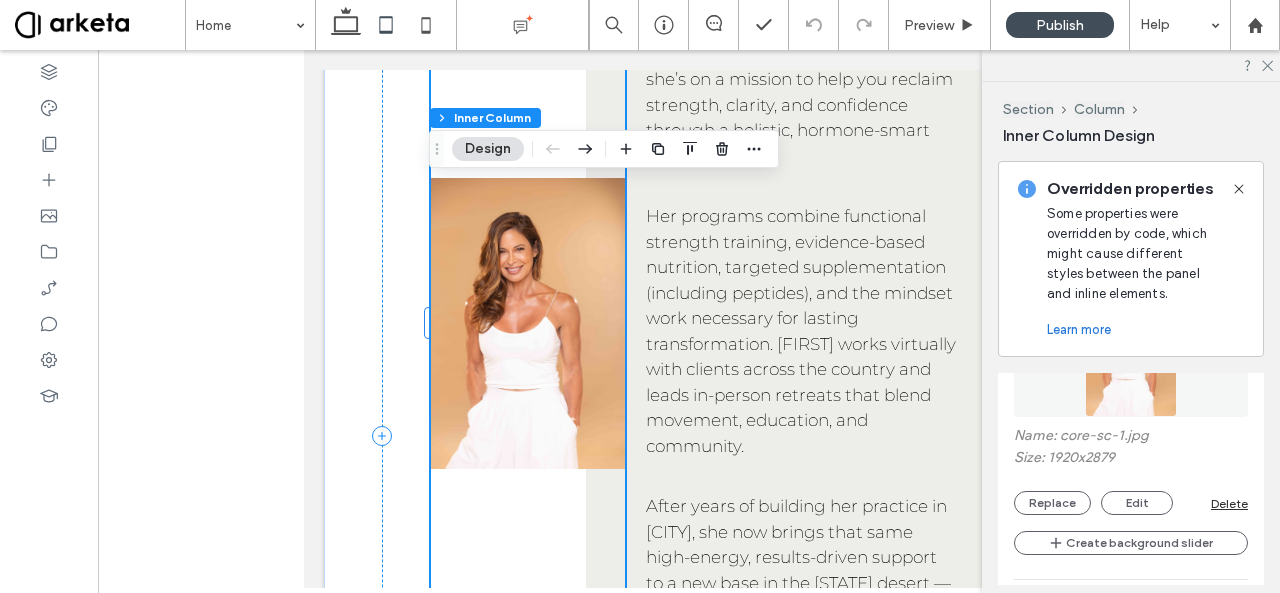click on "Delete" at bounding box center (1229, 503) 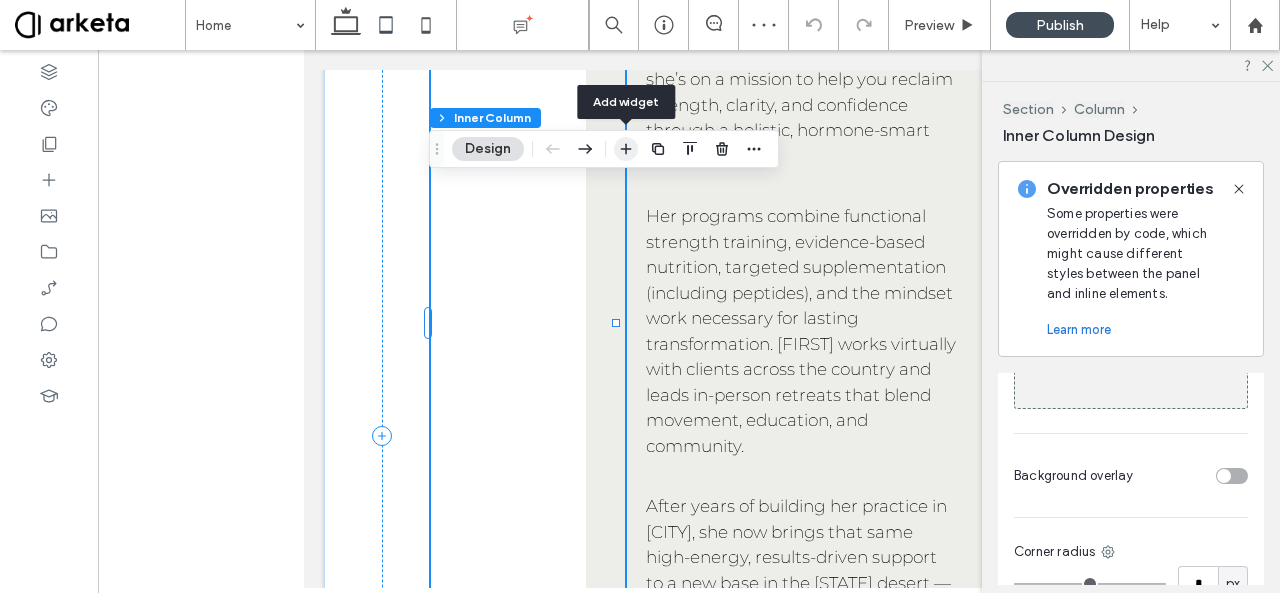 click at bounding box center [626, 149] 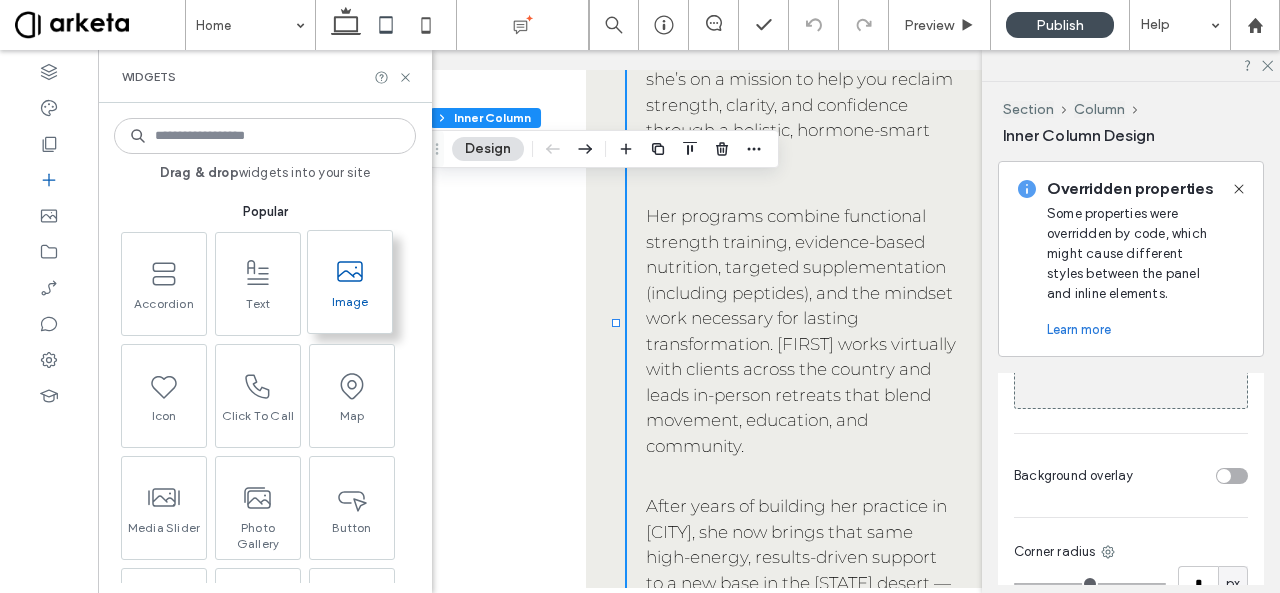 click at bounding box center [350, 271] 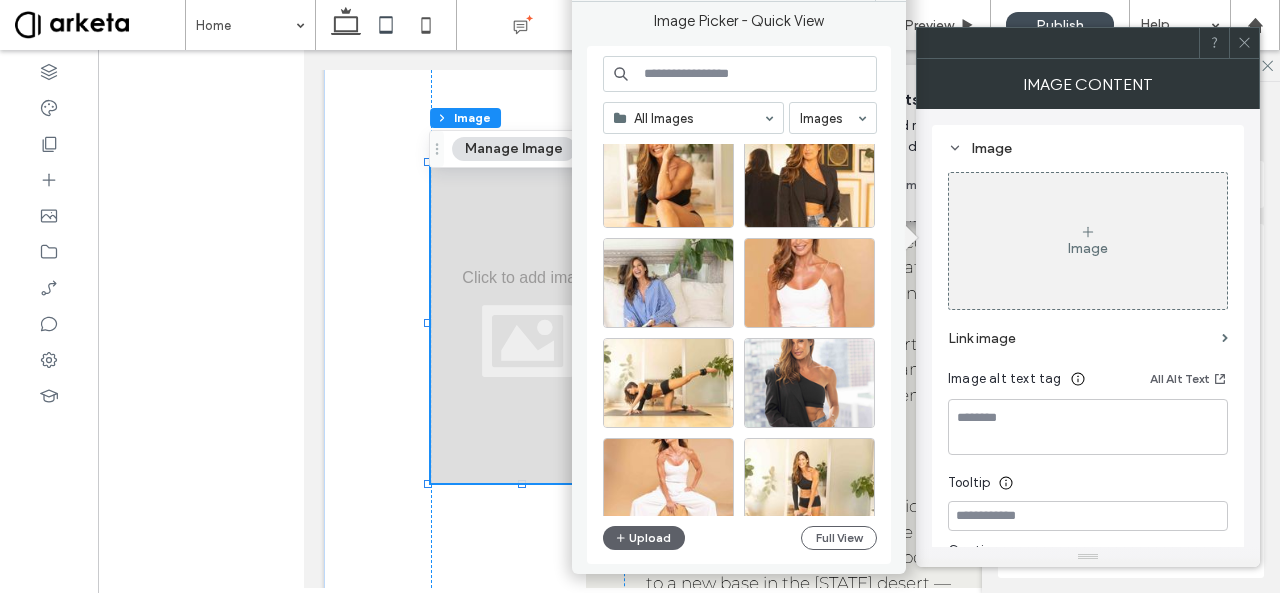 scroll, scrollTop: 818, scrollLeft: 0, axis: vertical 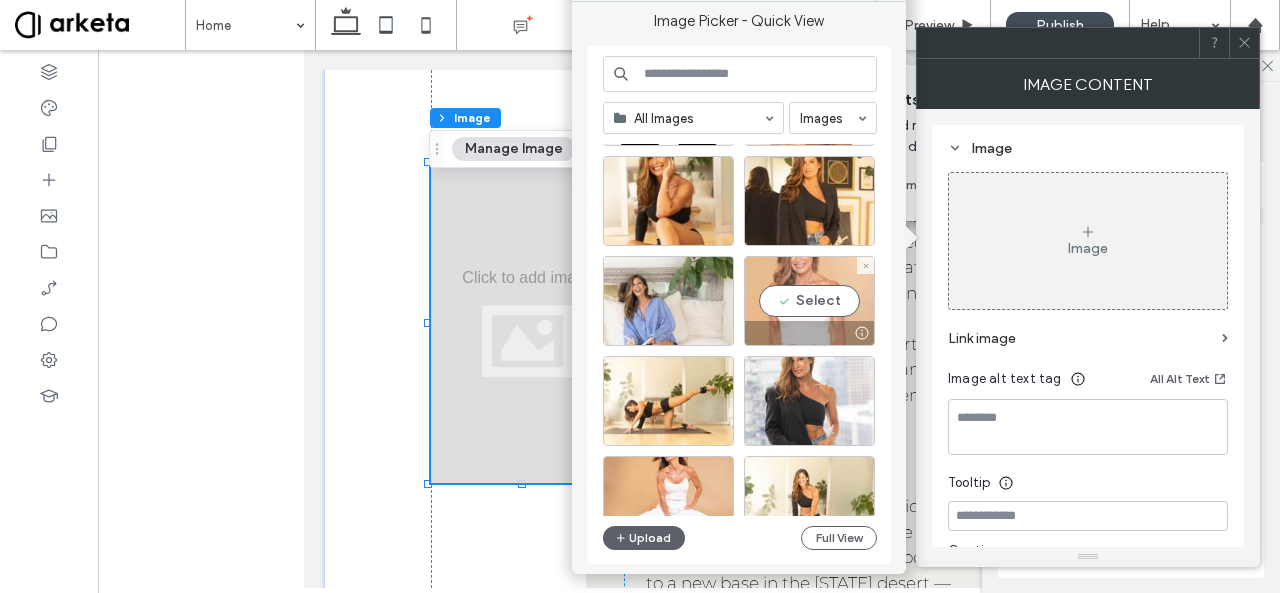 click on "Select" at bounding box center (809, 301) 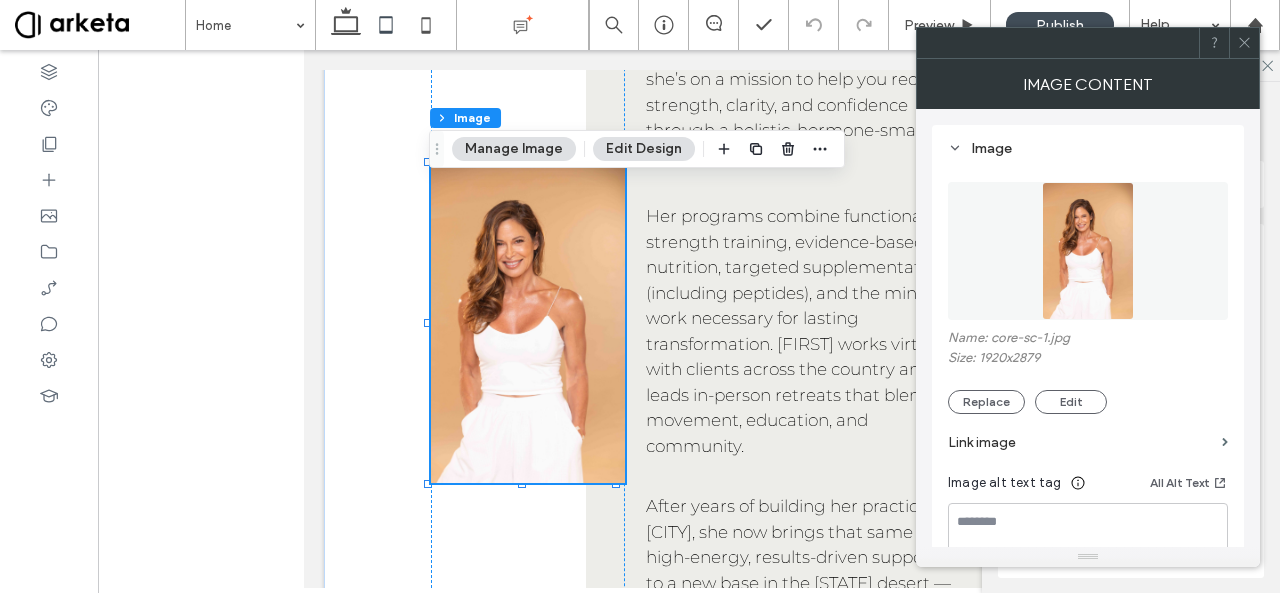 click 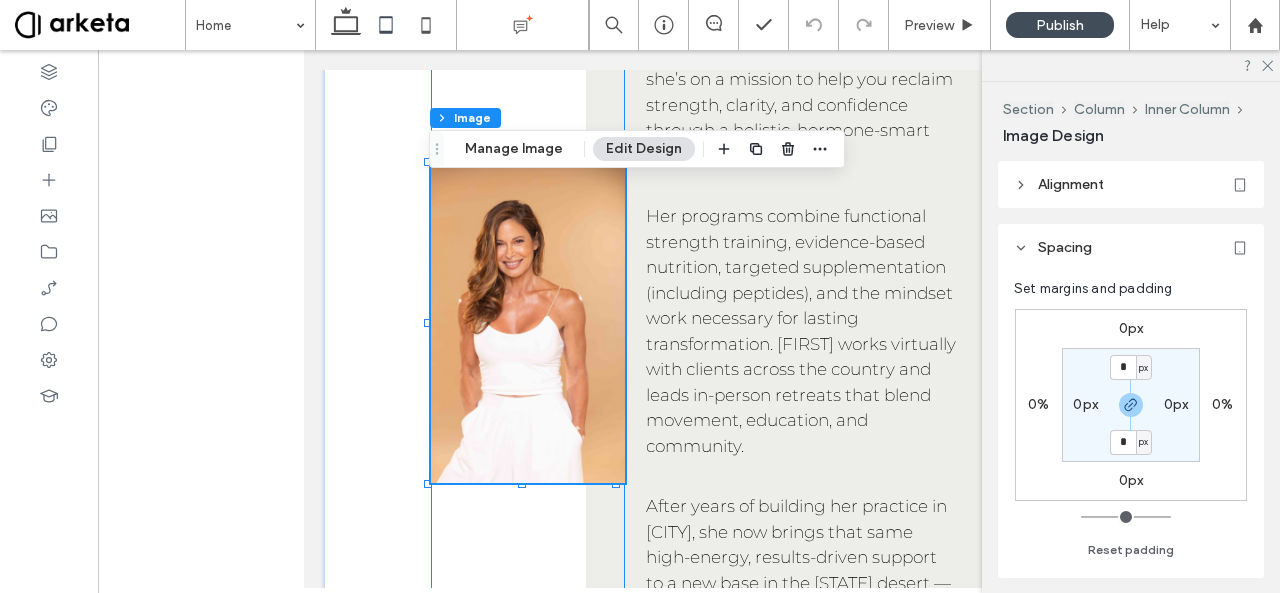 click at bounding box center (528, 323) 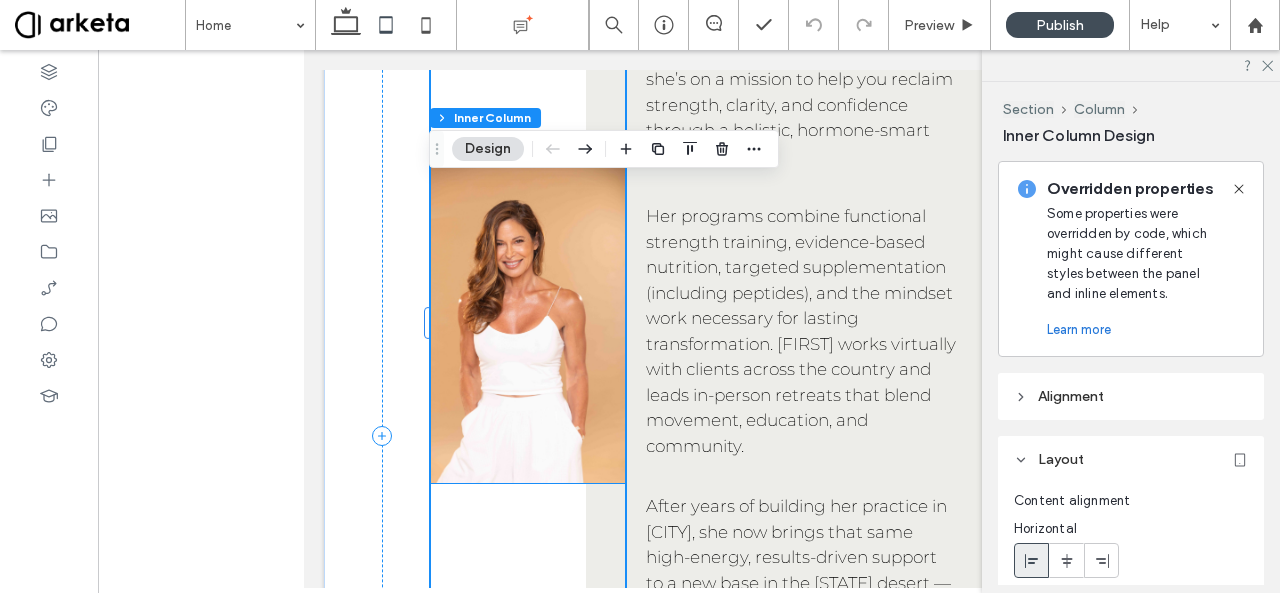 click at bounding box center (528, 323) 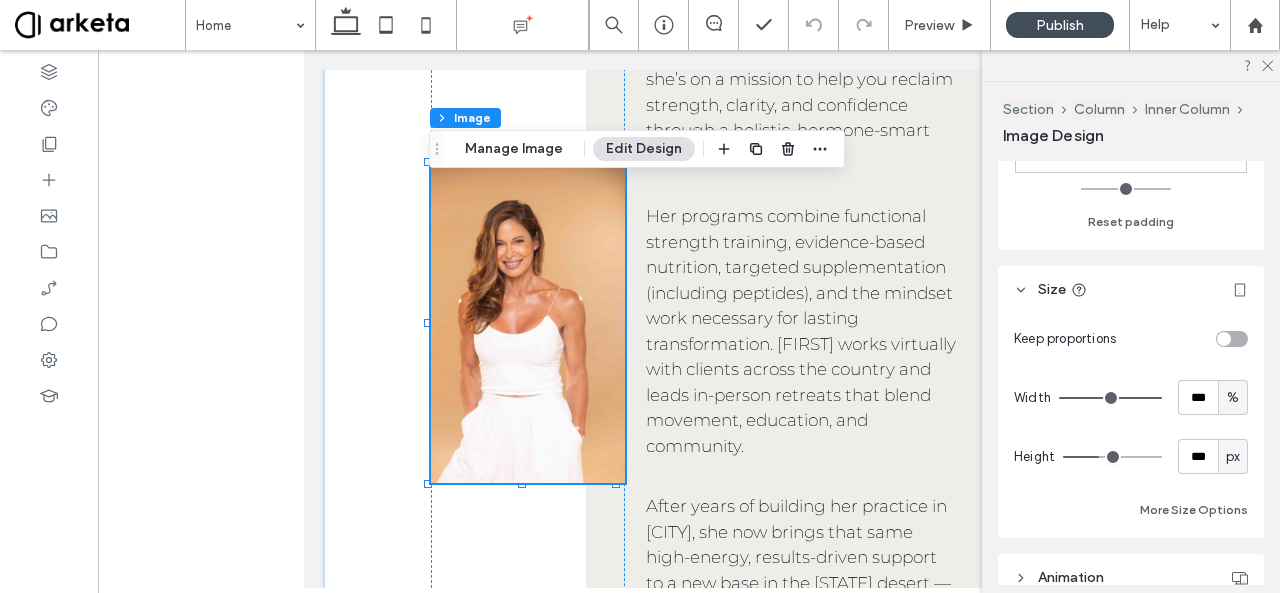 scroll, scrollTop: 327, scrollLeft: 0, axis: vertical 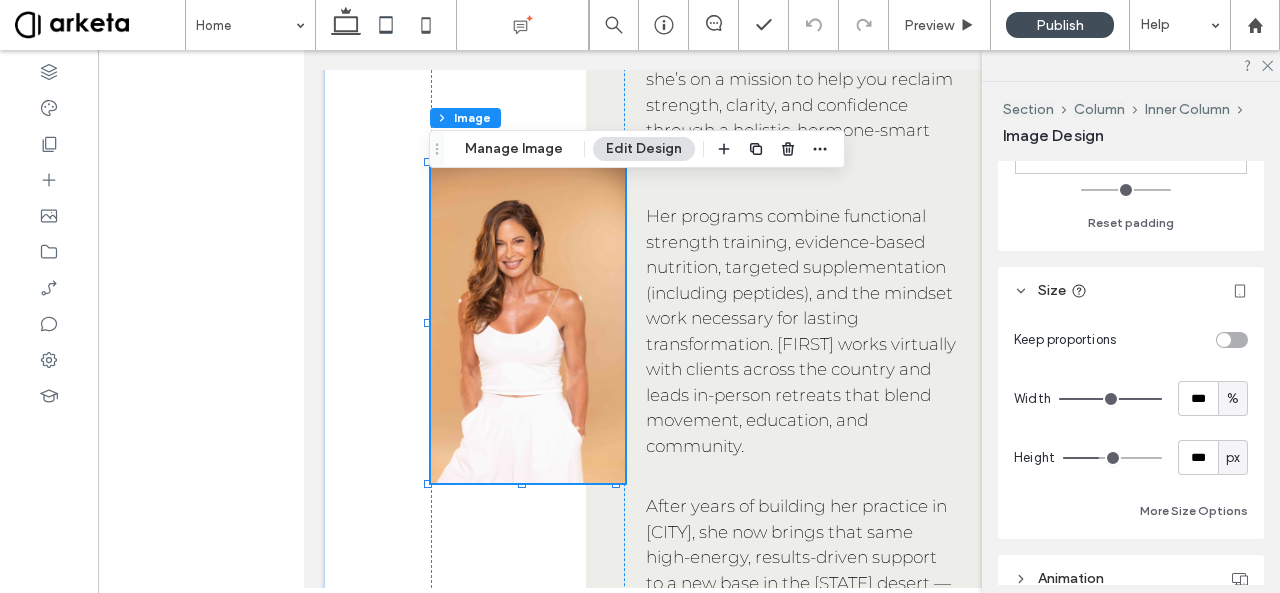 type on "***" 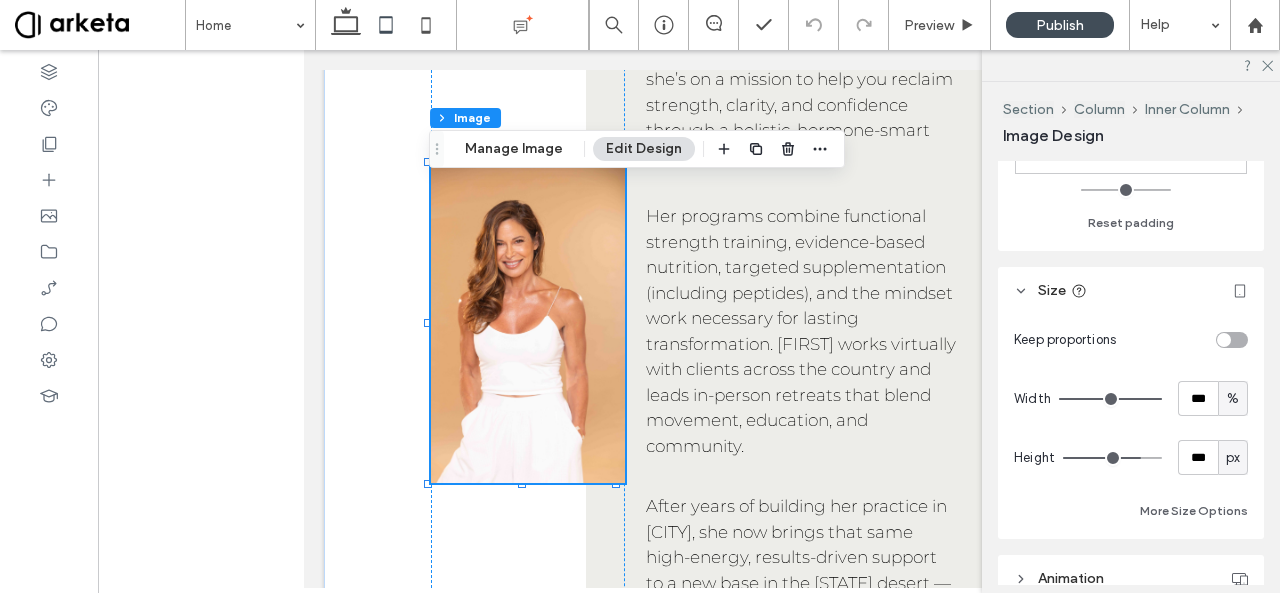 type on "***" 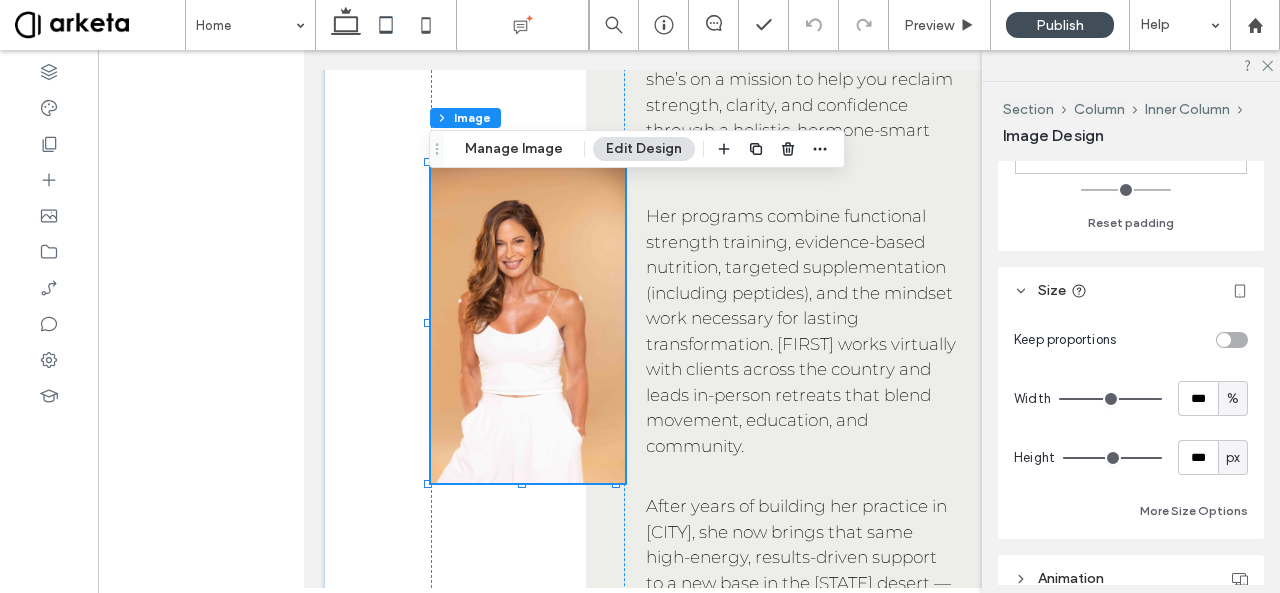drag, startPoint x: 1100, startPoint y: 454, endPoint x: 1166, endPoint y: 456, distance: 66.0303 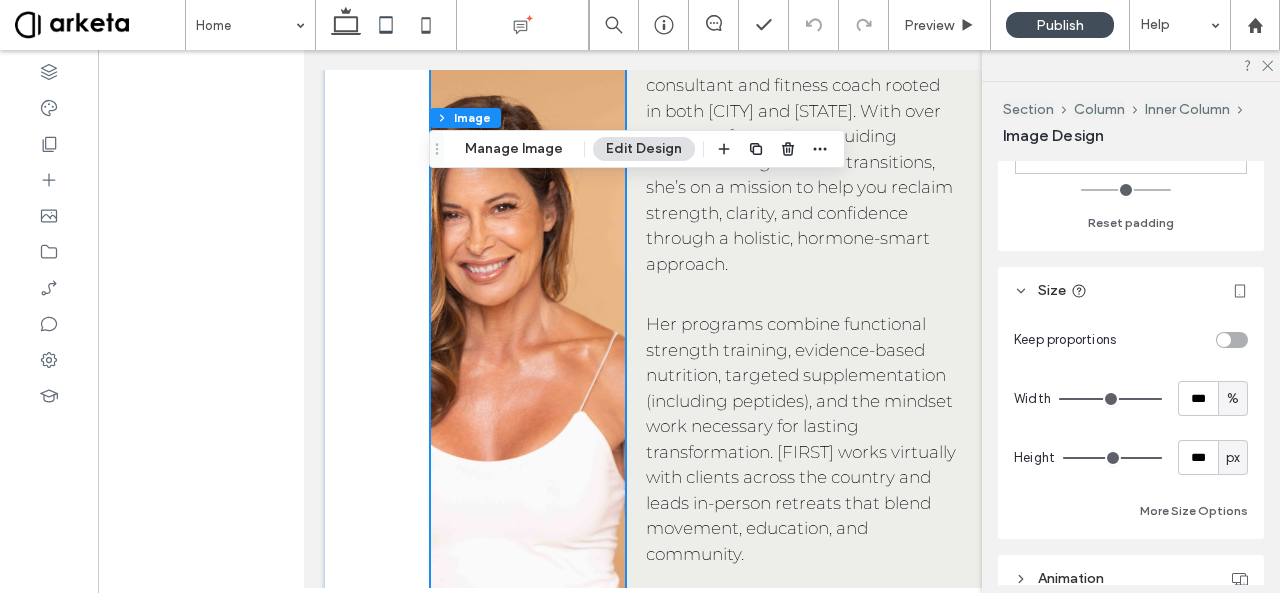 scroll, scrollTop: 2062, scrollLeft: 0, axis: vertical 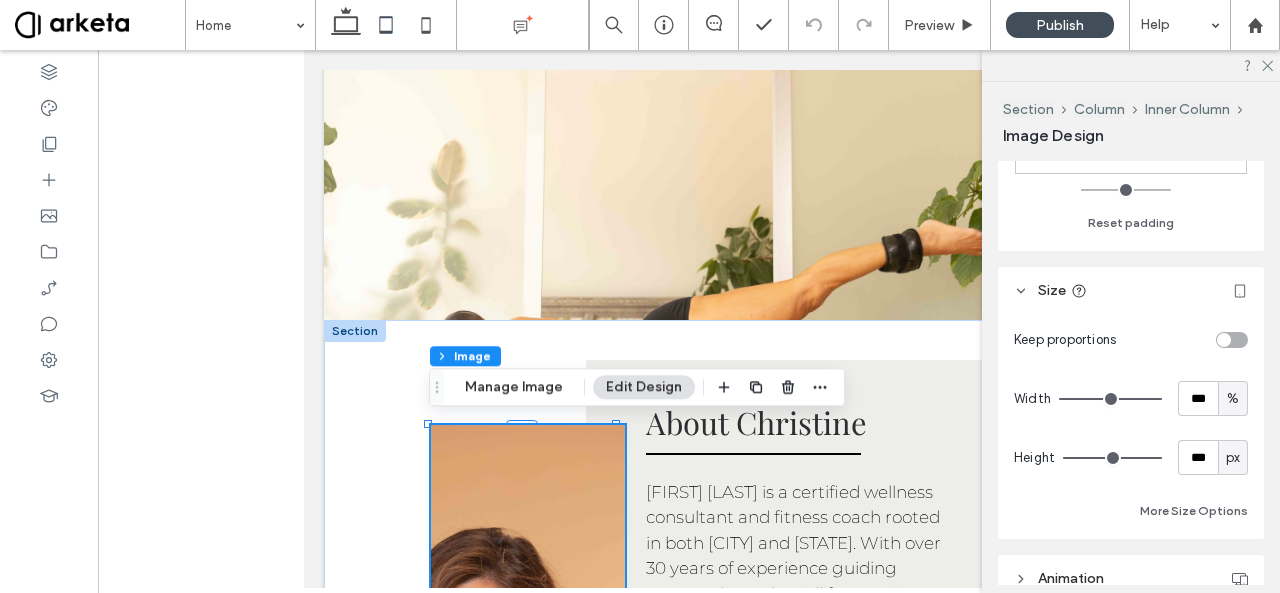 click on "%" at bounding box center [1233, 399] 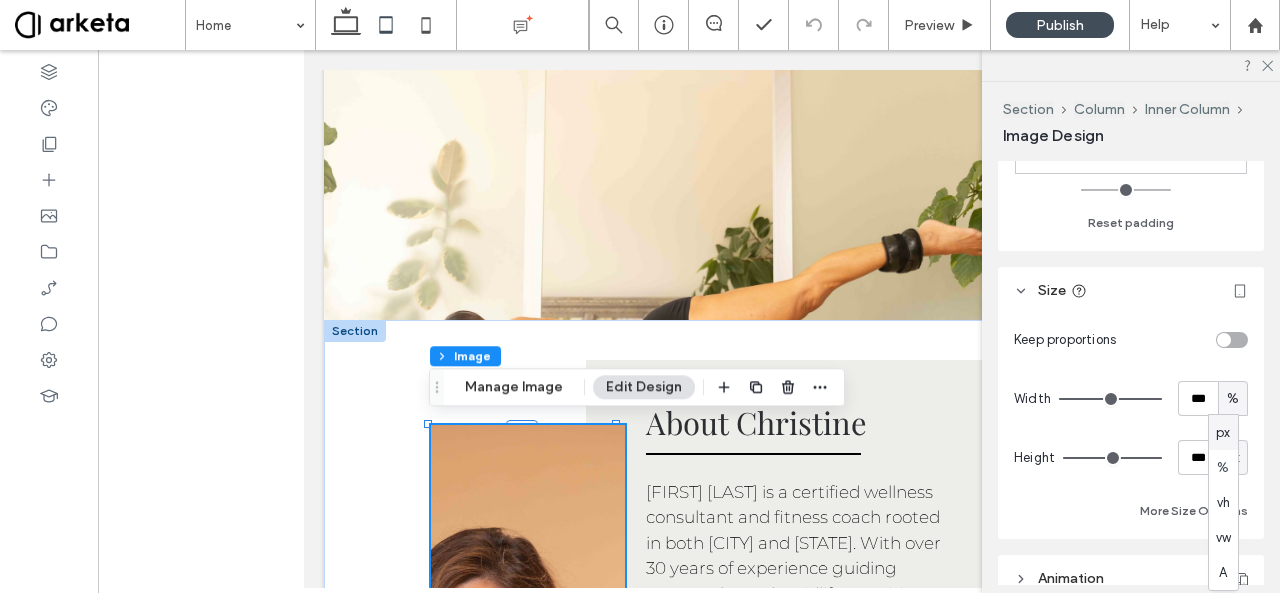 click on "px" at bounding box center [1223, 432] 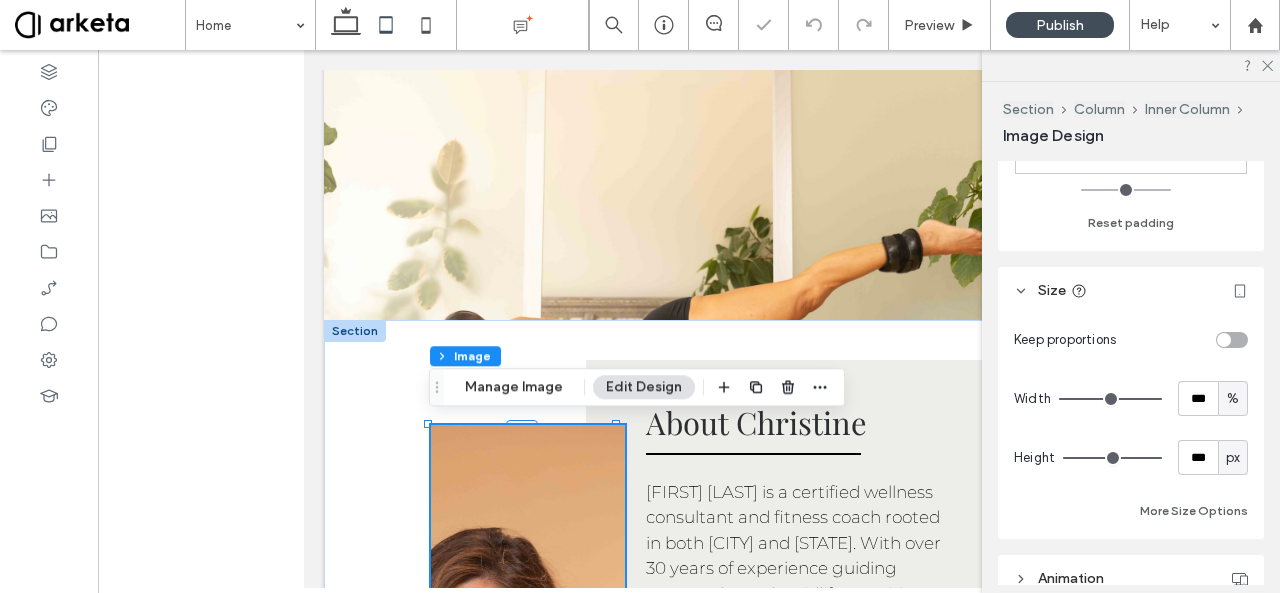 type on "***" 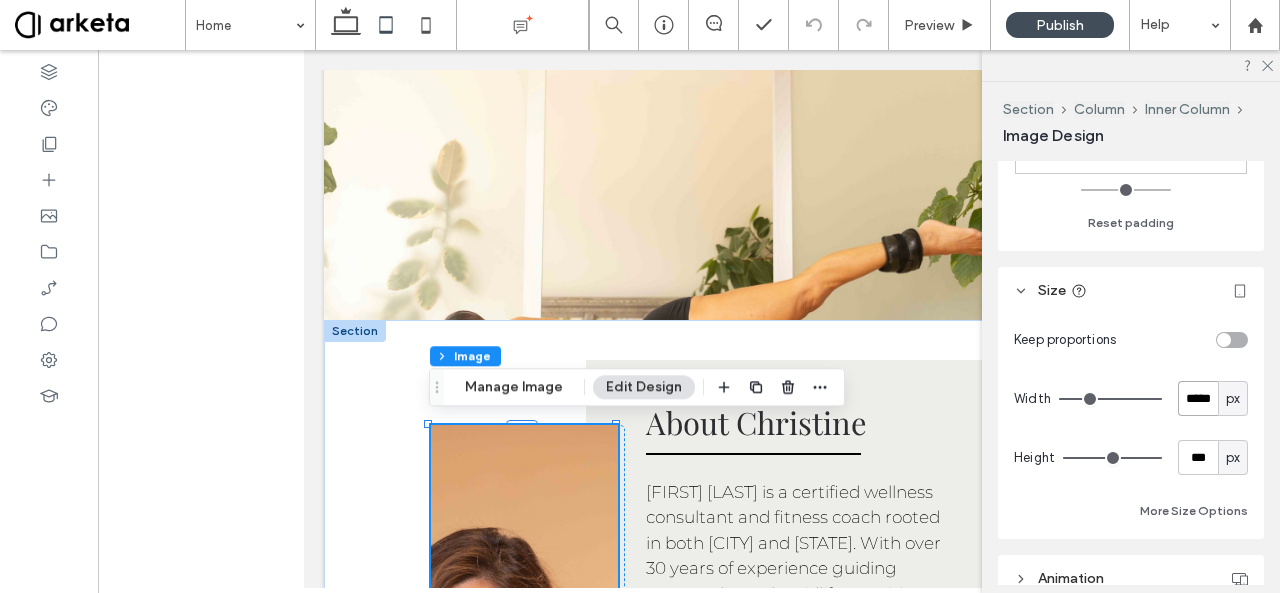 click on "*****" at bounding box center [1198, 398] 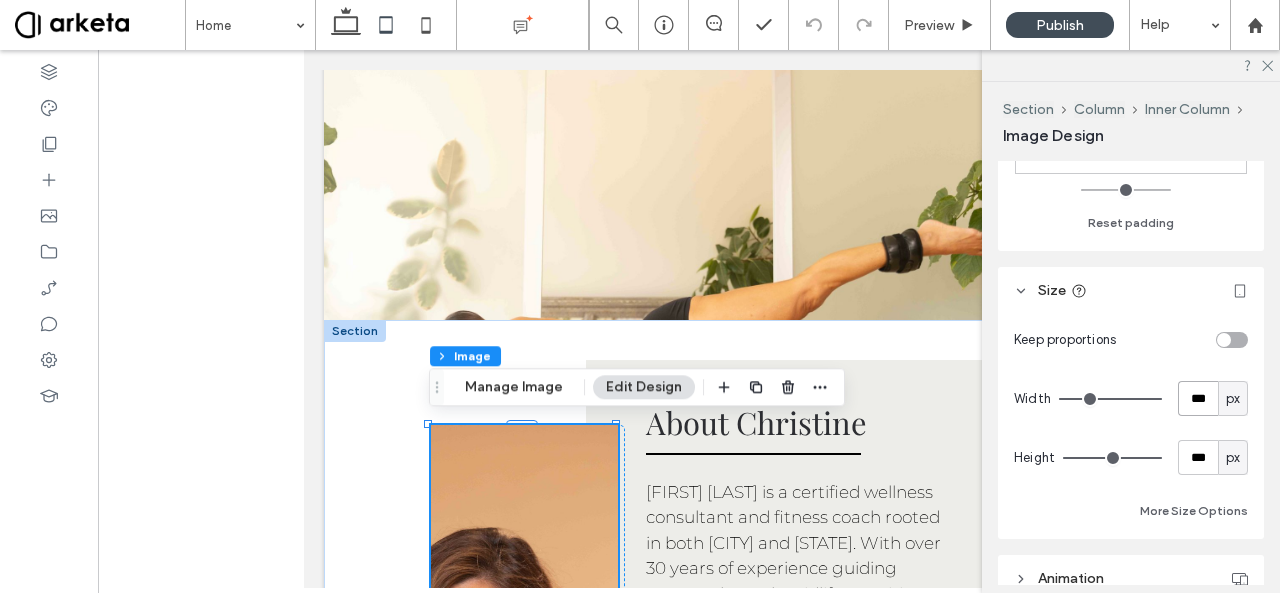 type on "***" 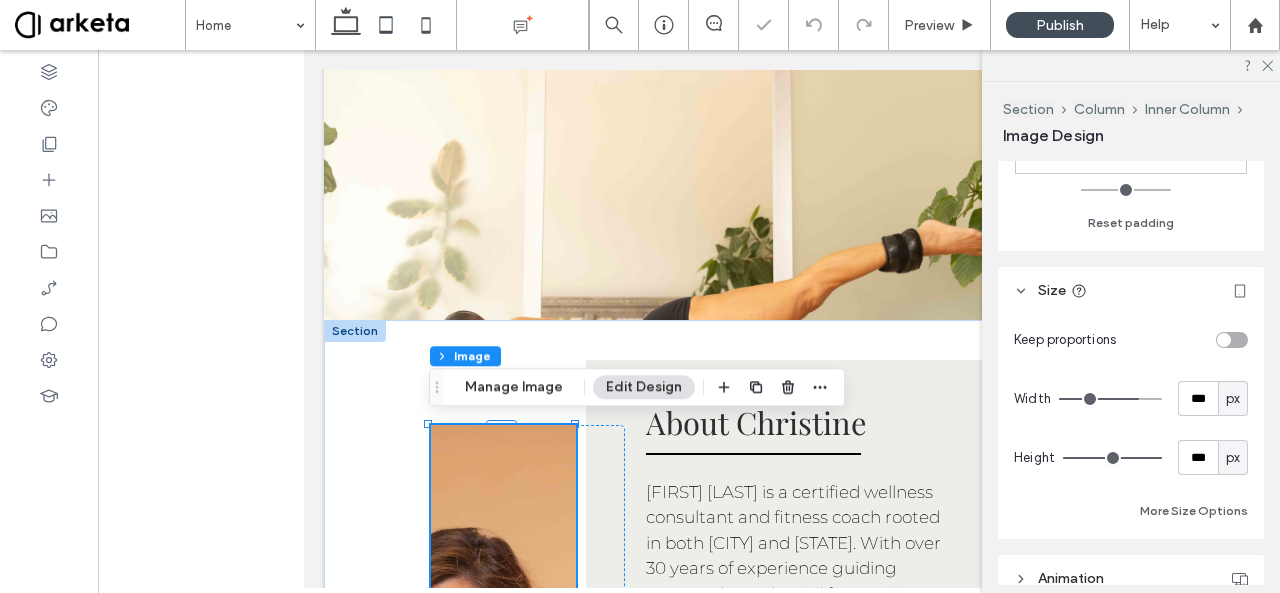 click on "px" at bounding box center [1233, 399] 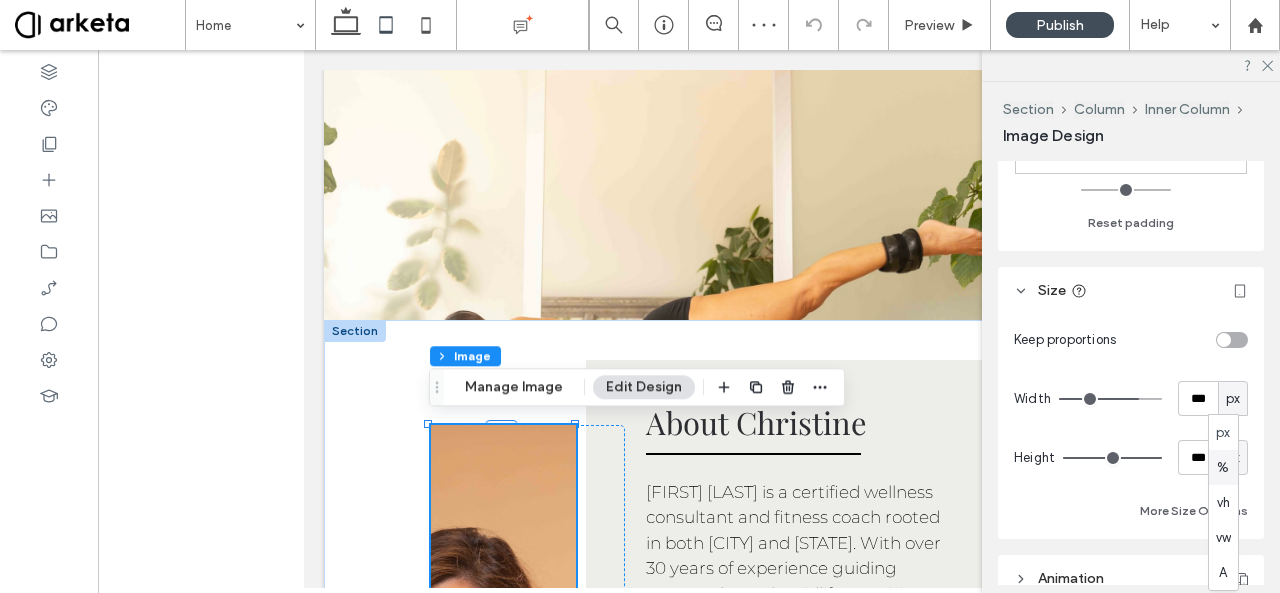 click on "%" at bounding box center (1223, 468) 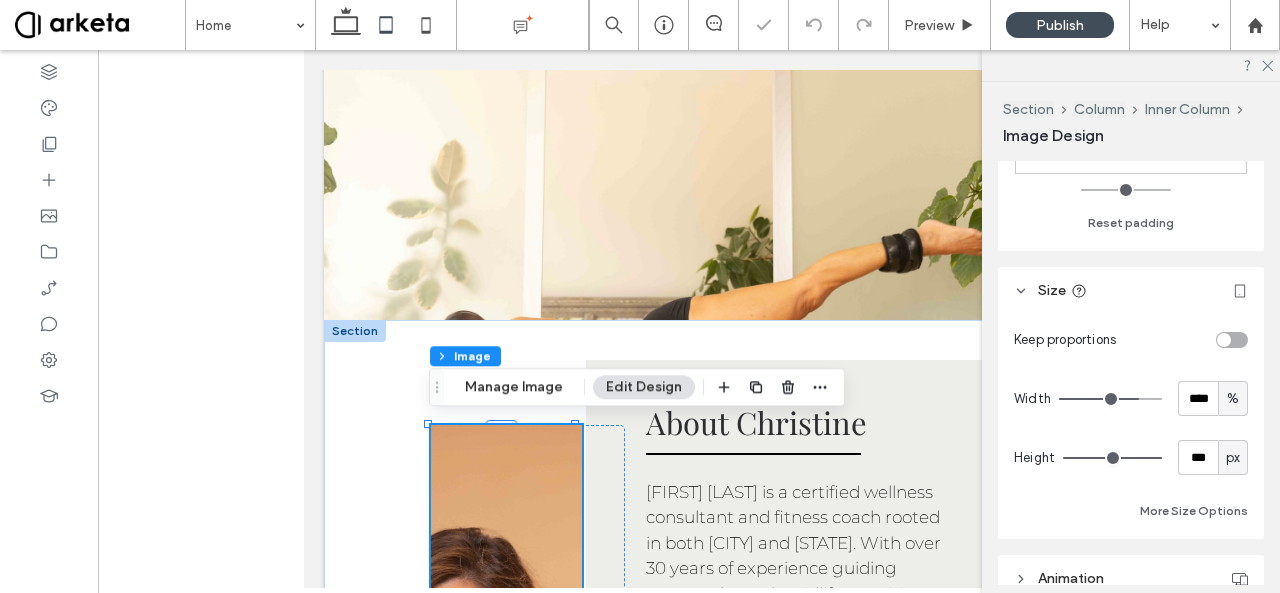 click at bounding box center (1232, 340) 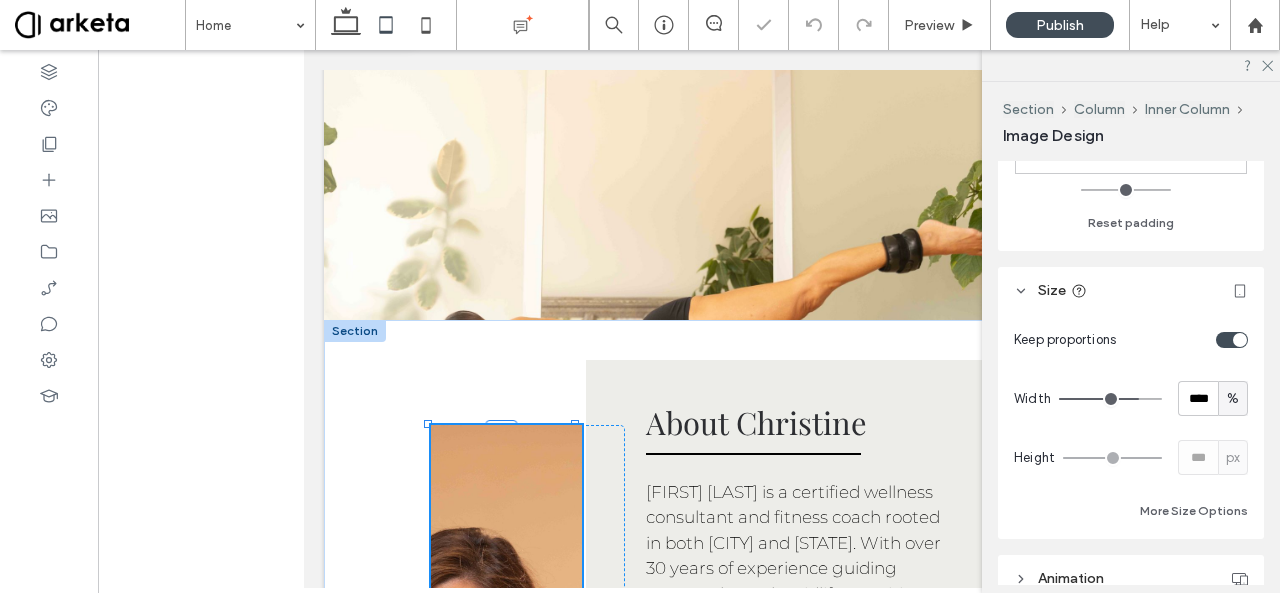 type on "*" 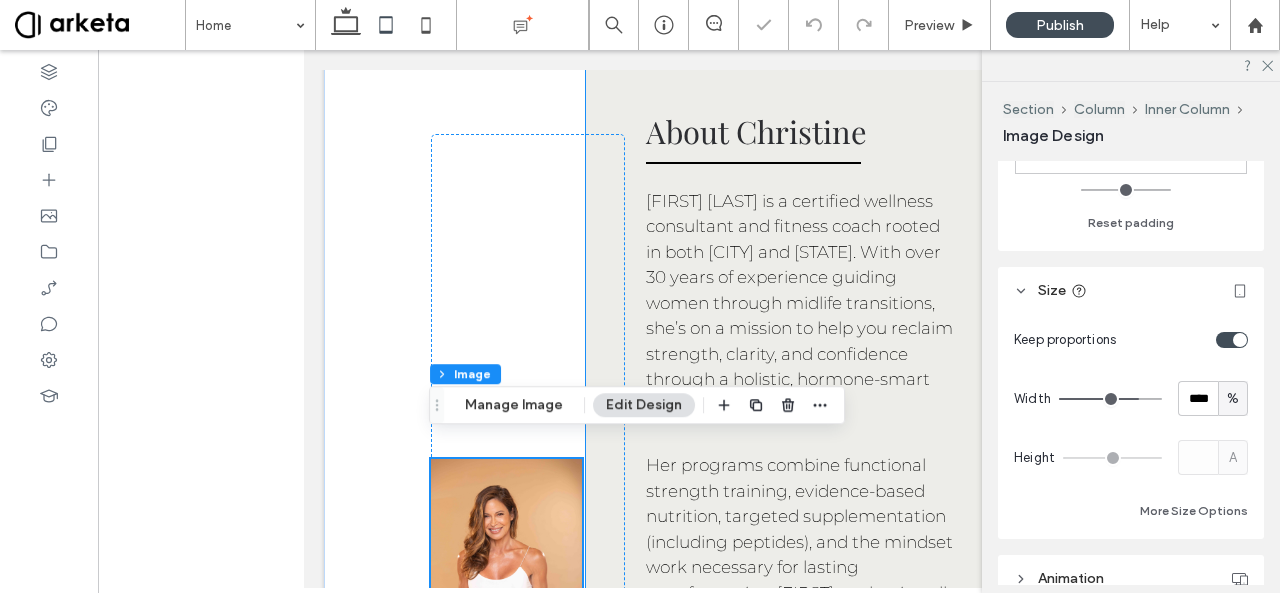 scroll, scrollTop: 1949, scrollLeft: 0, axis: vertical 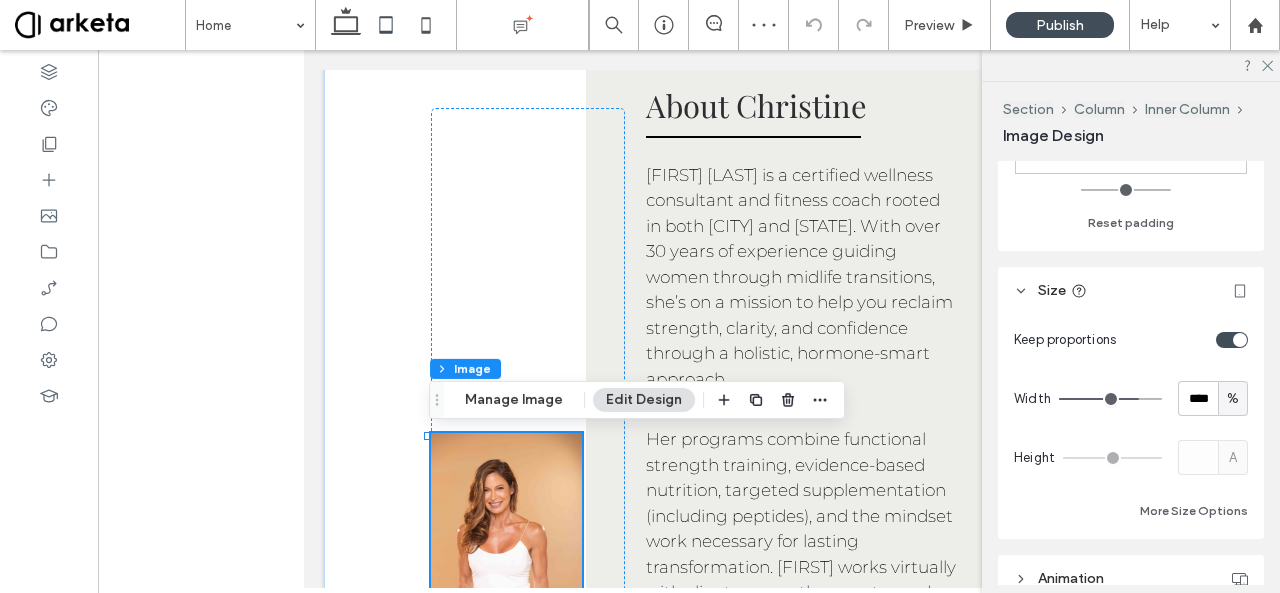 click at bounding box center [1240, 340] 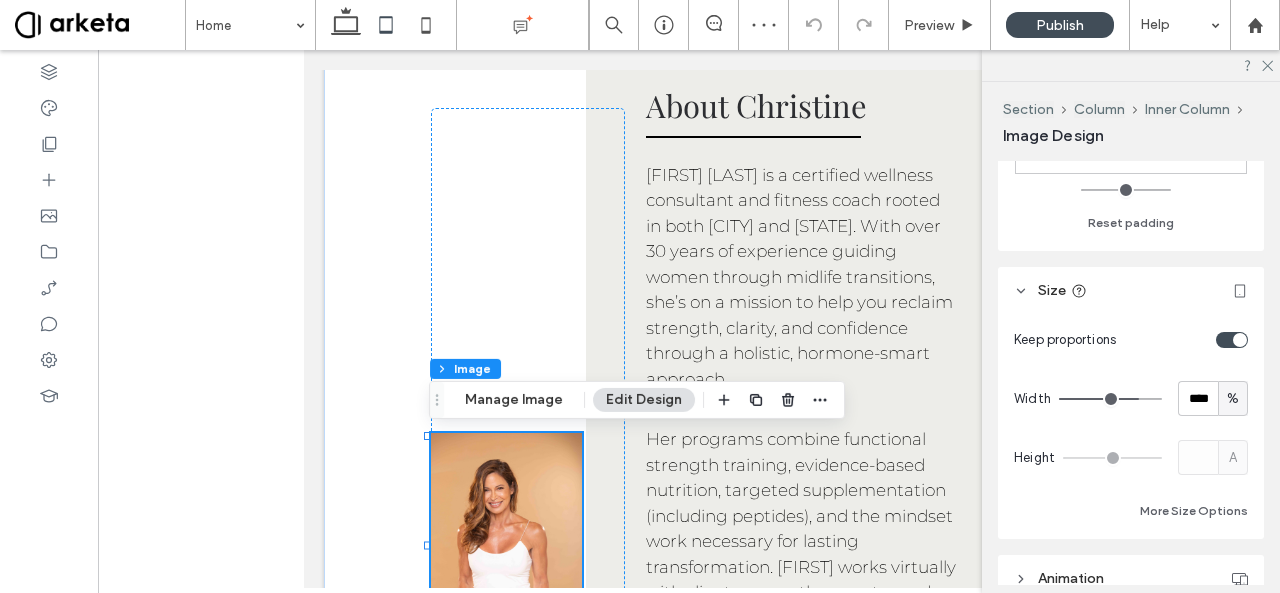 type on "***" 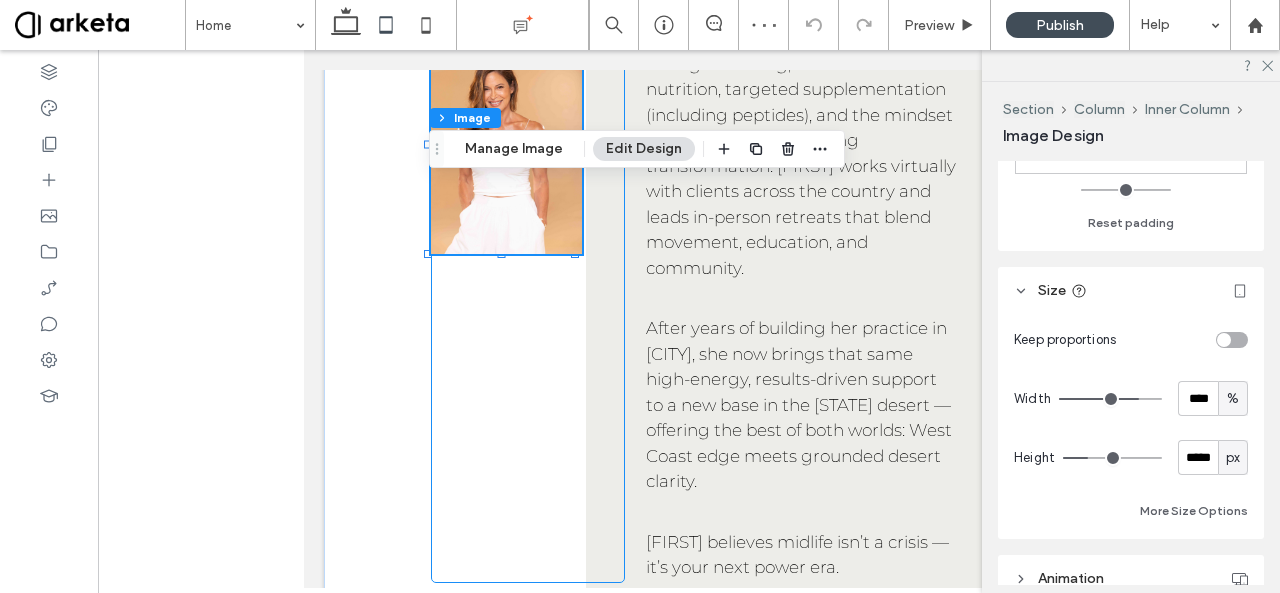 scroll, scrollTop: 2250, scrollLeft: 0, axis: vertical 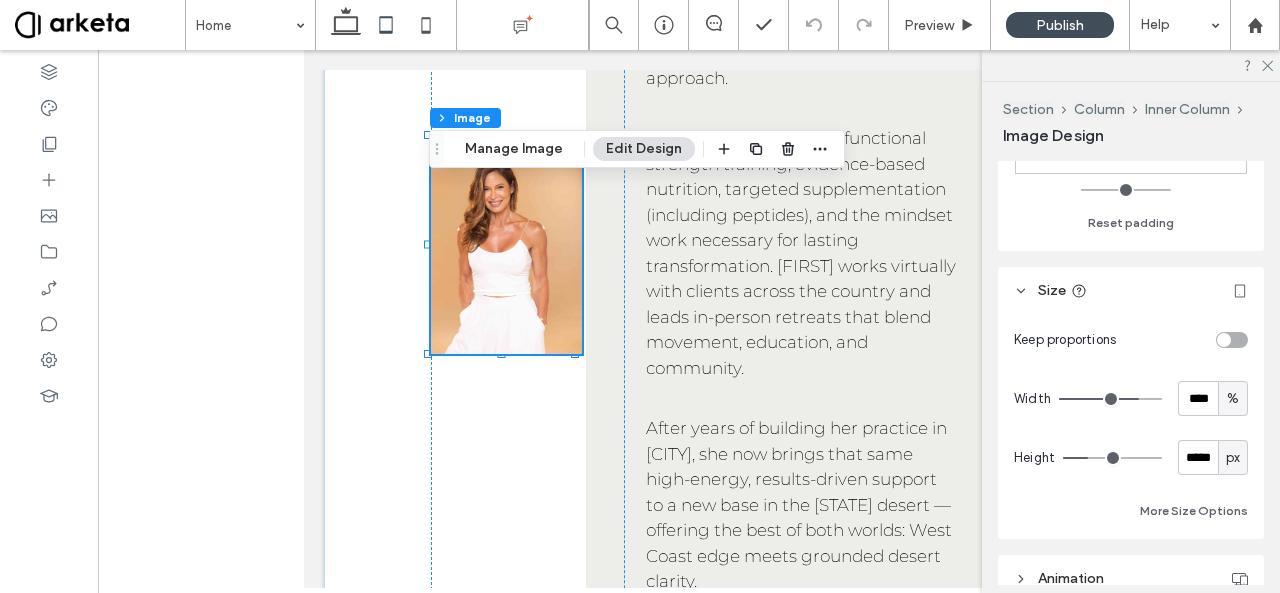 click on "%" at bounding box center (1233, 399) 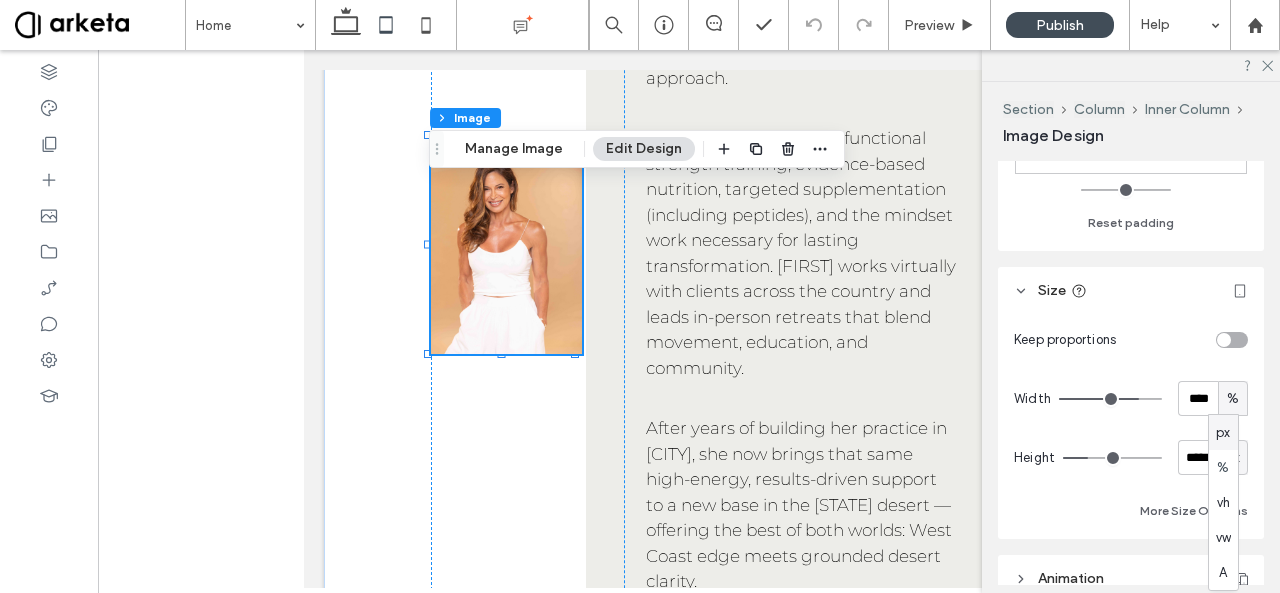 click on "px" at bounding box center (1223, 433) 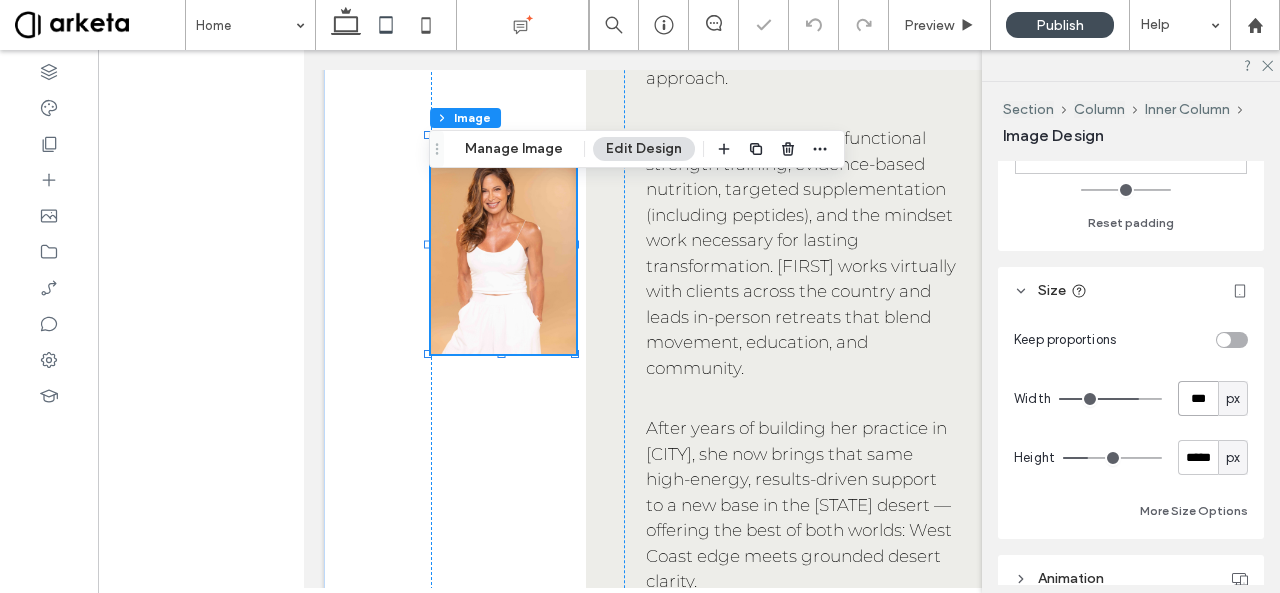 click on "***" at bounding box center (1198, 398) 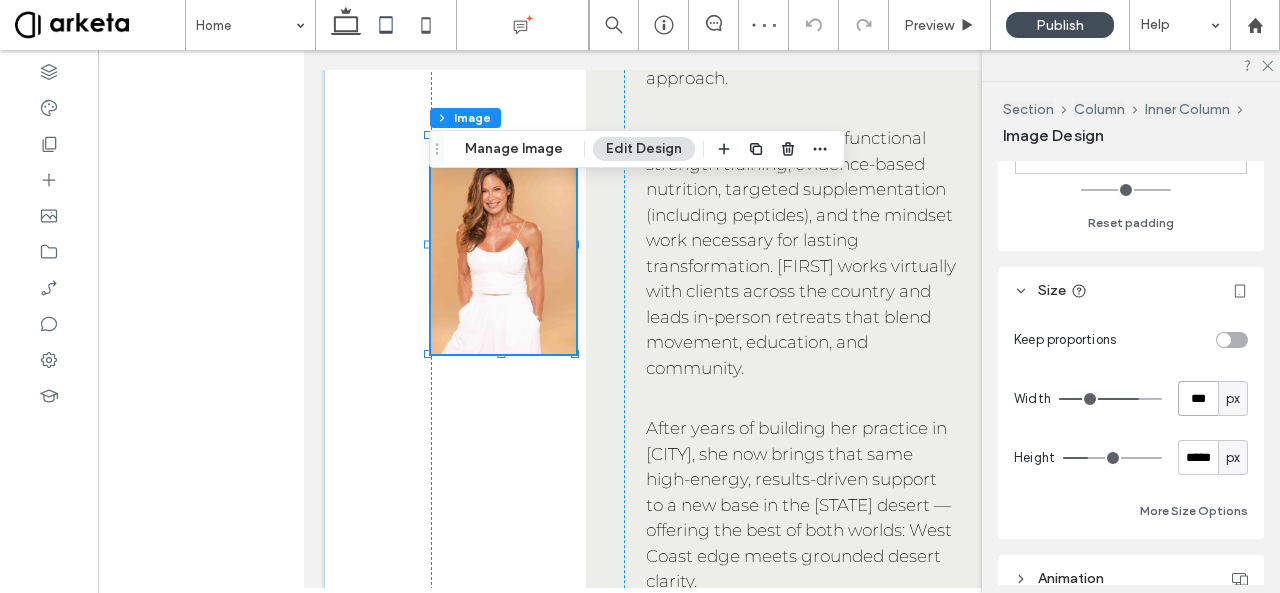 type on "***" 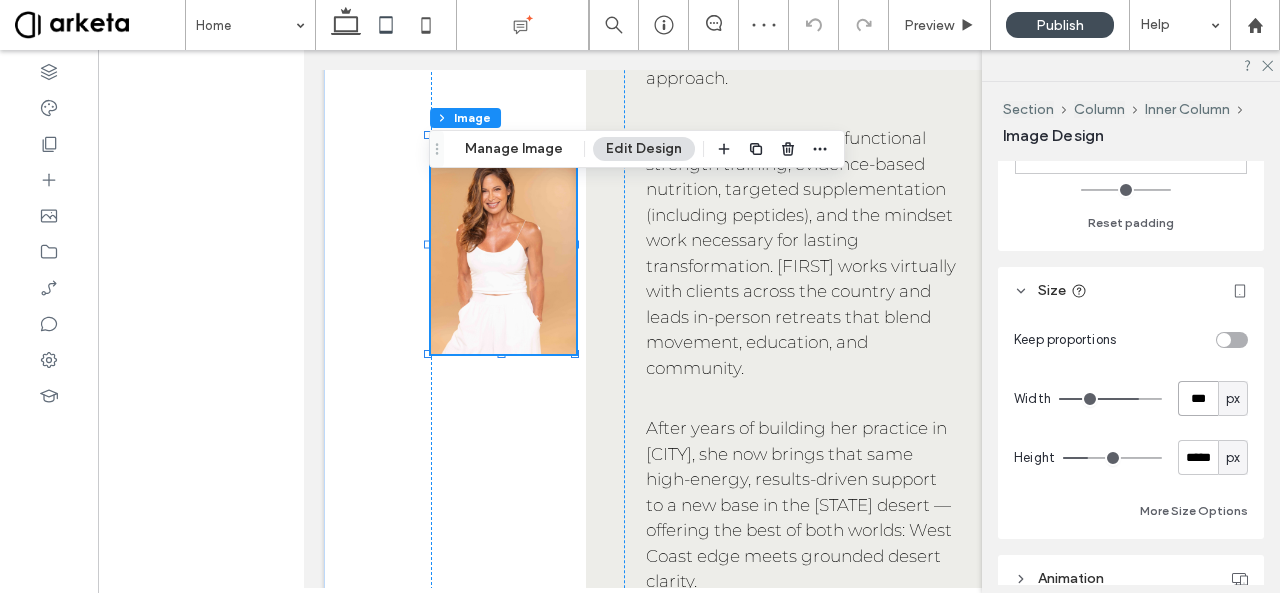 type on "***" 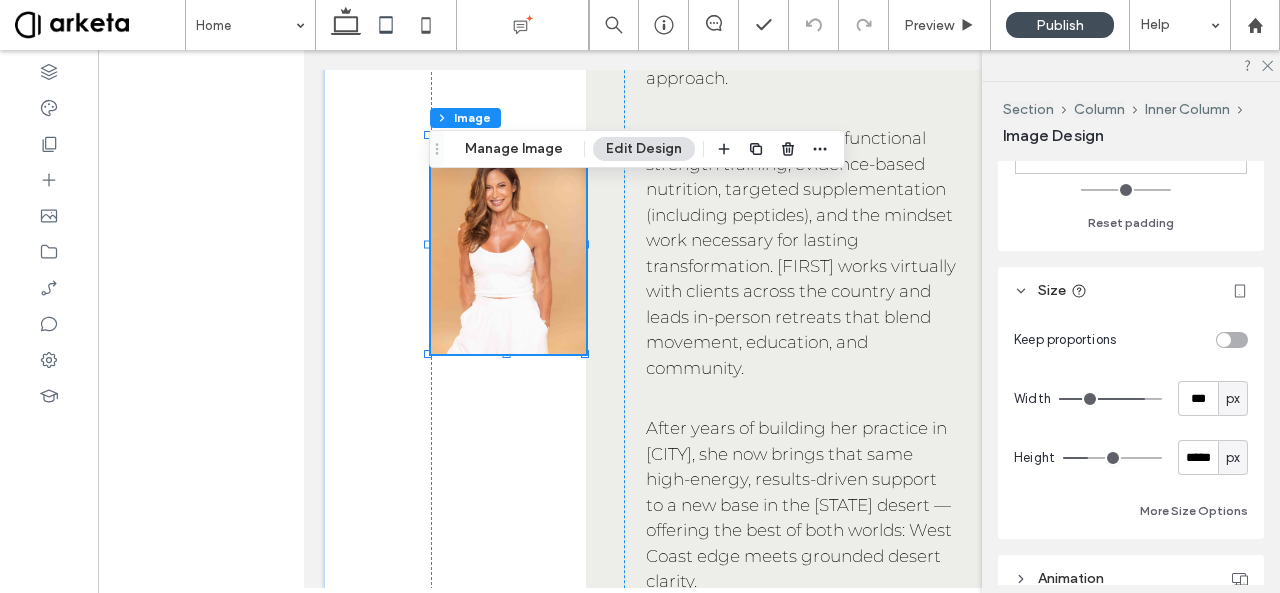 type on "***" 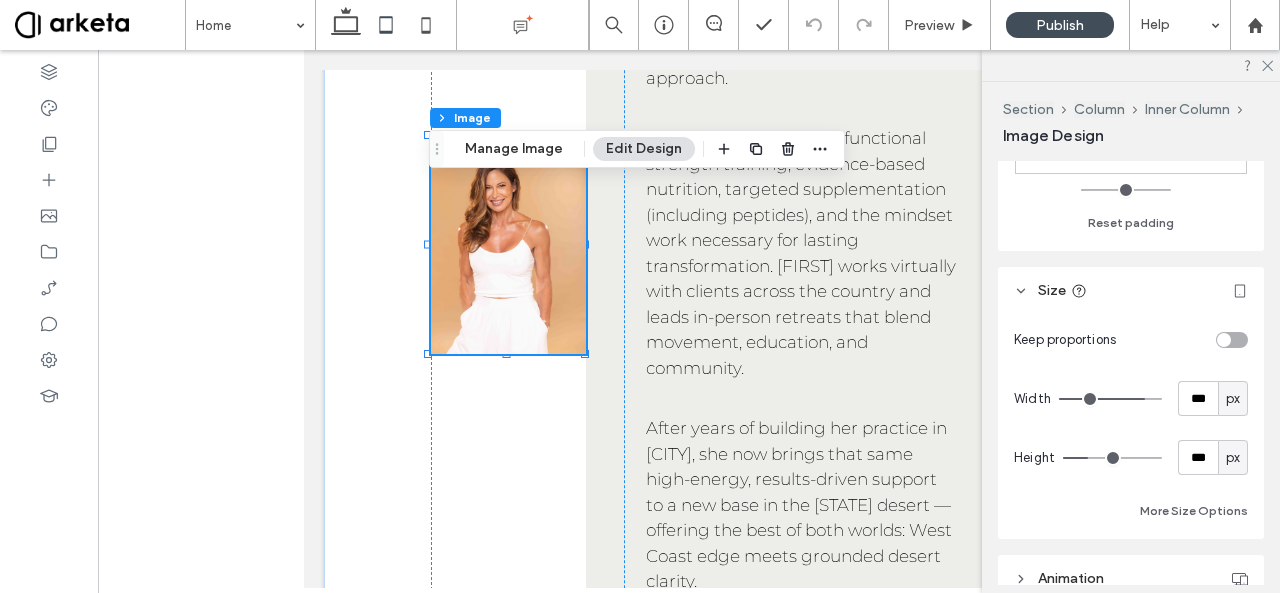 type on "***" 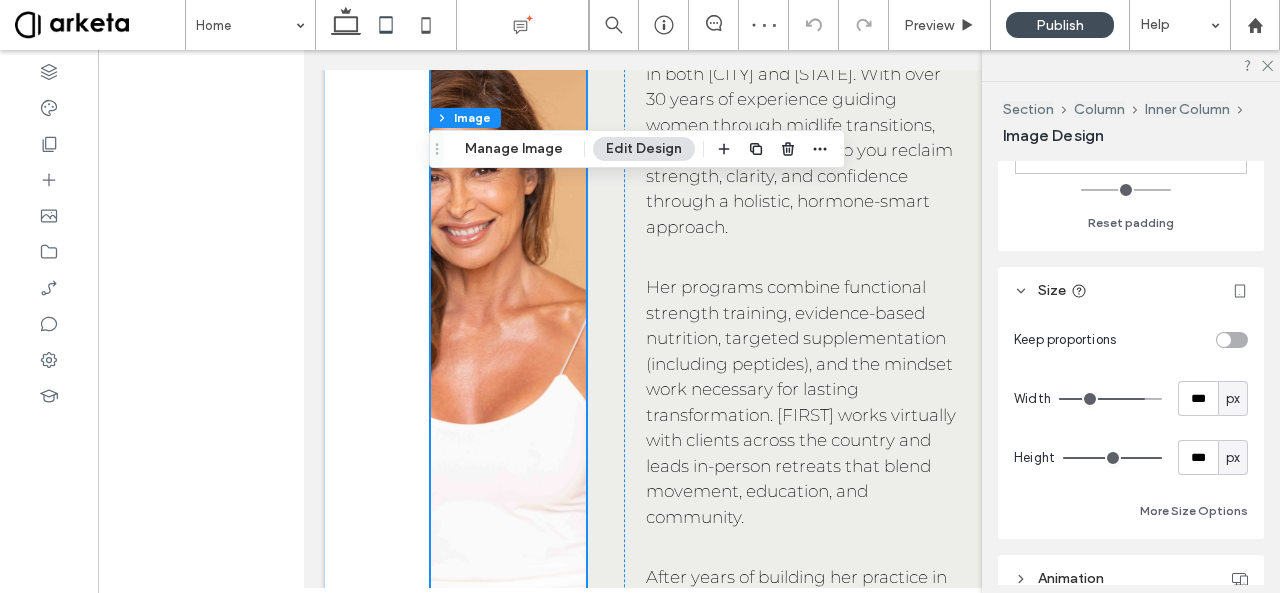 scroll, scrollTop: 2104, scrollLeft: 0, axis: vertical 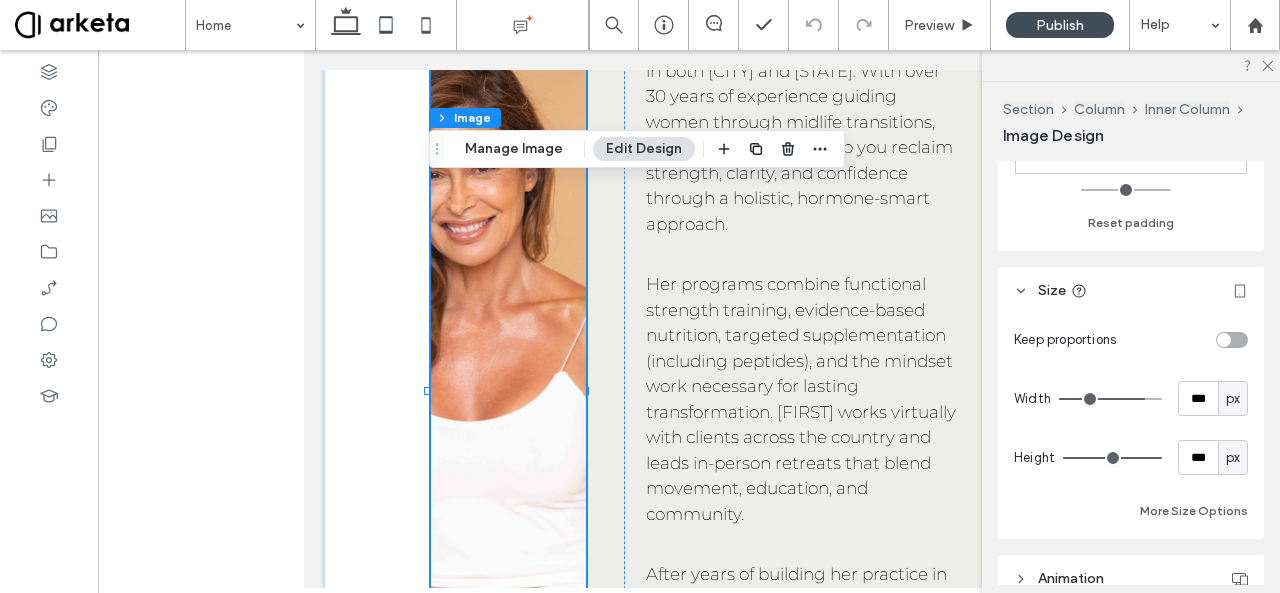 click on "px" at bounding box center (1233, 399) 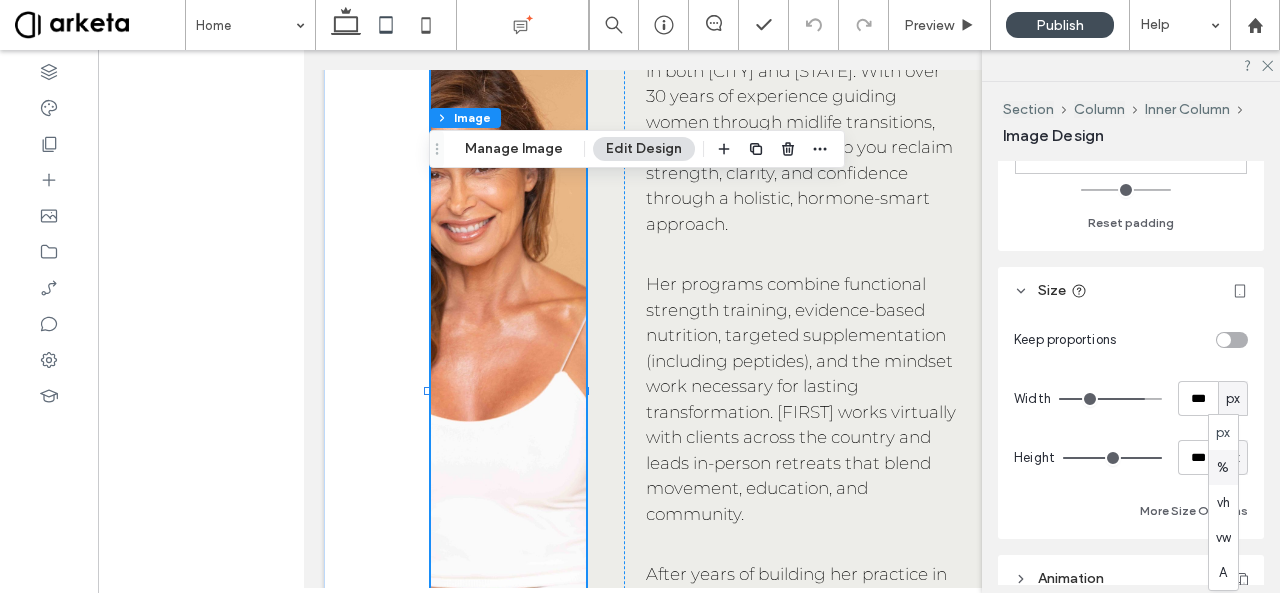 click on "%" at bounding box center [1223, 468] 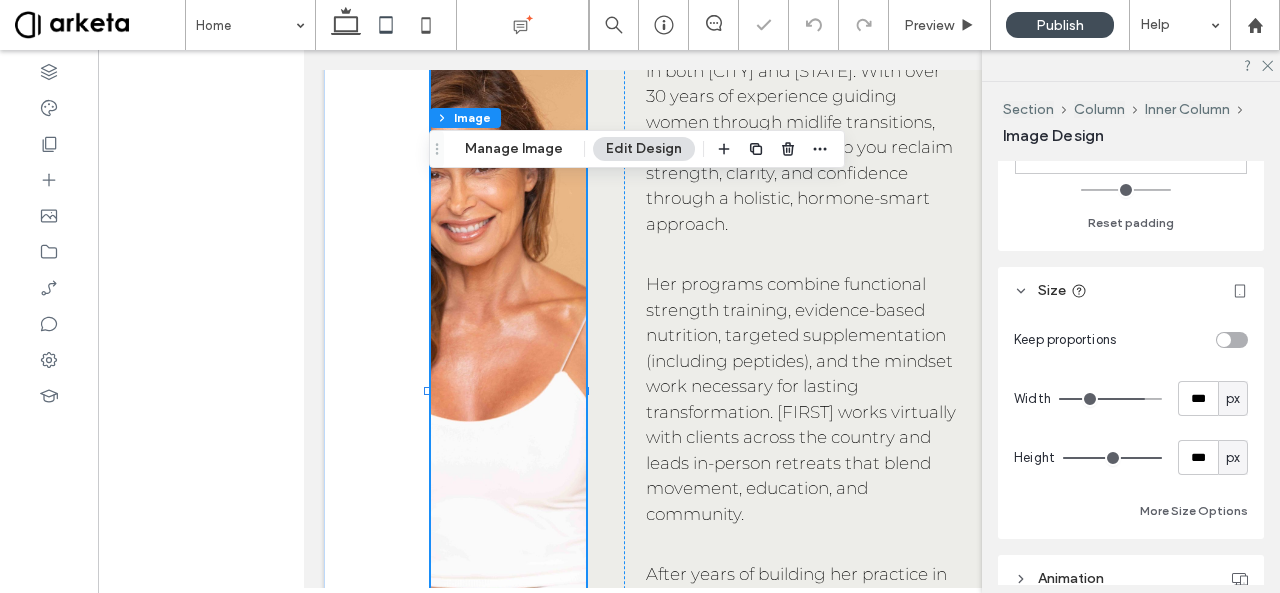 type on "**" 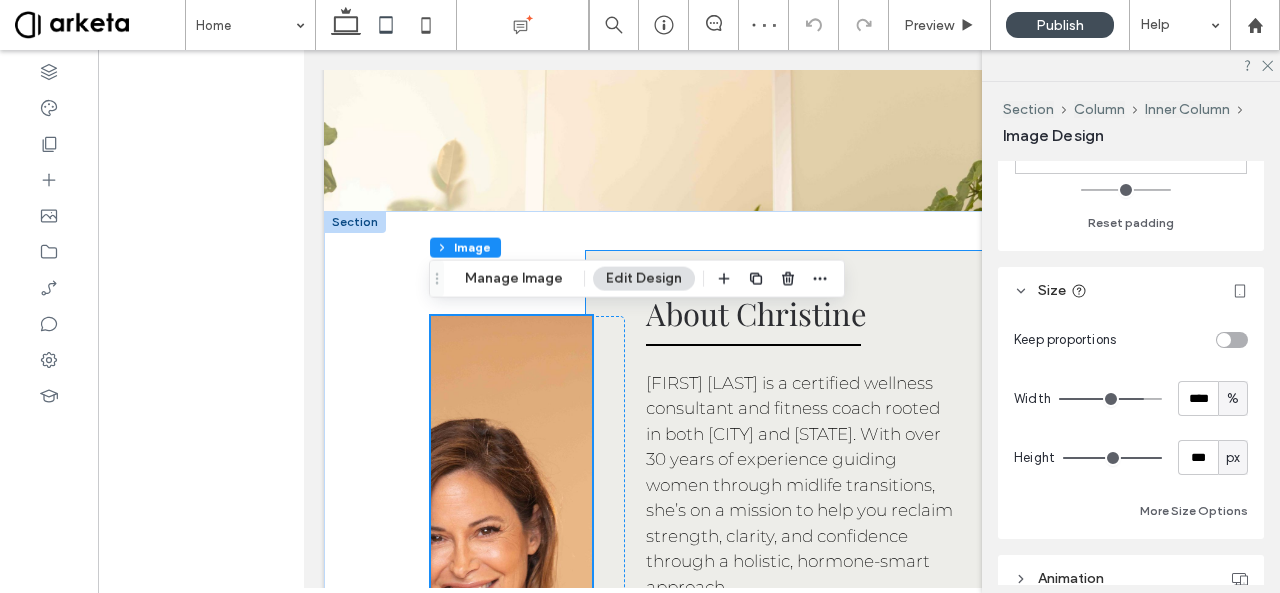 scroll, scrollTop: 1740, scrollLeft: 0, axis: vertical 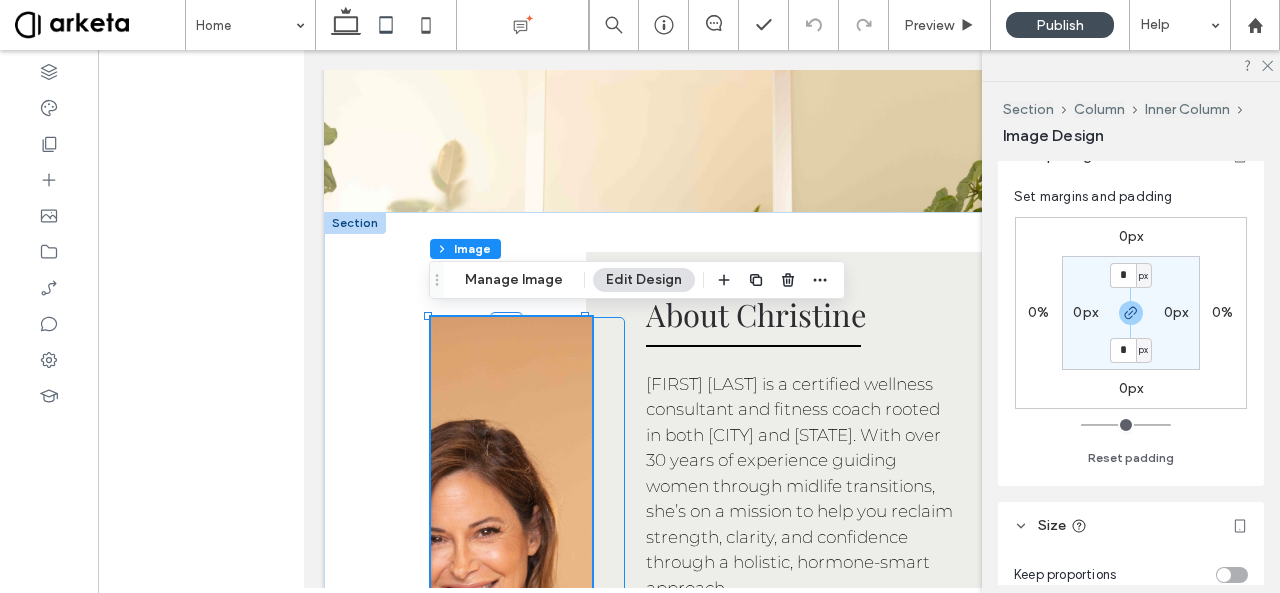 click at bounding box center [528, 755] 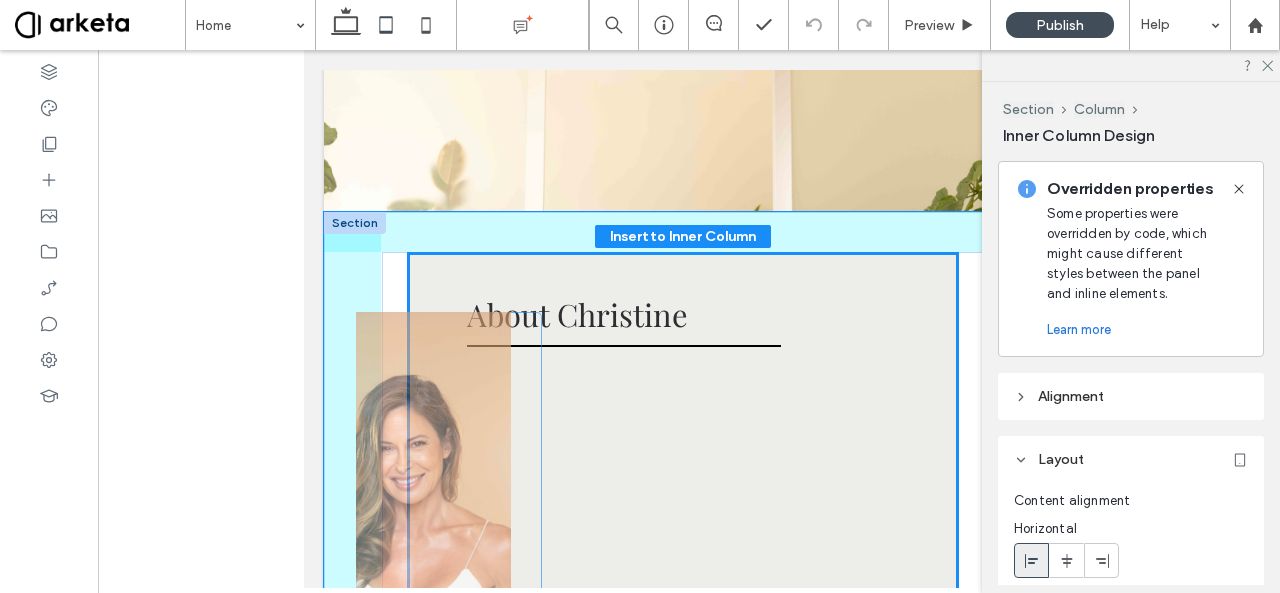 drag, startPoint x: 609, startPoint y: 390, endPoint x: 536, endPoint y: 388, distance: 73.02739 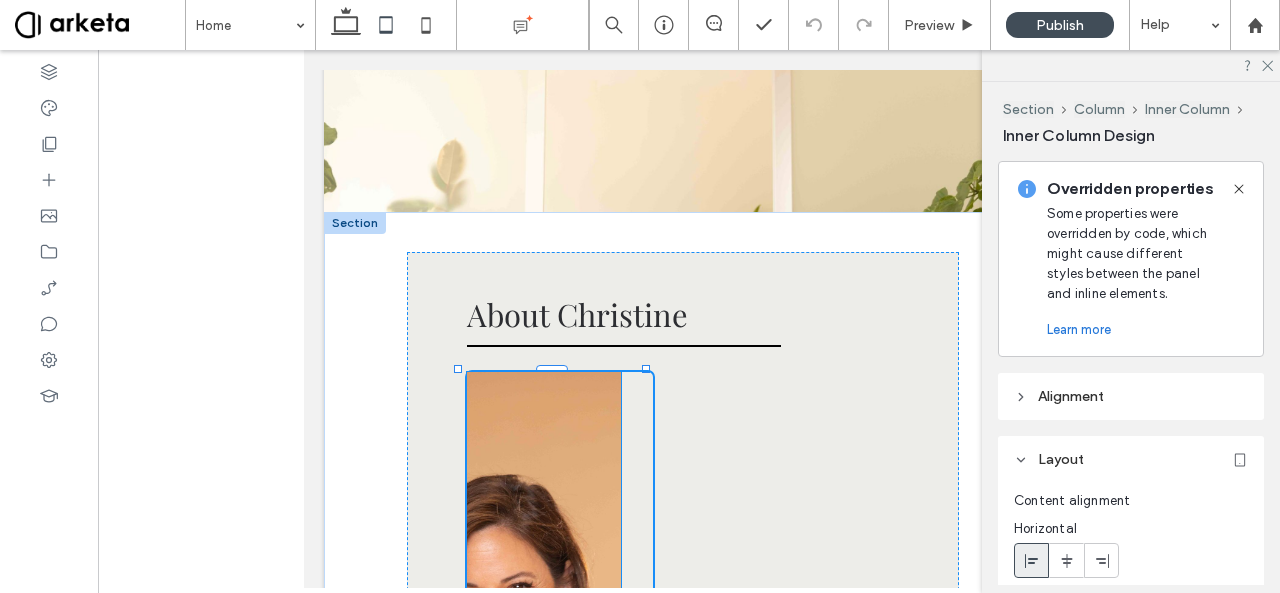 type on "**" 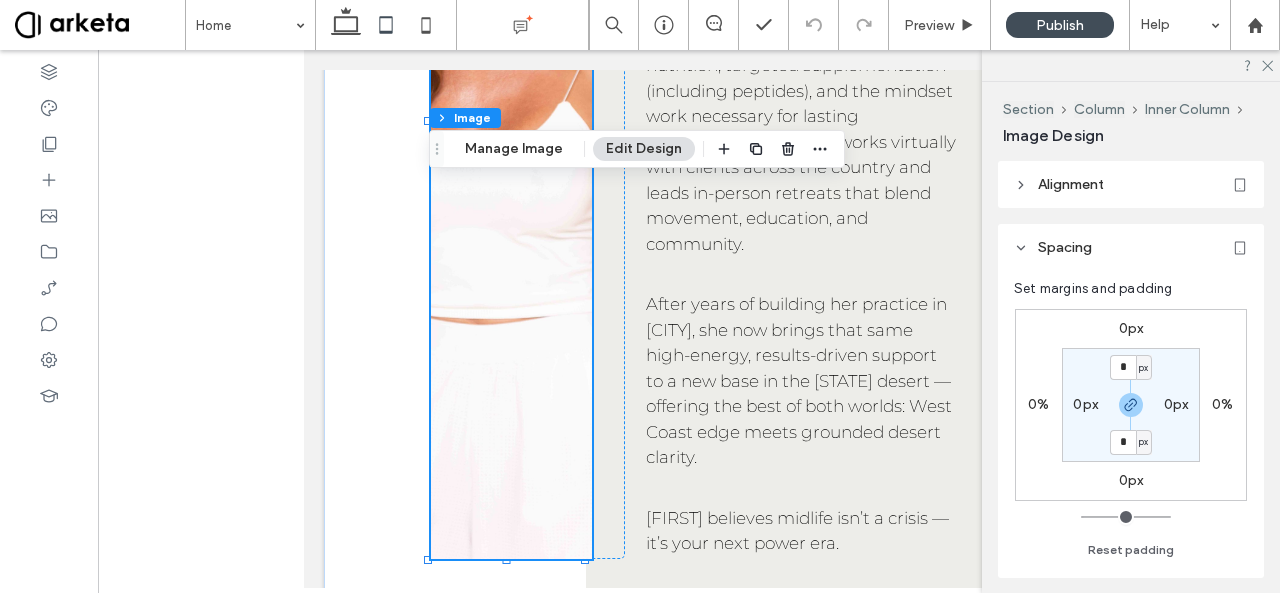 scroll, scrollTop: 2374, scrollLeft: 0, axis: vertical 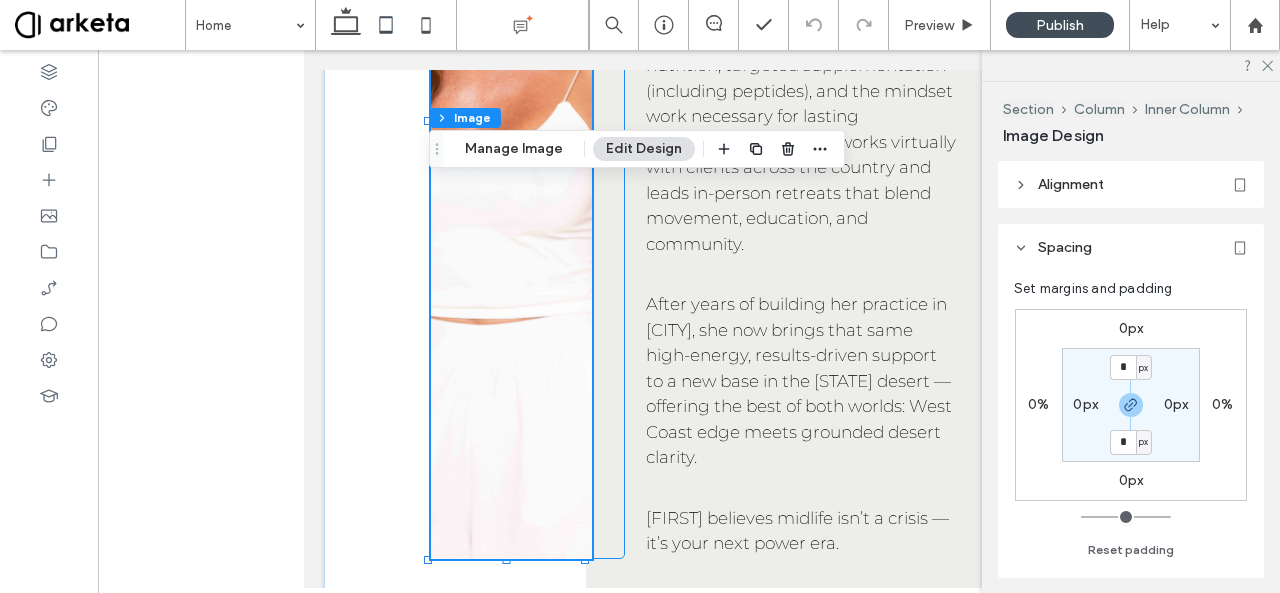 click at bounding box center (528, 121) 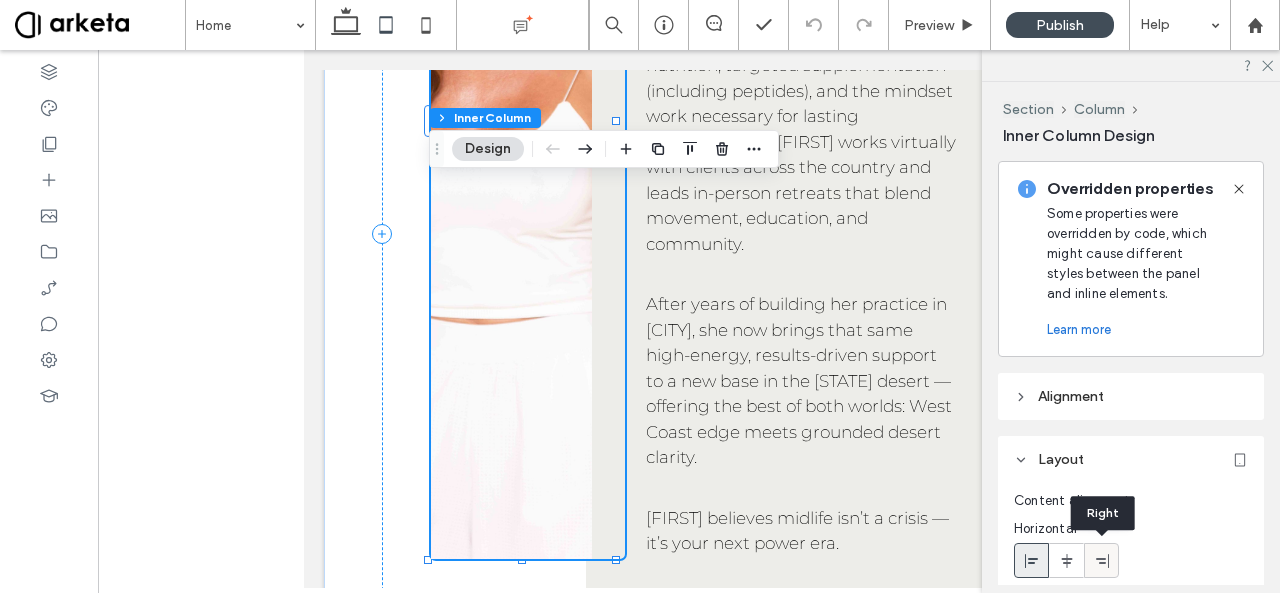 click 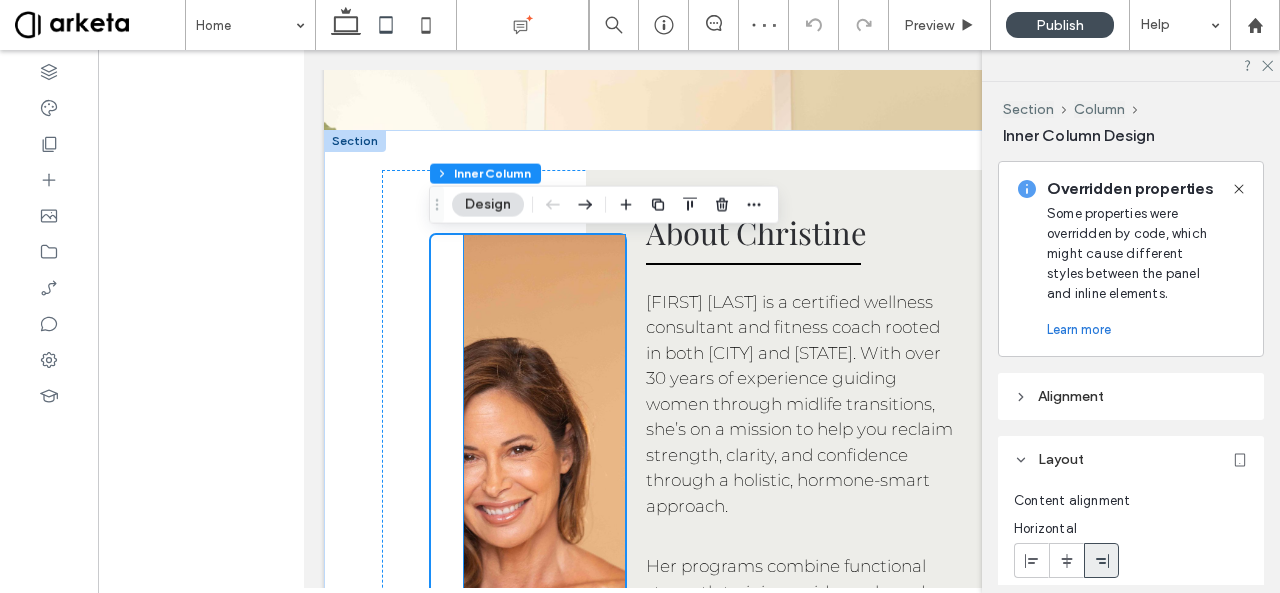 scroll, scrollTop: 1815, scrollLeft: 0, axis: vertical 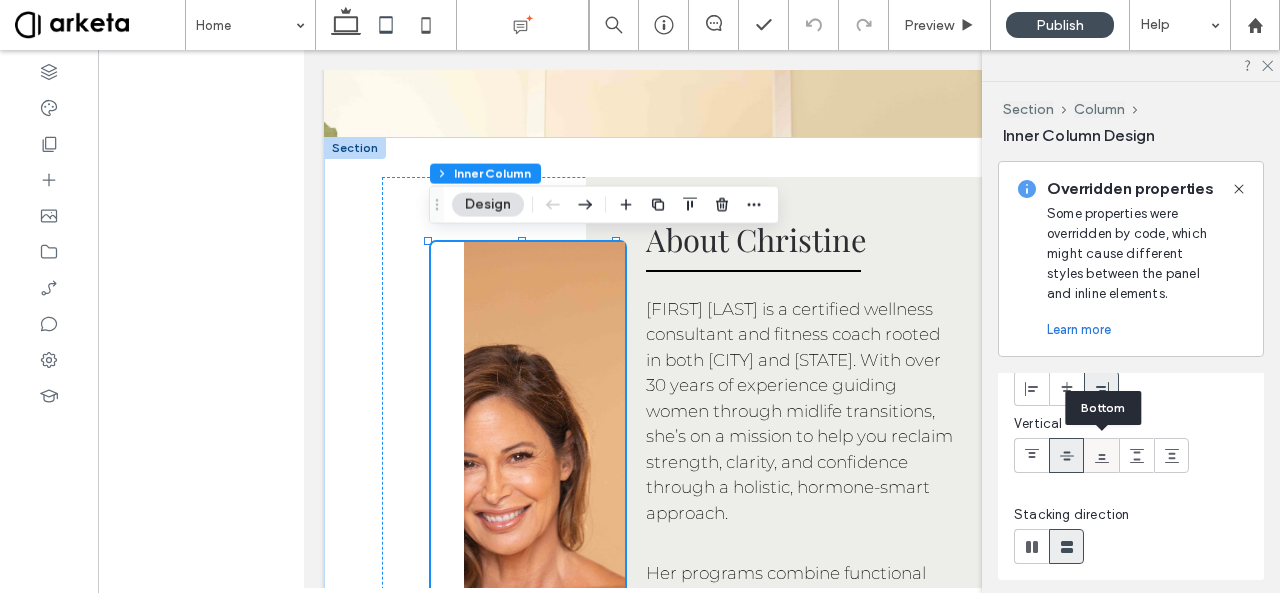 click 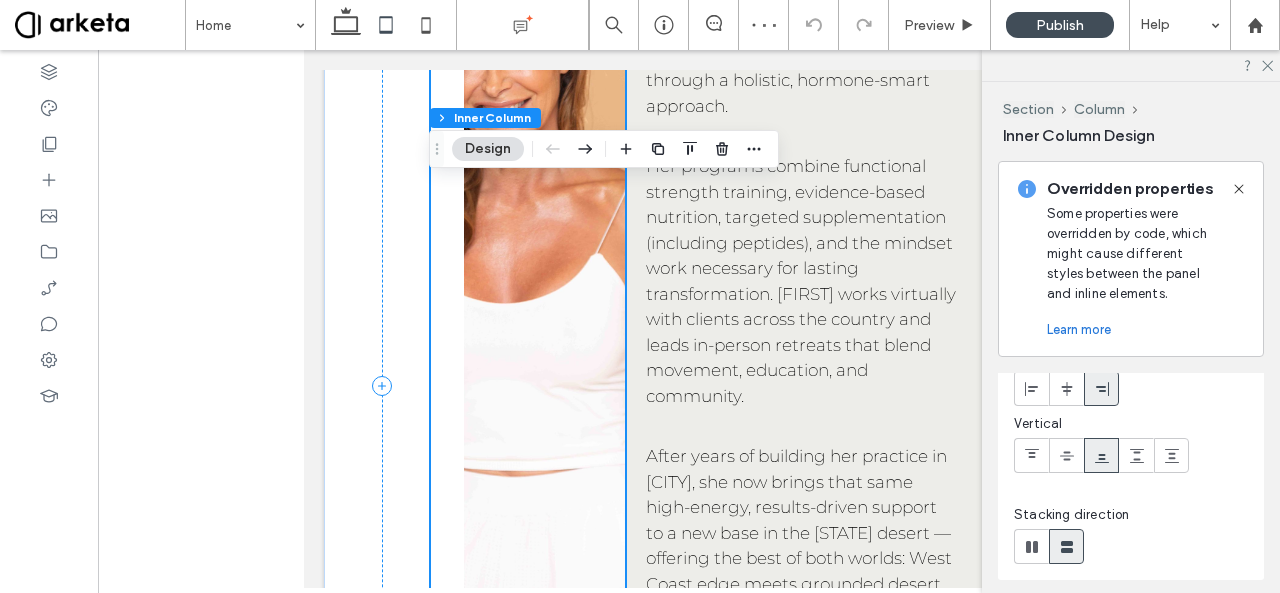 scroll, scrollTop: 2220, scrollLeft: 0, axis: vertical 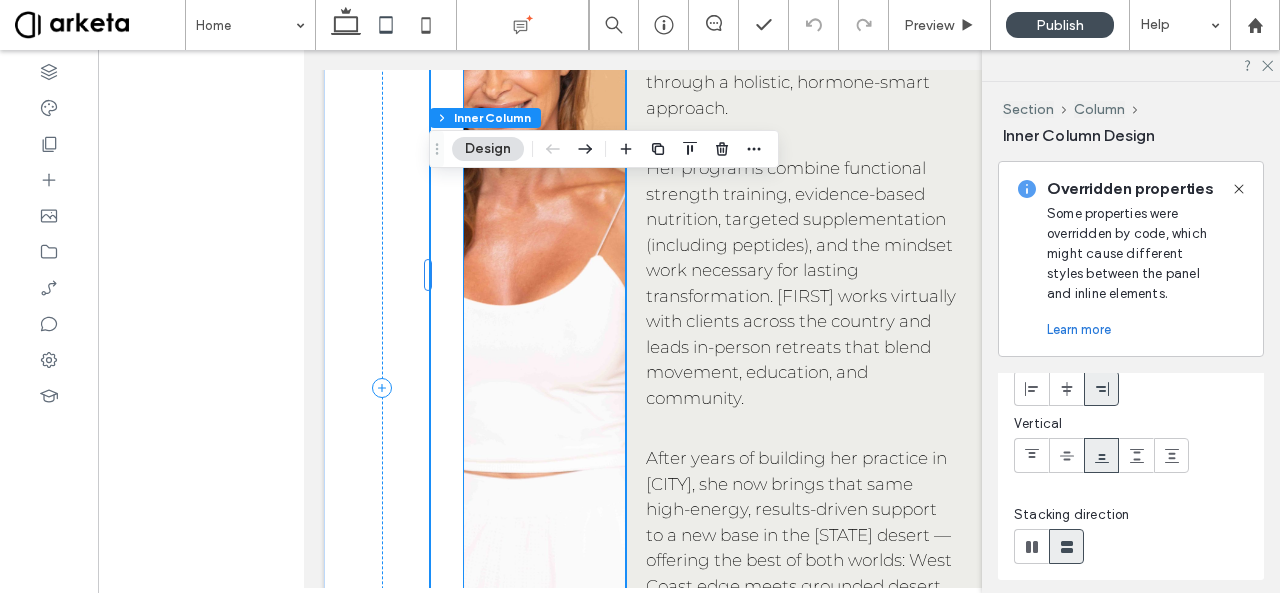 click at bounding box center [544, 275] 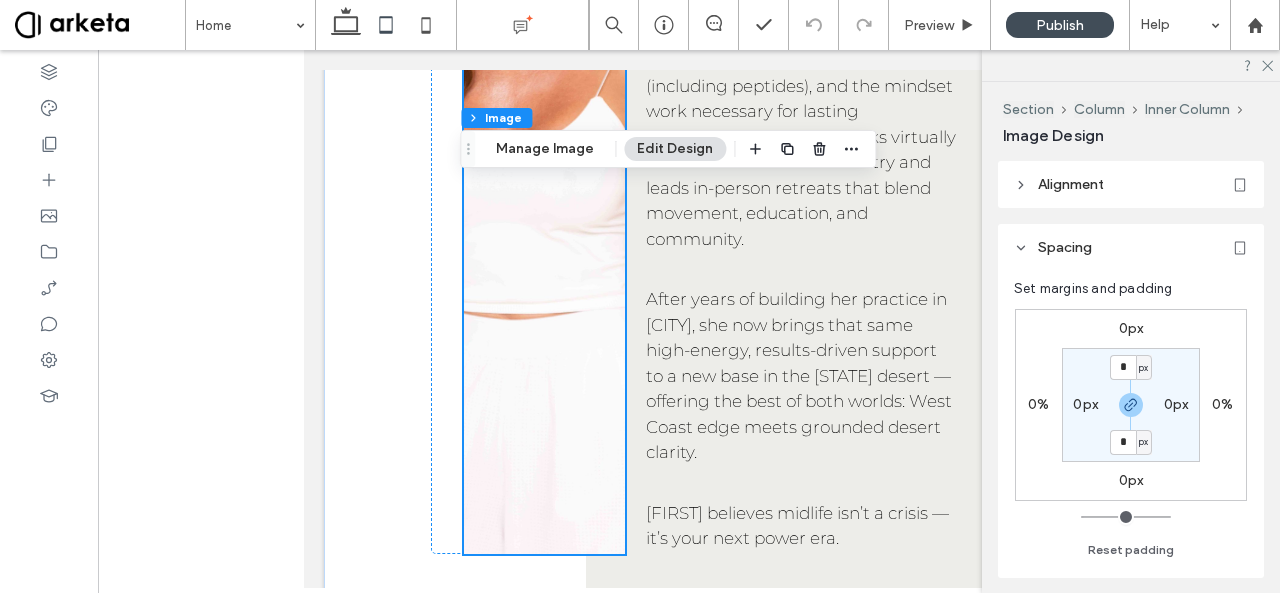 scroll, scrollTop: 2389, scrollLeft: 0, axis: vertical 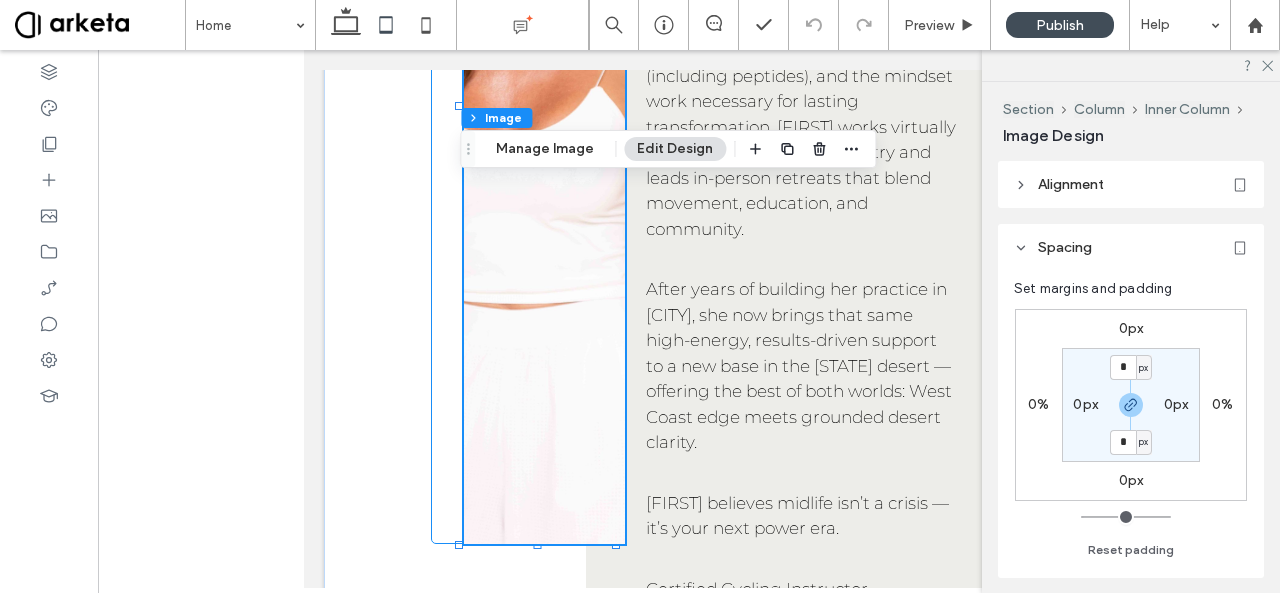 click at bounding box center (528, 106) 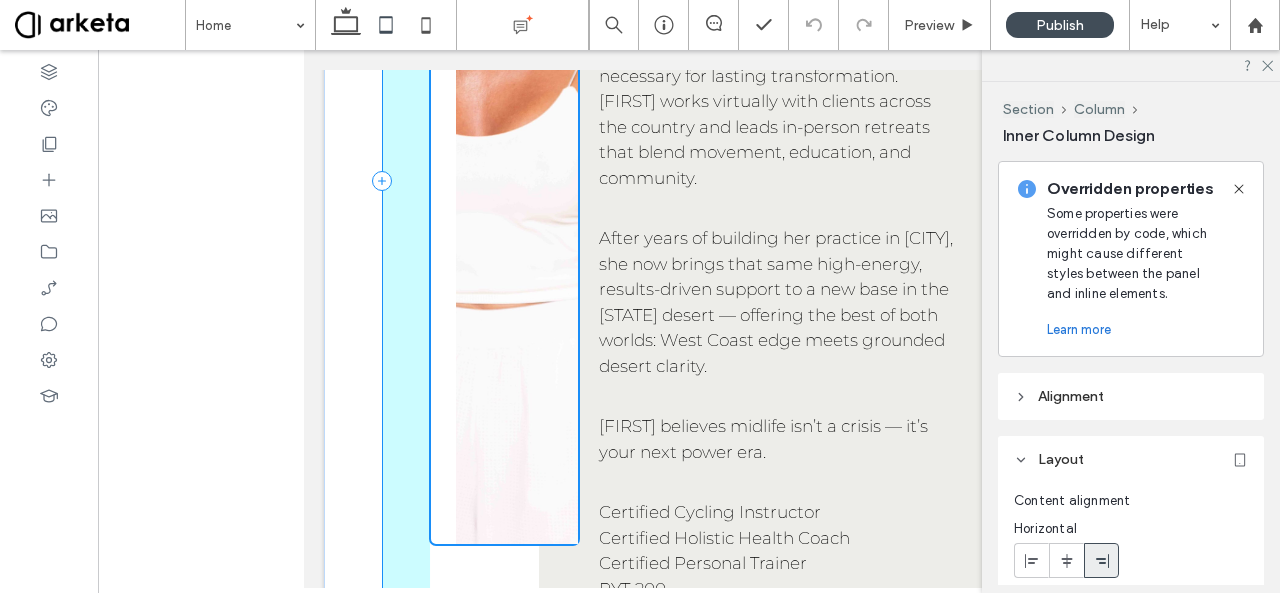 scroll, scrollTop: 2338, scrollLeft: 0, axis: vertical 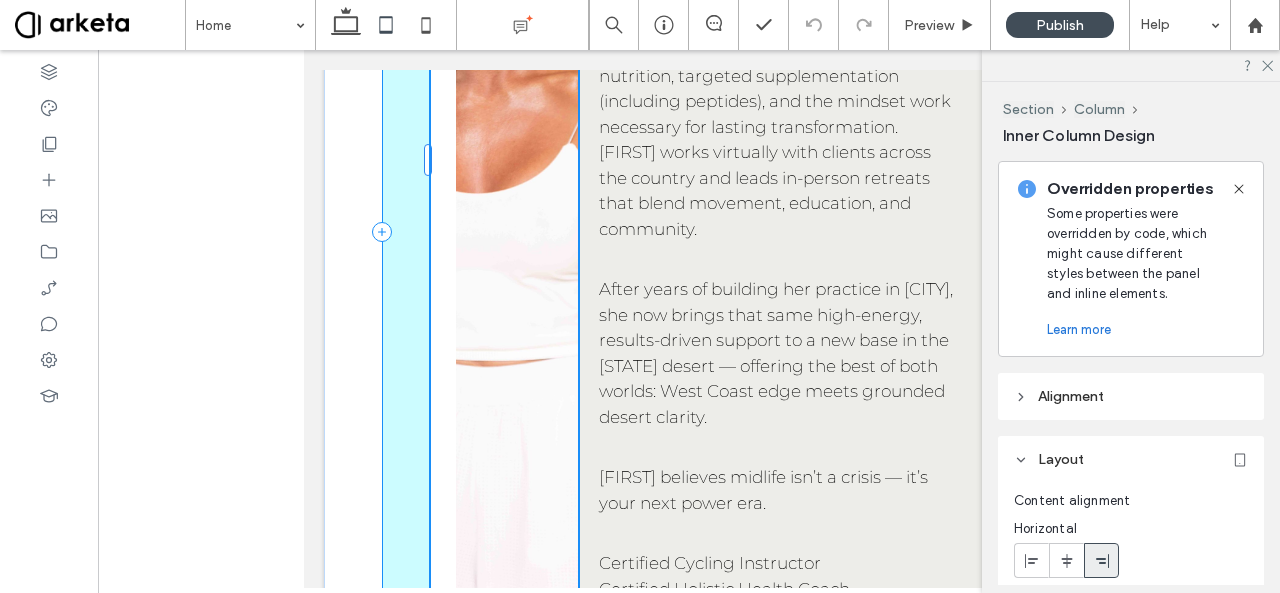 click on "About [FIRST]
[FIRST] [LAST] is a certified wellness consultant and fitness coach rooted in both [CITY] and [STATE]. With over 30 years of experience guiding women through midlife transitions, she’s on a mission to help you reclaim strength, clarity, and confidence through a holistic, hormone-smart approach.
Her programs combine functional strength training, evidence-based nutrition, targeted supplementation (including peptides), and the mindset work necessary for lasting transformation. [FIRST] works virtually with clients across the country and leads in-person retreats that blend movement, education, and community.
After years of building her practice in [CITY], she now brings that same high-energy, results-driven support to a new base in the [STATE] desert — offering the best of both worlds: West Coast edge meets grounded desert clarity.
Certified Cycling Instructor Certified Personal Trainer" at bounding box center (689, 222) 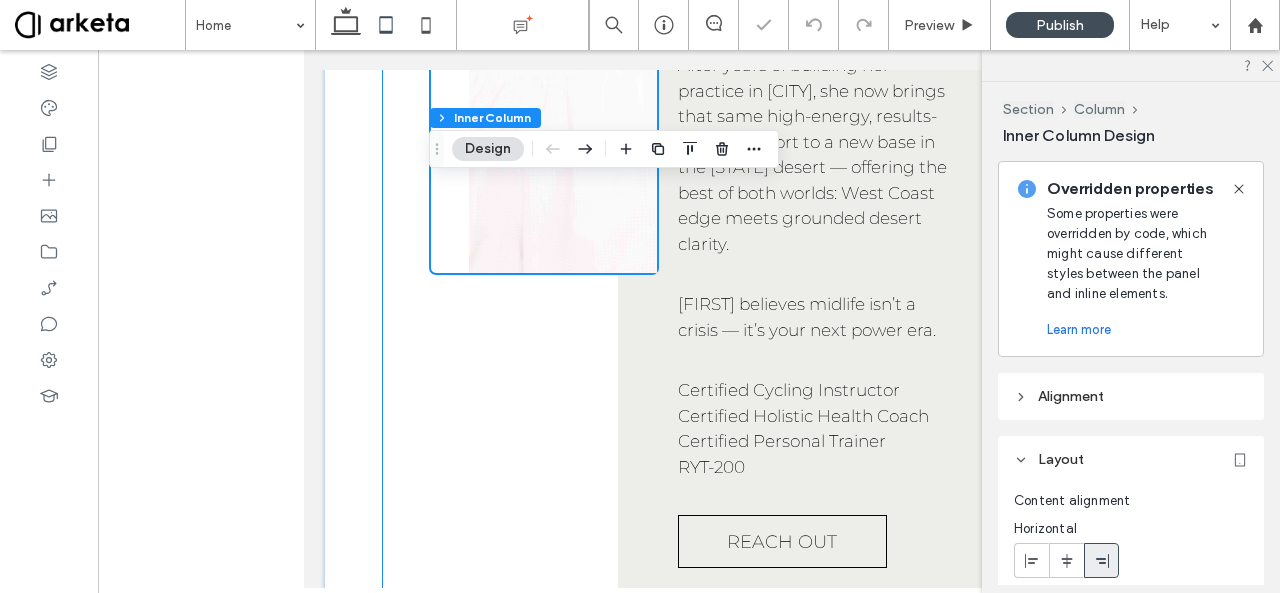 scroll, scrollTop: 2664, scrollLeft: 0, axis: vertical 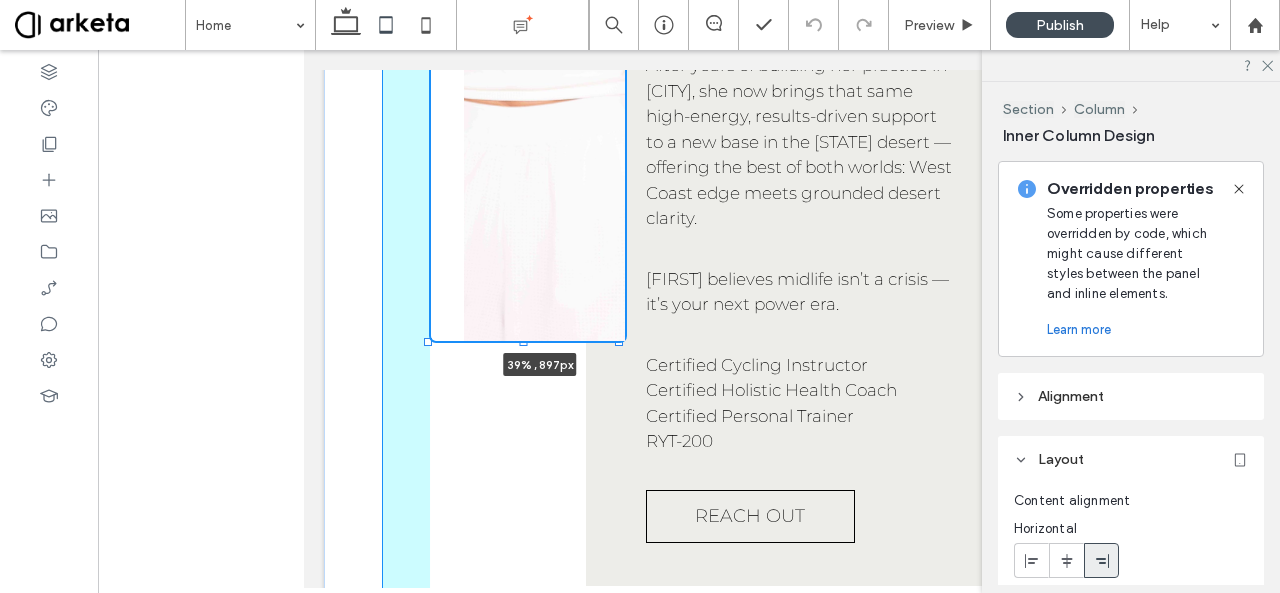 drag, startPoint x: 539, startPoint y: 272, endPoint x: 538, endPoint y: 292, distance: 20.024984 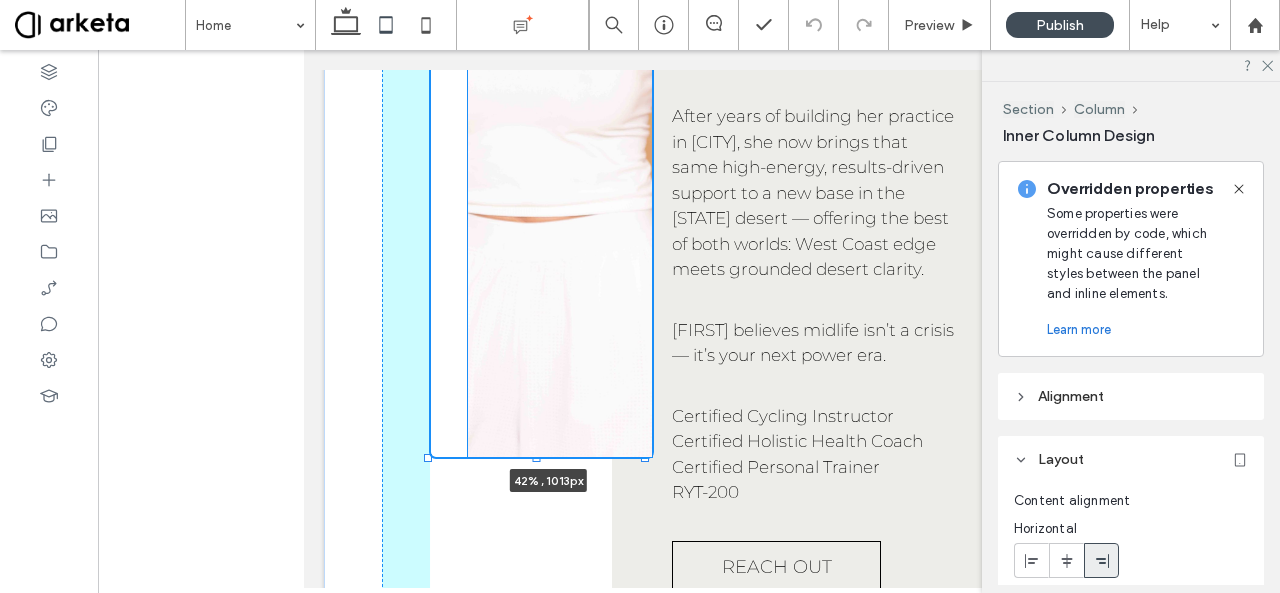 drag, startPoint x: 544, startPoint y: 344, endPoint x: 563, endPoint y: 445, distance: 102.77159 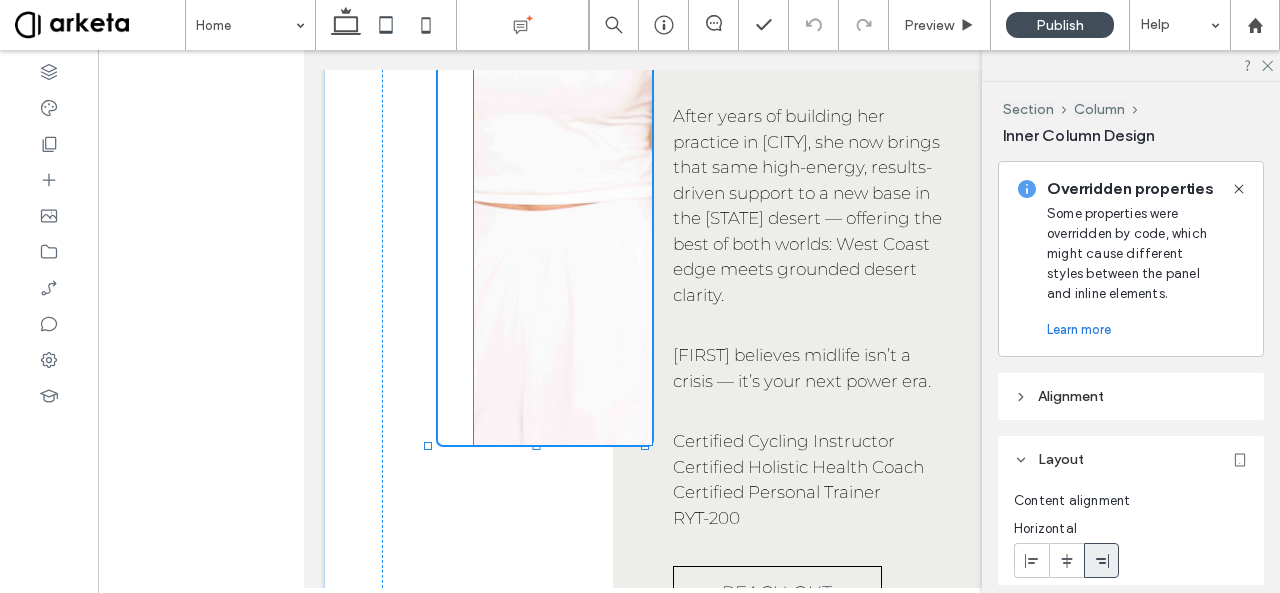 type on "****" 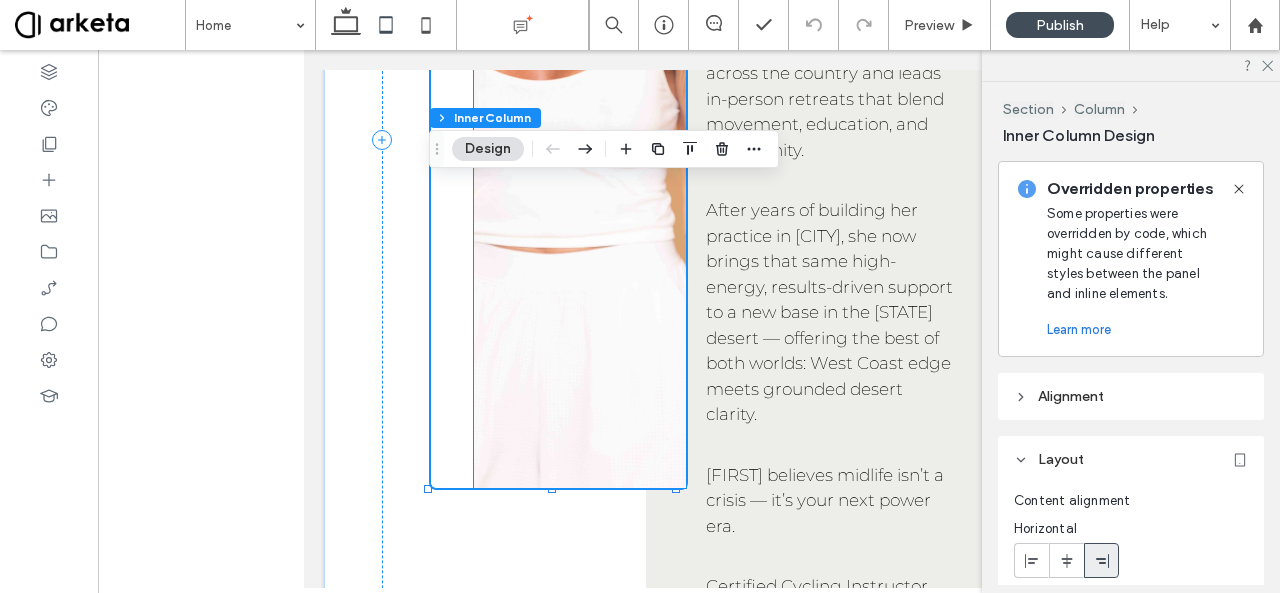 scroll, scrollTop: 2627, scrollLeft: 0, axis: vertical 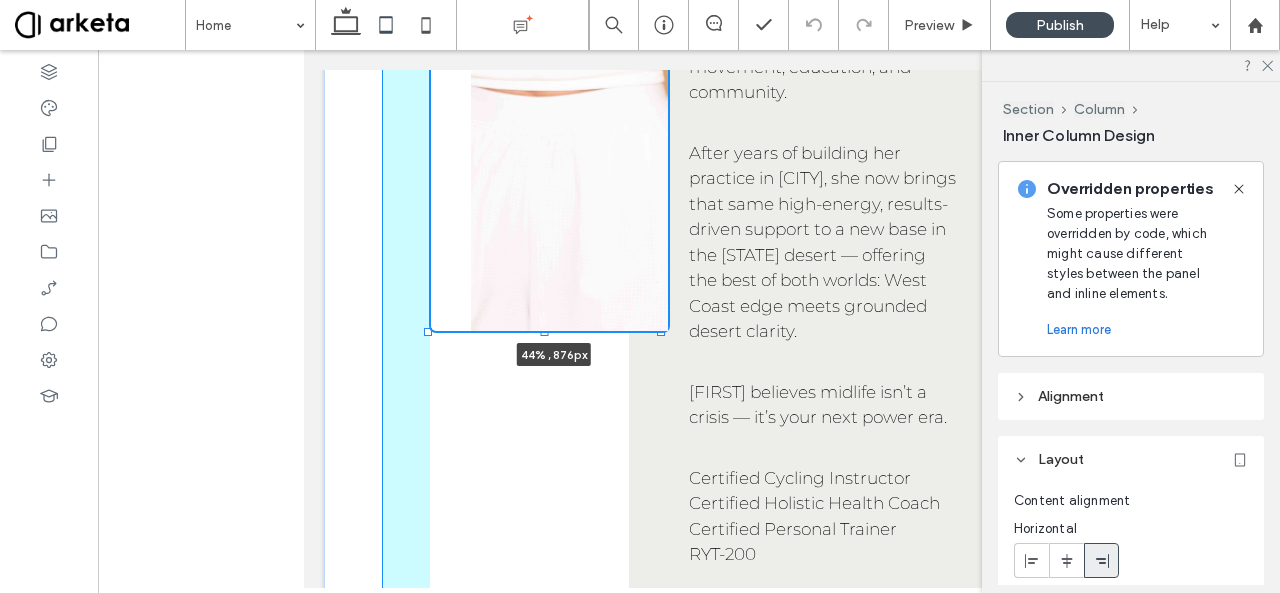 drag, startPoint x: 551, startPoint y: 429, endPoint x: 546, endPoint y: 251, distance: 178.0702 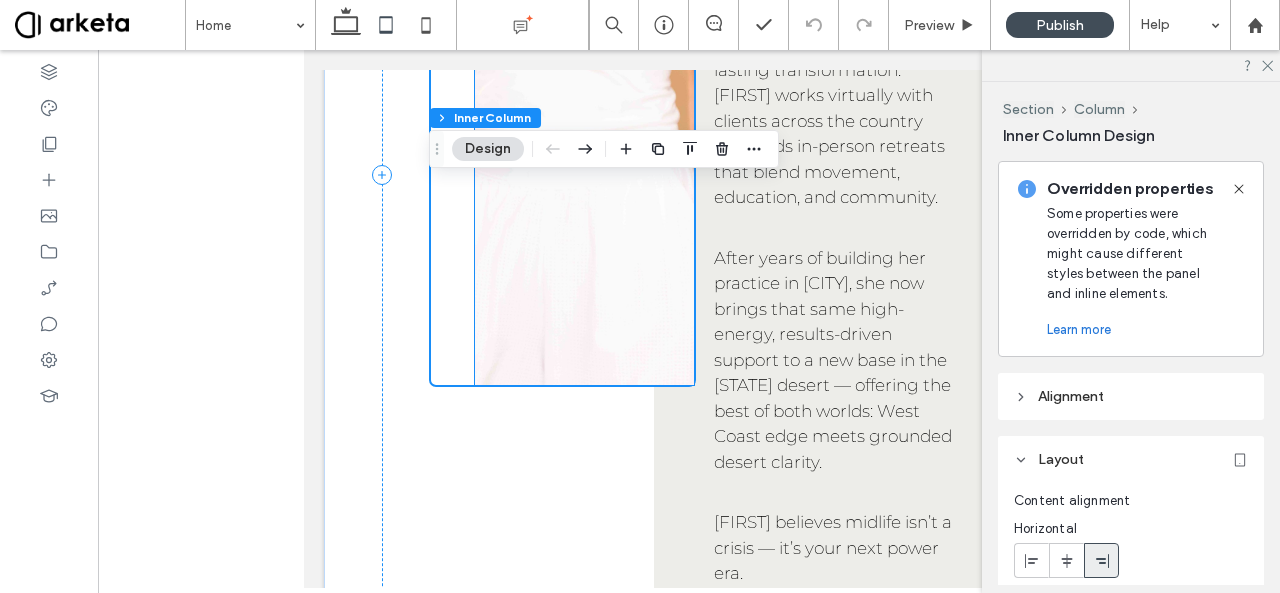 scroll, scrollTop: 2547, scrollLeft: 0, axis: vertical 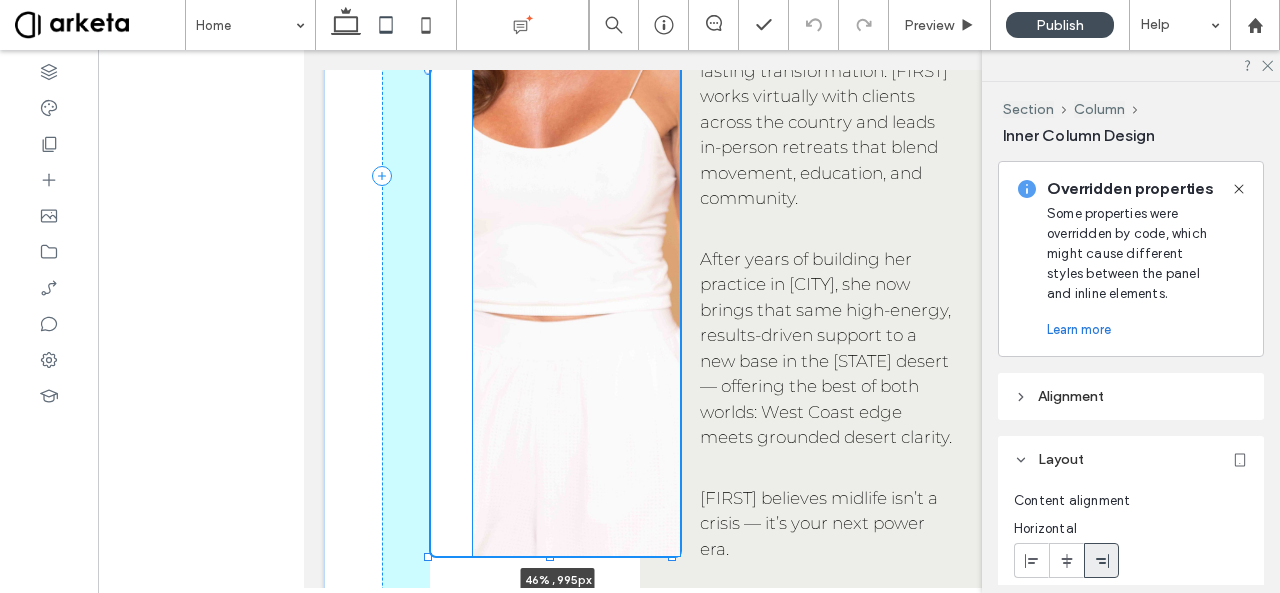 drag, startPoint x: 555, startPoint y: 385, endPoint x: 578, endPoint y: 503, distance: 120.22063 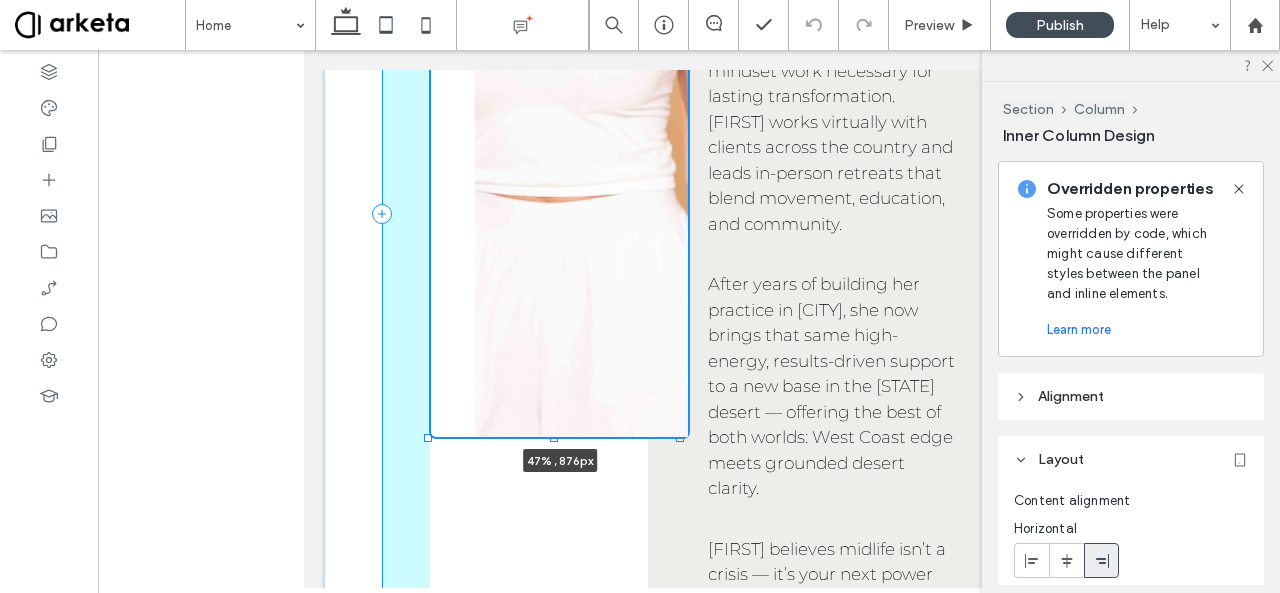 drag, startPoint x: 560, startPoint y: 554, endPoint x: 578, endPoint y: 430, distance: 125.299644 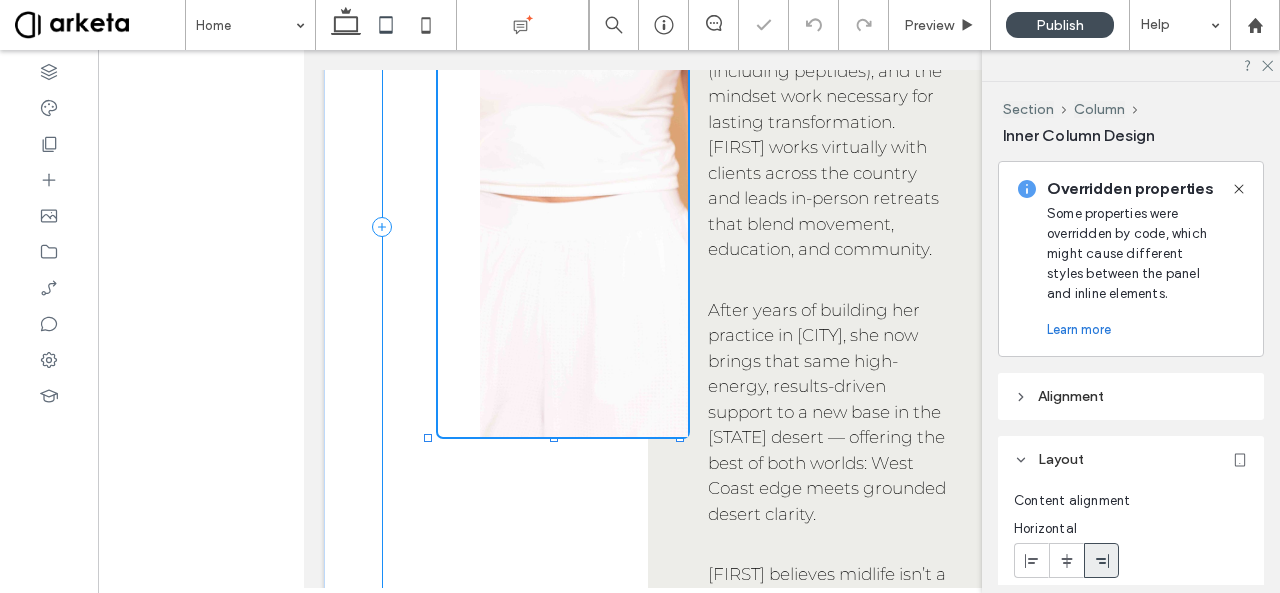 type on "***" 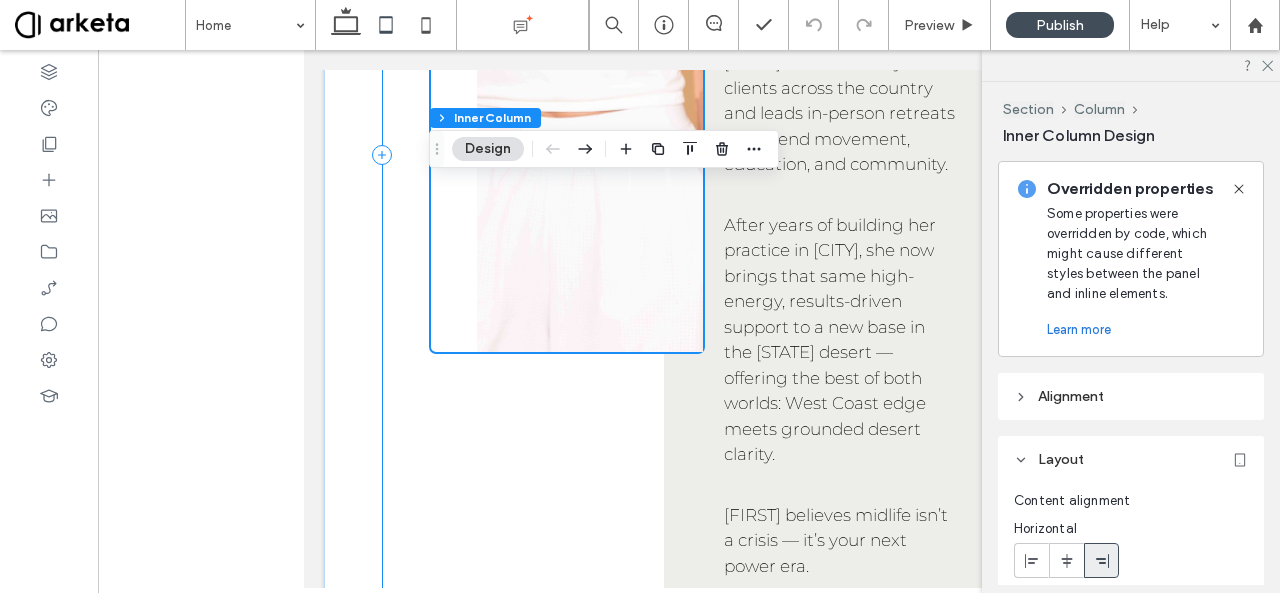 scroll, scrollTop: 2580, scrollLeft: 0, axis: vertical 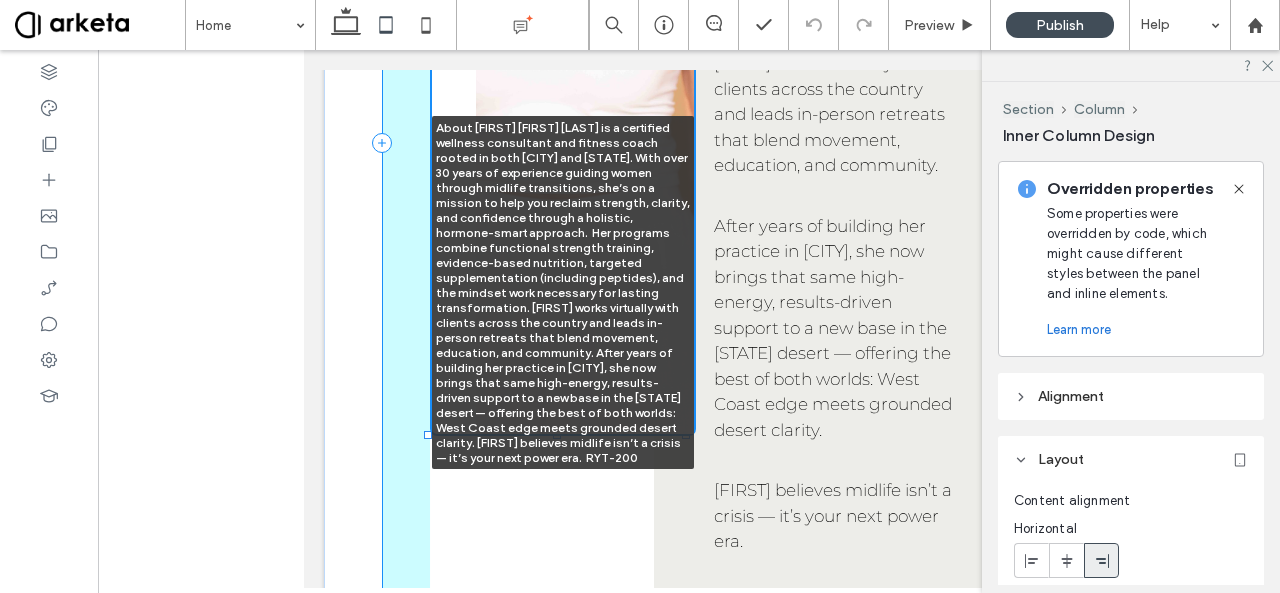 drag, startPoint x: 558, startPoint y: 350, endPoint x: 574, endPoint y: 430, distance: 81.58431 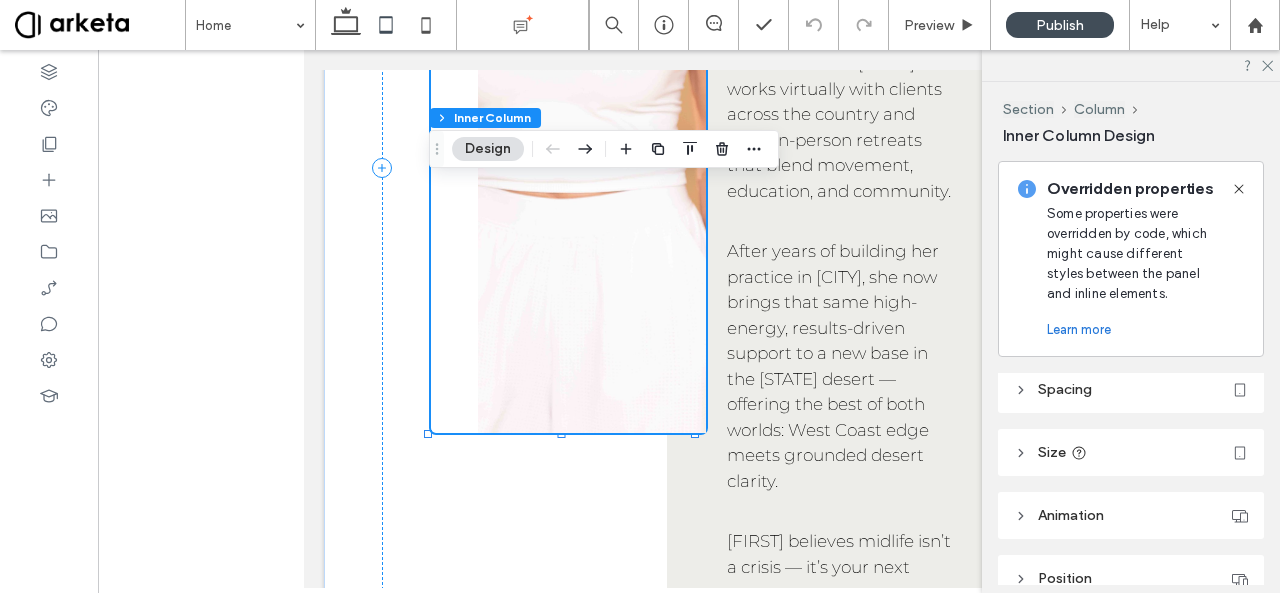 scroll, scrollTop: 425, scrollLeft: 0, axis: vertical 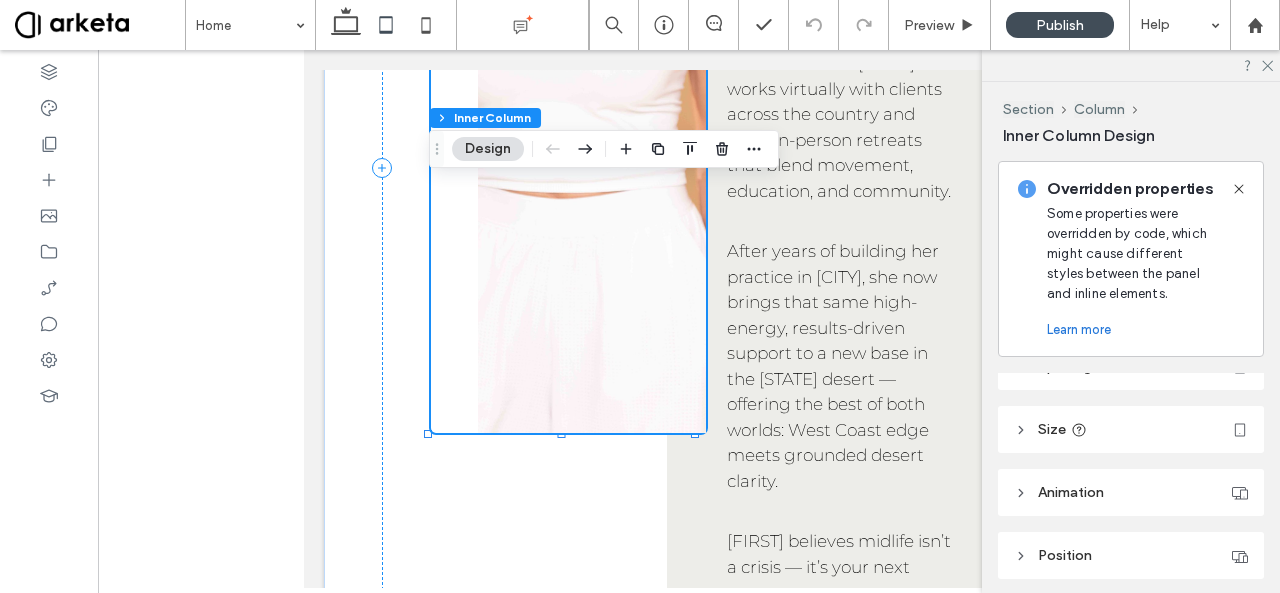 click on "Size" at bounding box center [1131, 429] 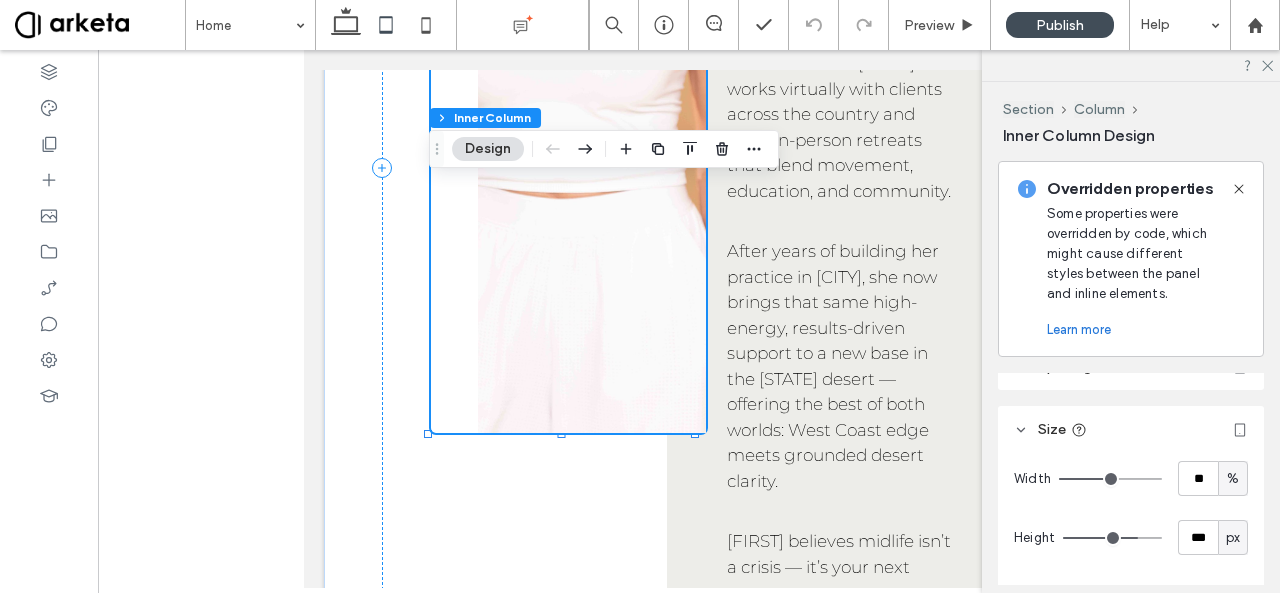 scroll, scrollTop: 528, scrollLeft: 0, axis: vertical 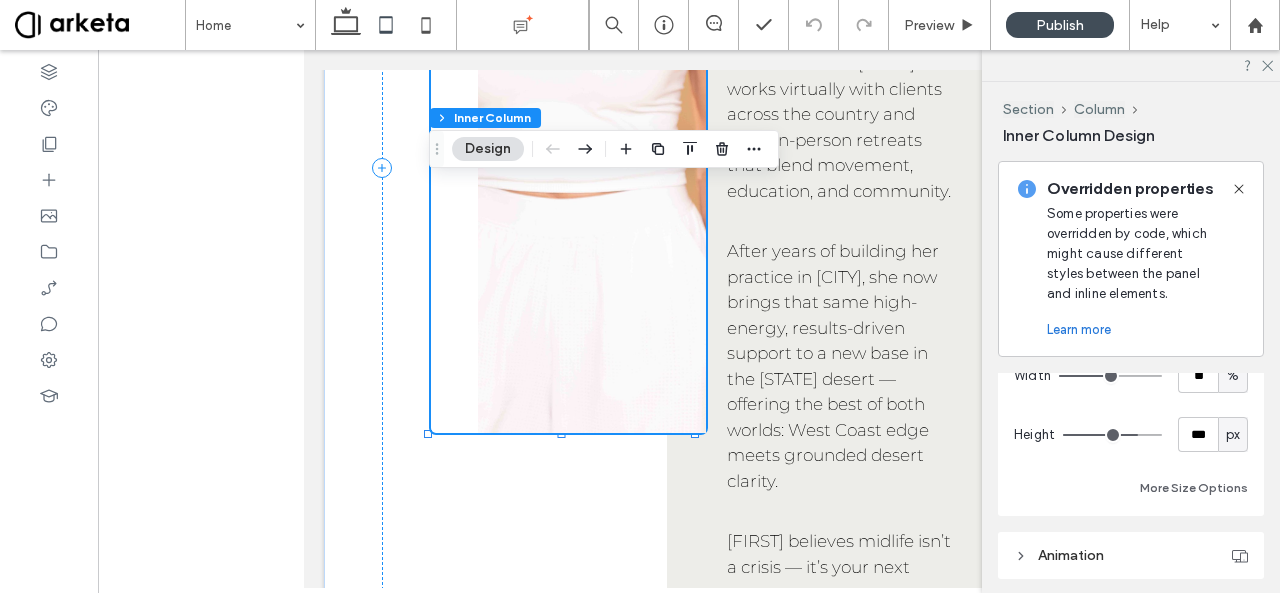 click on "%" at bounding box center [1233, 376] 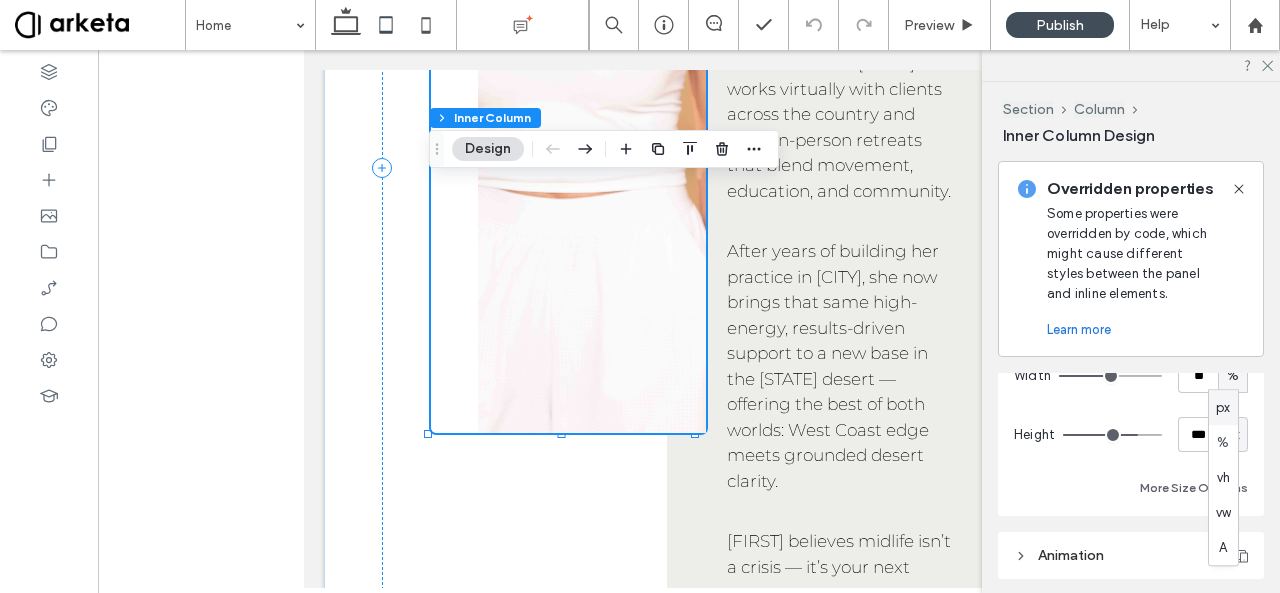click on "px" at bounding box center (1223, 407) 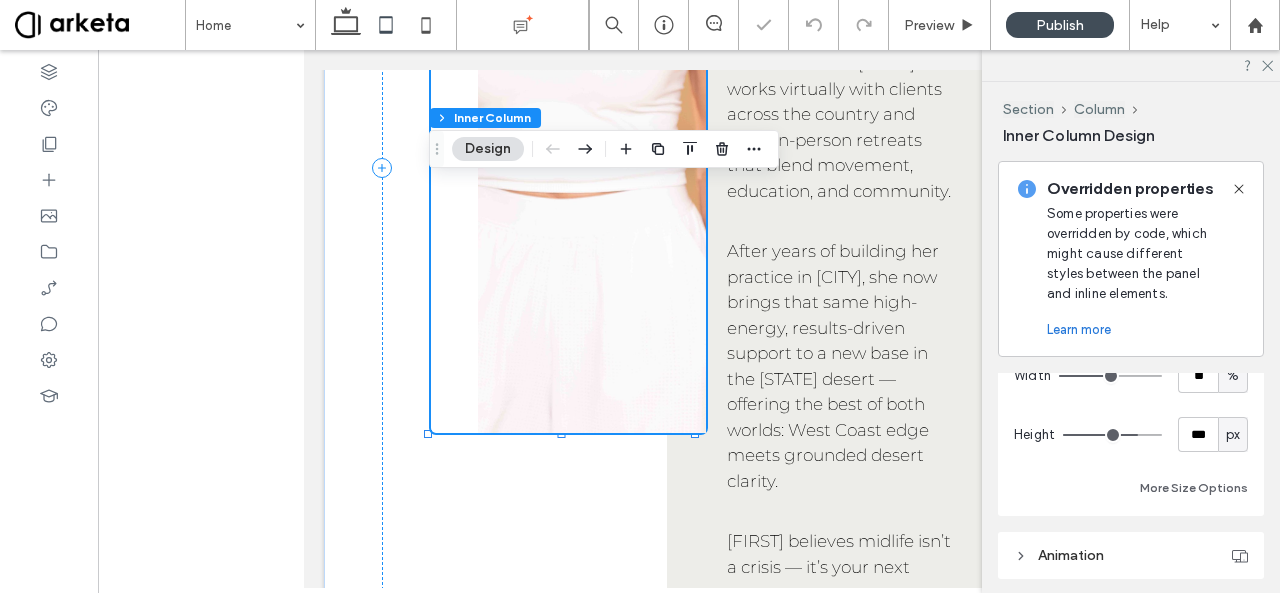 type on "***" 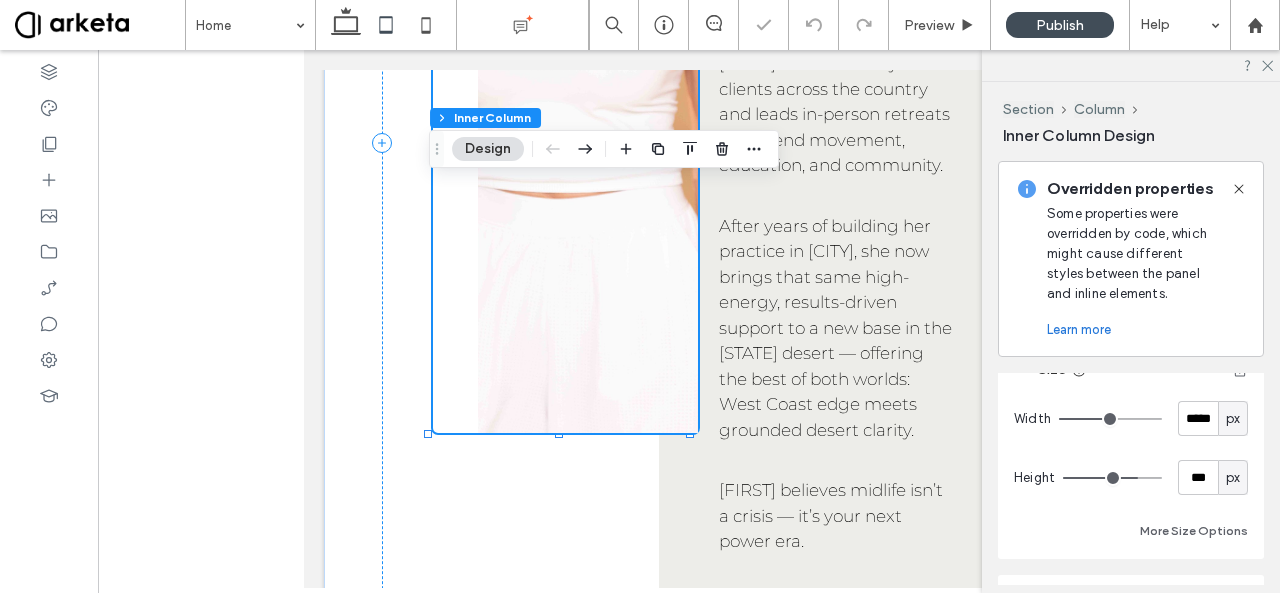 scroll, scrollTop: 467, scrollLeft: 0, axis: vertical 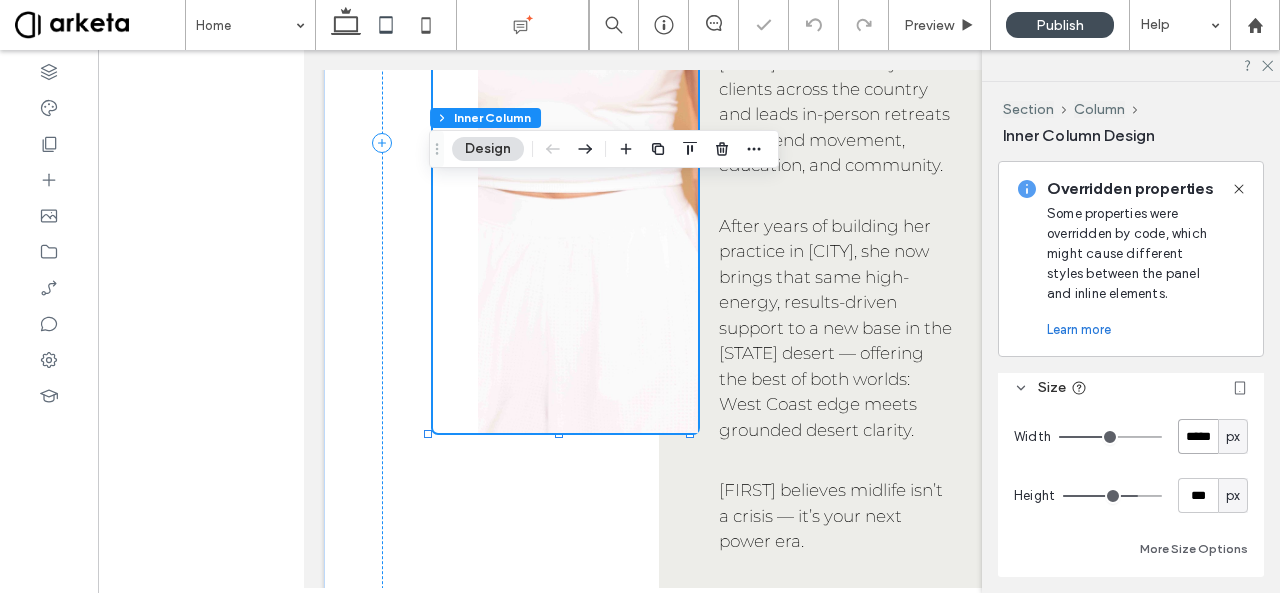 click on "*****" at bounding box center (1198, 436) 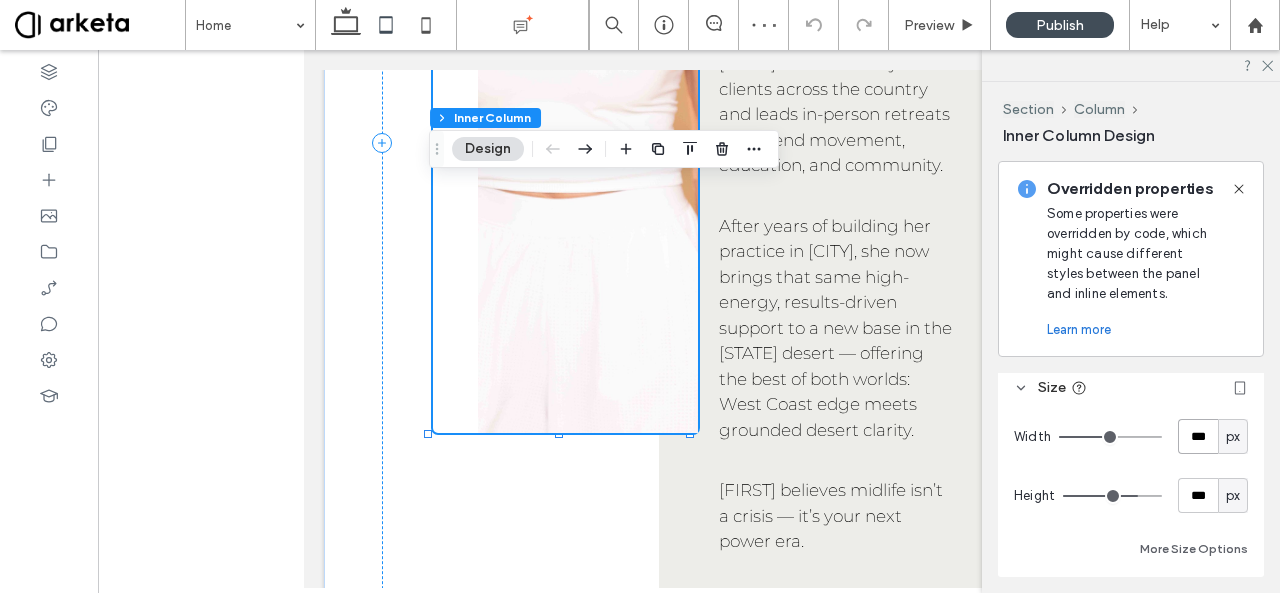type on "***" 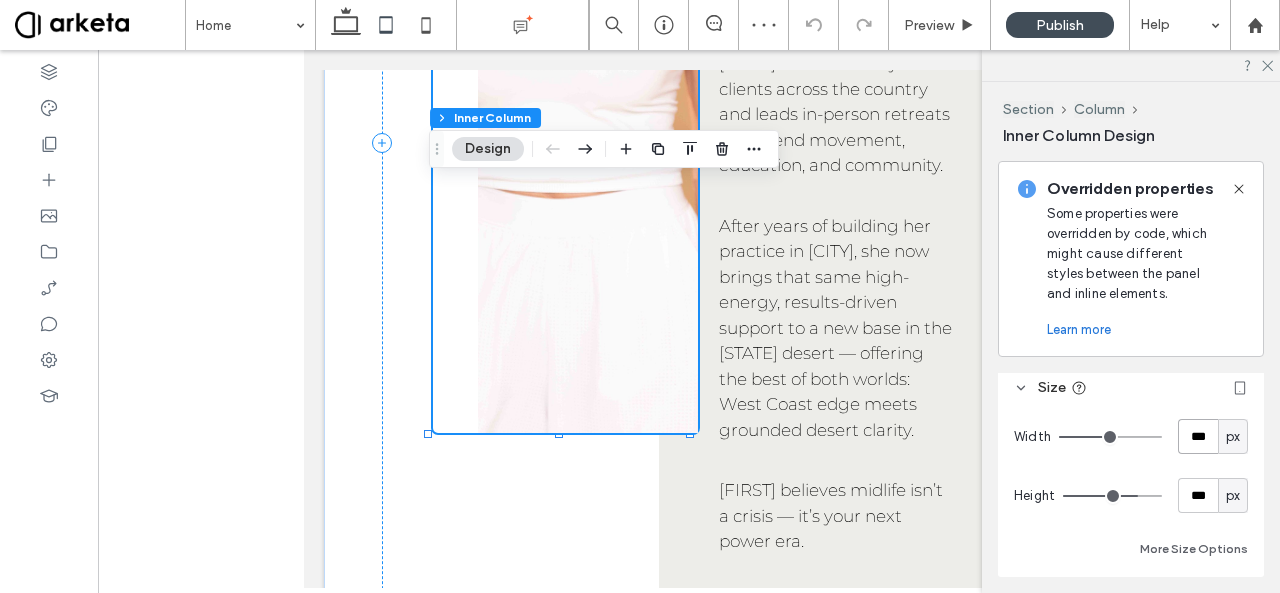 type on "***" 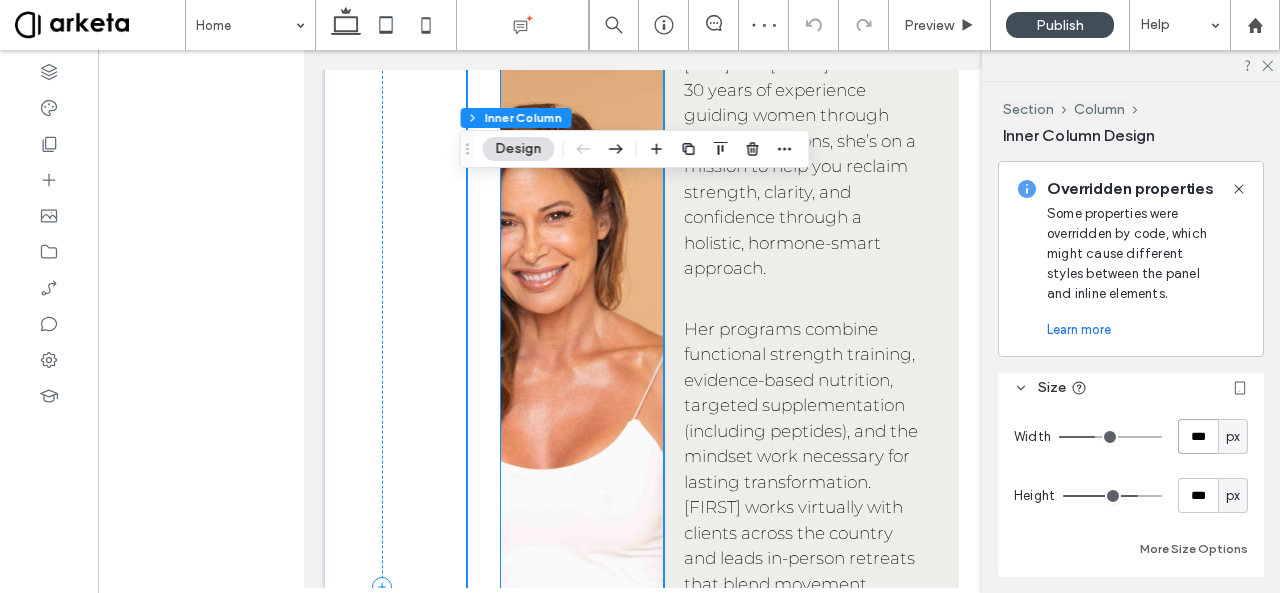 scroll, scrollTop: 2124, scrollLeft: 0, axis: vertical 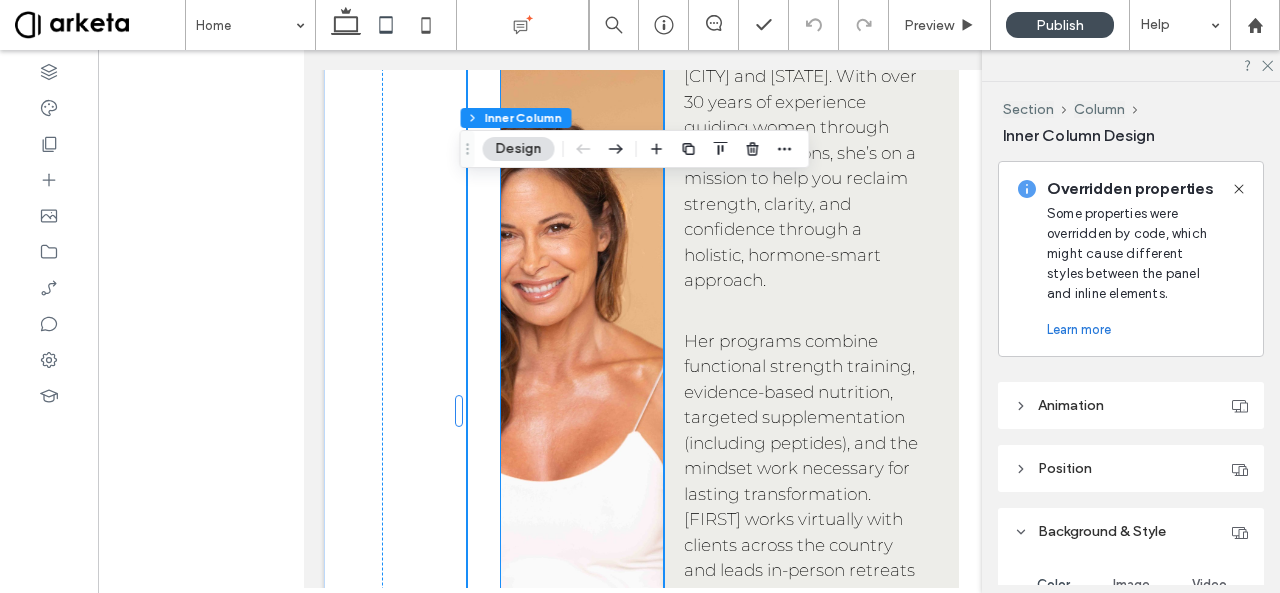 click at bounding box center [582, 451] 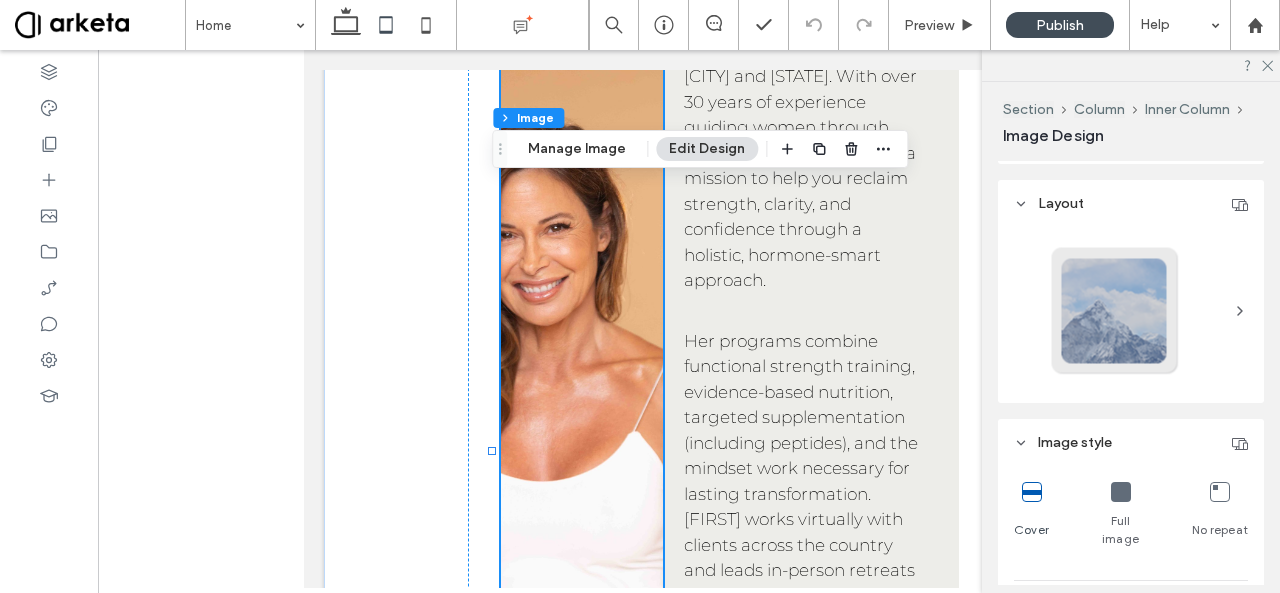 scroll, scrollTop: 943, scrollLeft: 0, axis: vertical 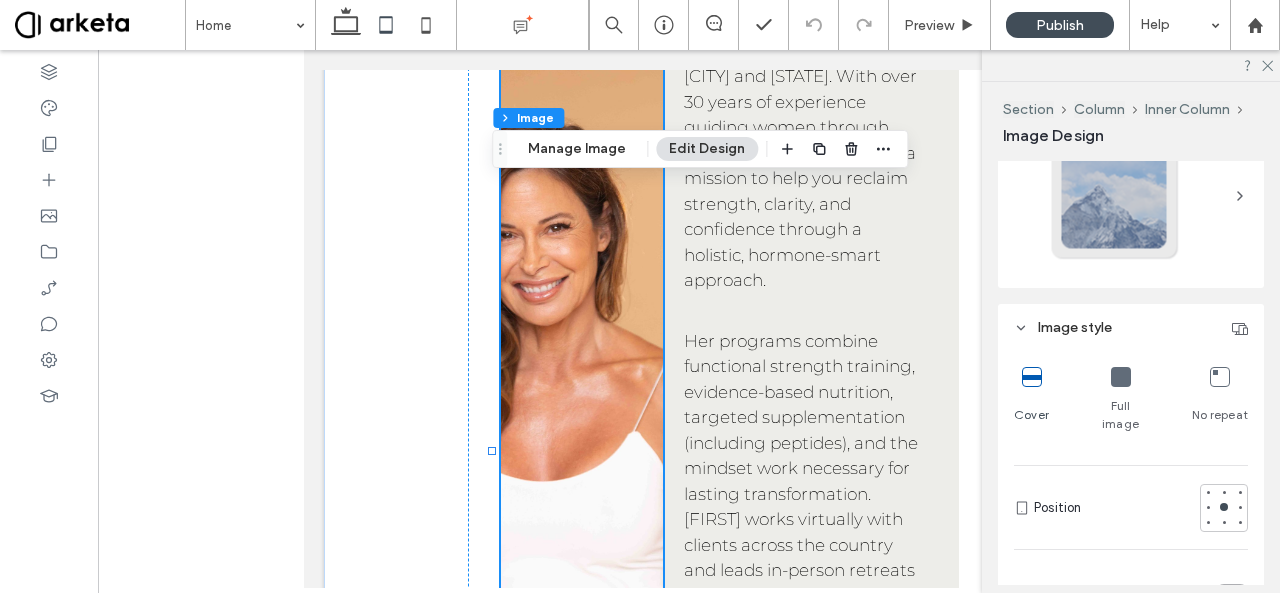 click on "Full image" at bounding box center [1121, 400] 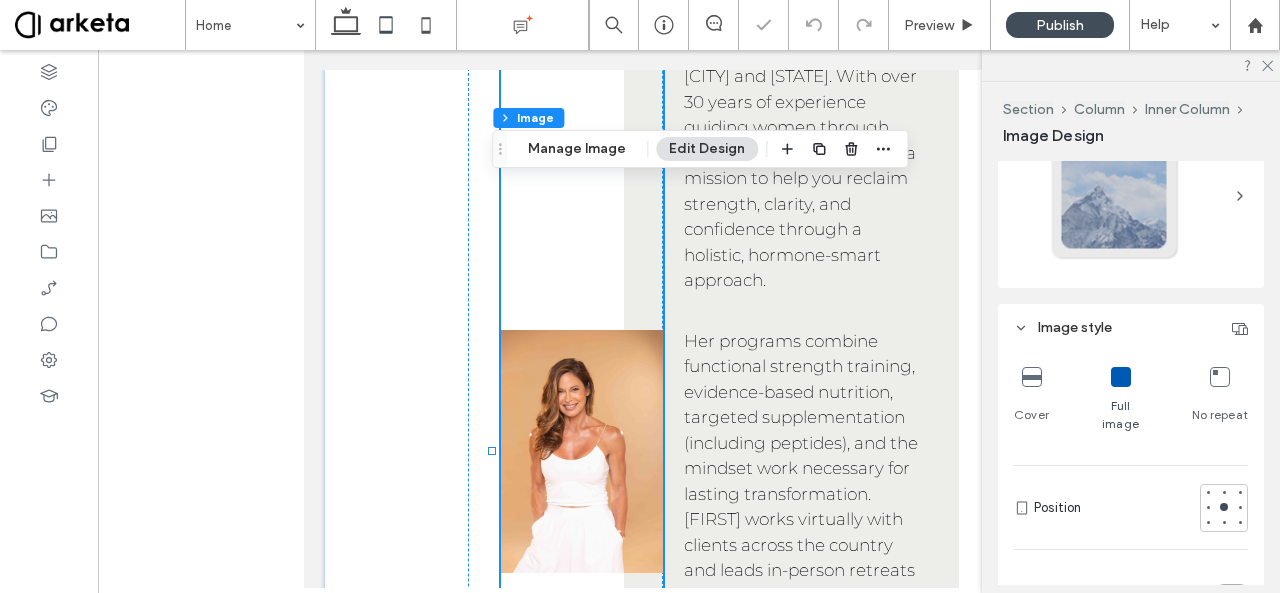 click on "Cover" at bounding box center [1031, 400] 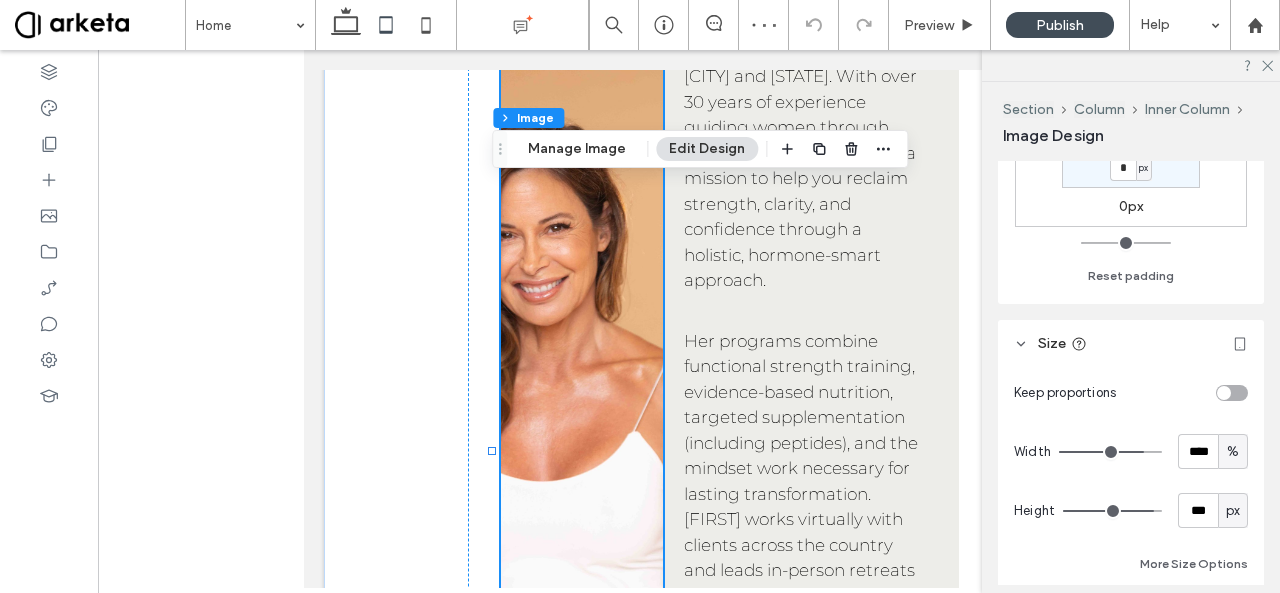 scroll, scrollTop: 0, scrollLeft: 0, axis: both 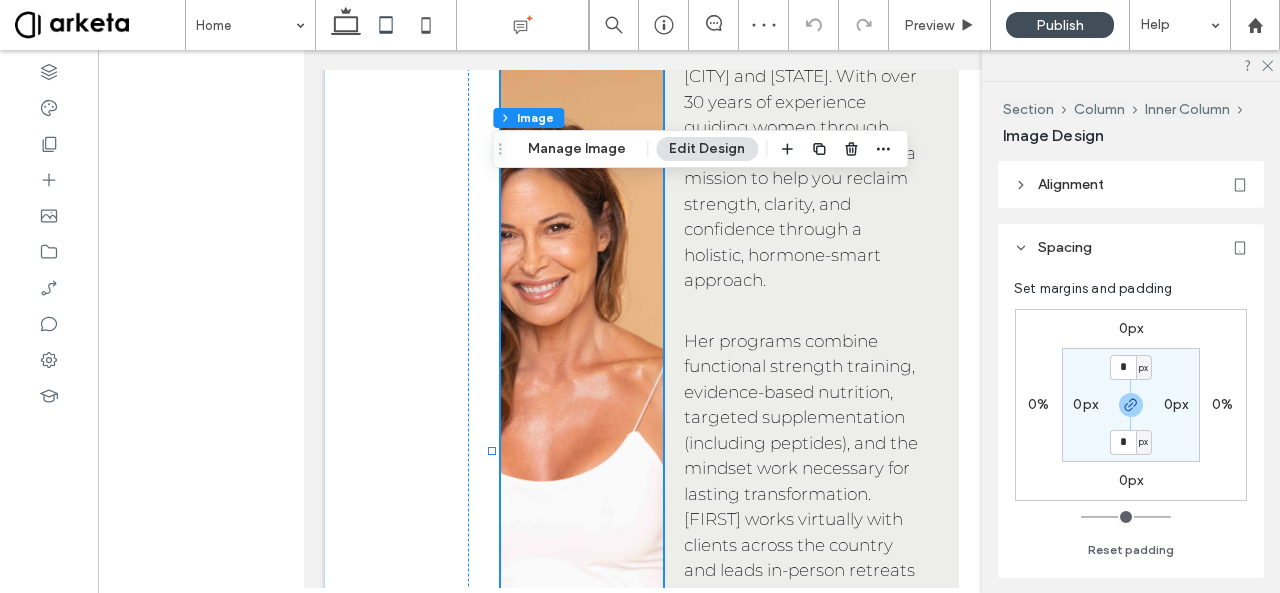 click on "Alignment" at bounding box center (1131, 184) 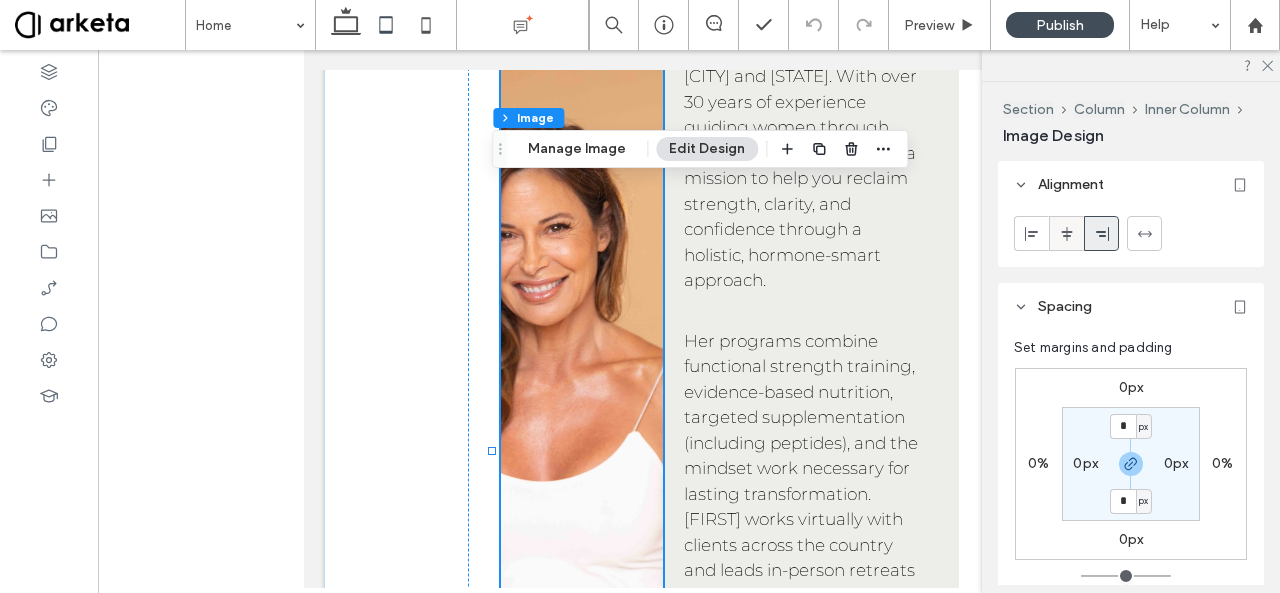 click 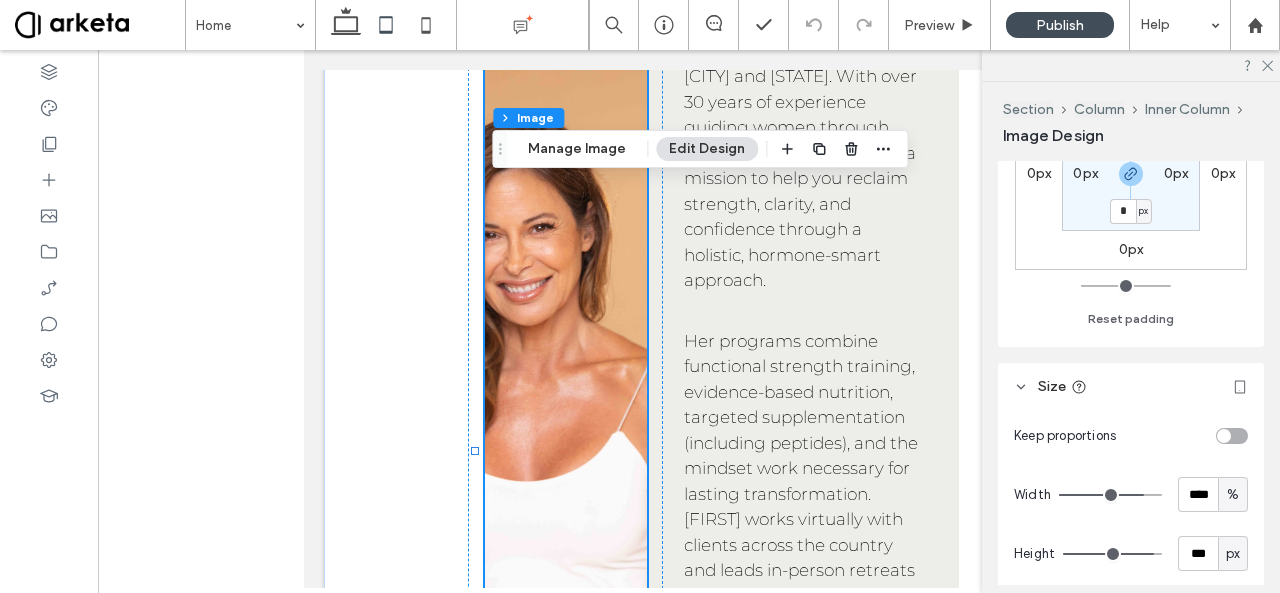 scroll, scrollTop: 423, scrollLeft: 0, axis: vertical 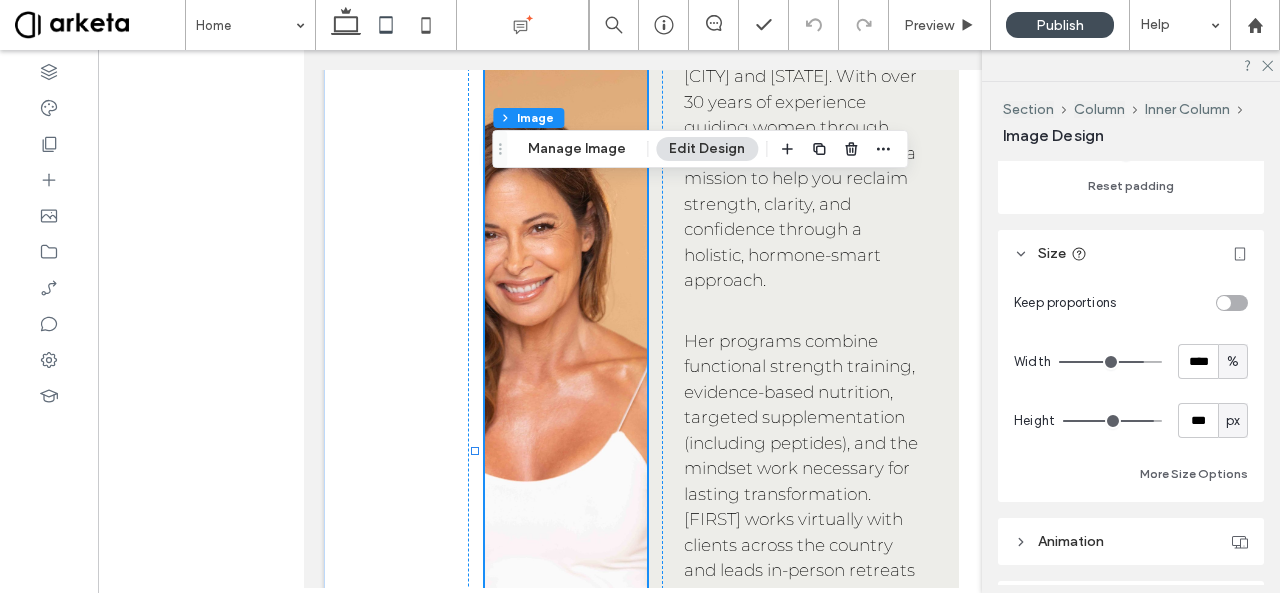 type on "**" 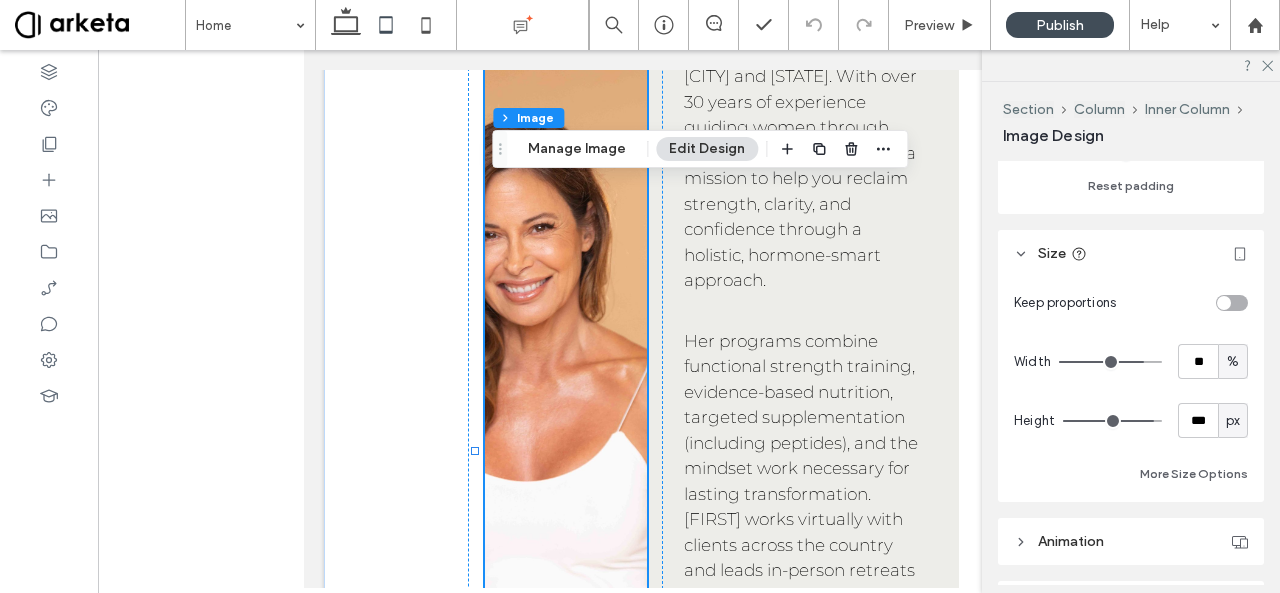 type on "***" 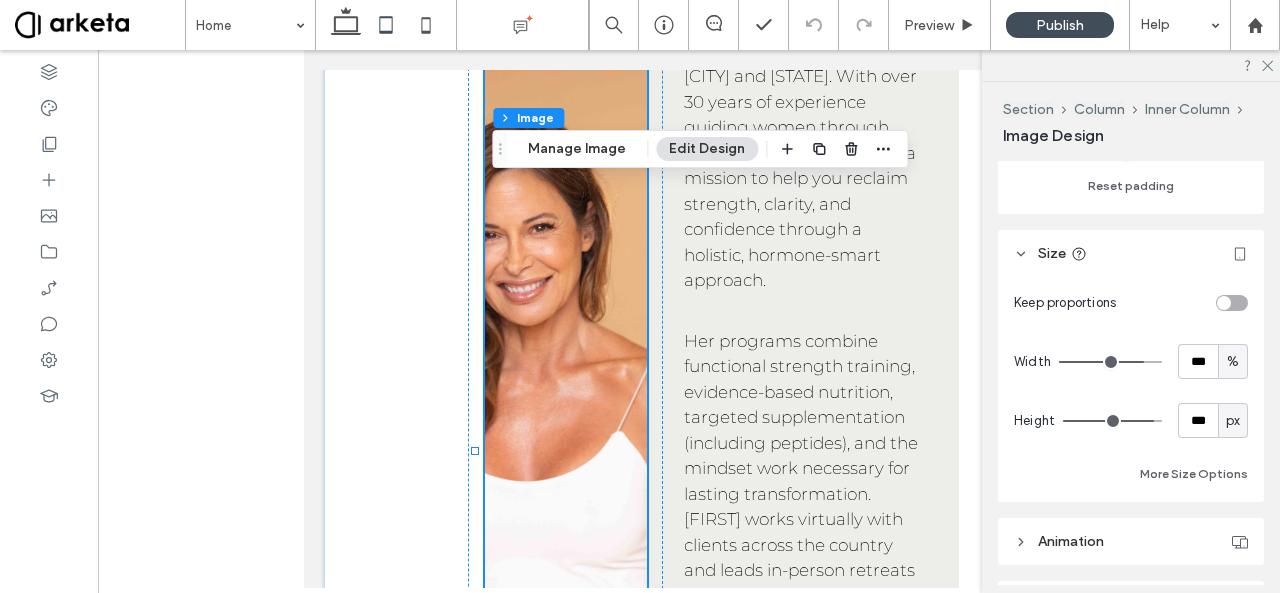 drag, startPoint x: 1132, startPoint y: 359, endPoint x: 1263, endPoint y: 329, distance: 134.39122 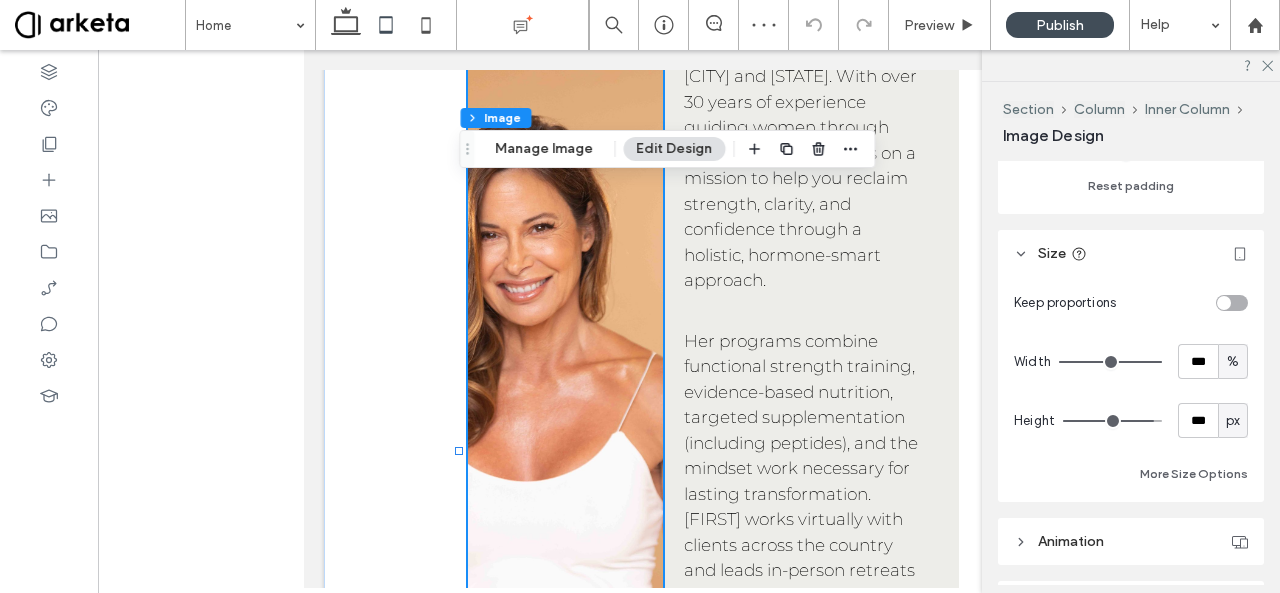 type on "***" 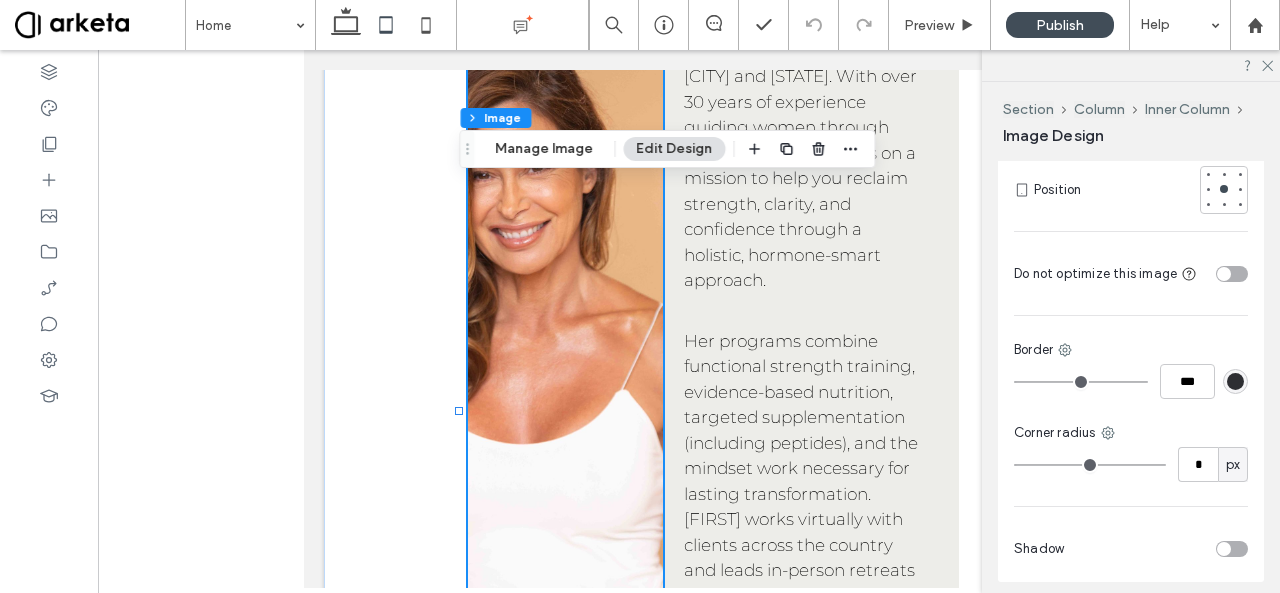 scroll, scrollTop: 1322, scrollLeft: 0, axis: vertical 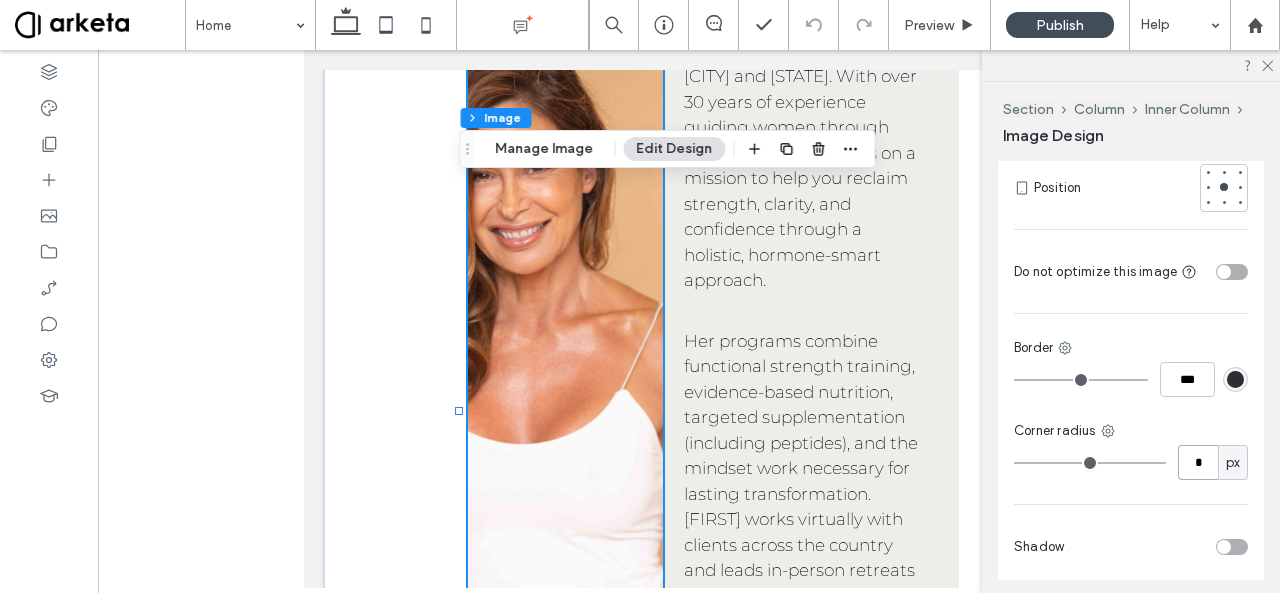 click on "*" at bounding box center [1198, 462] 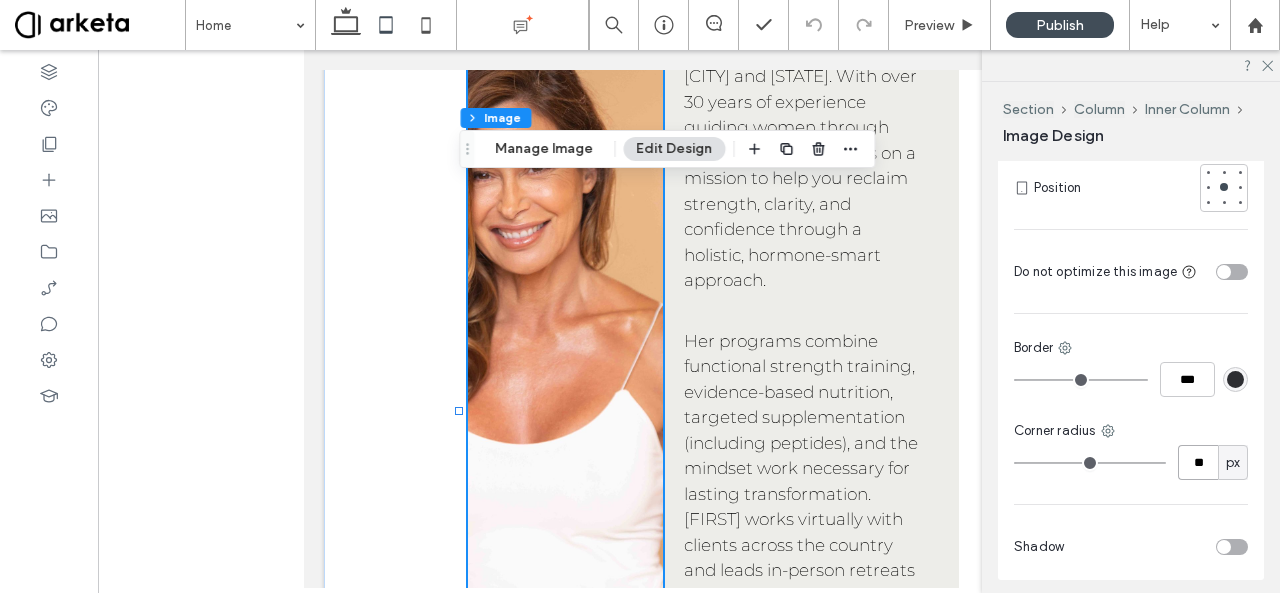 type on "**" 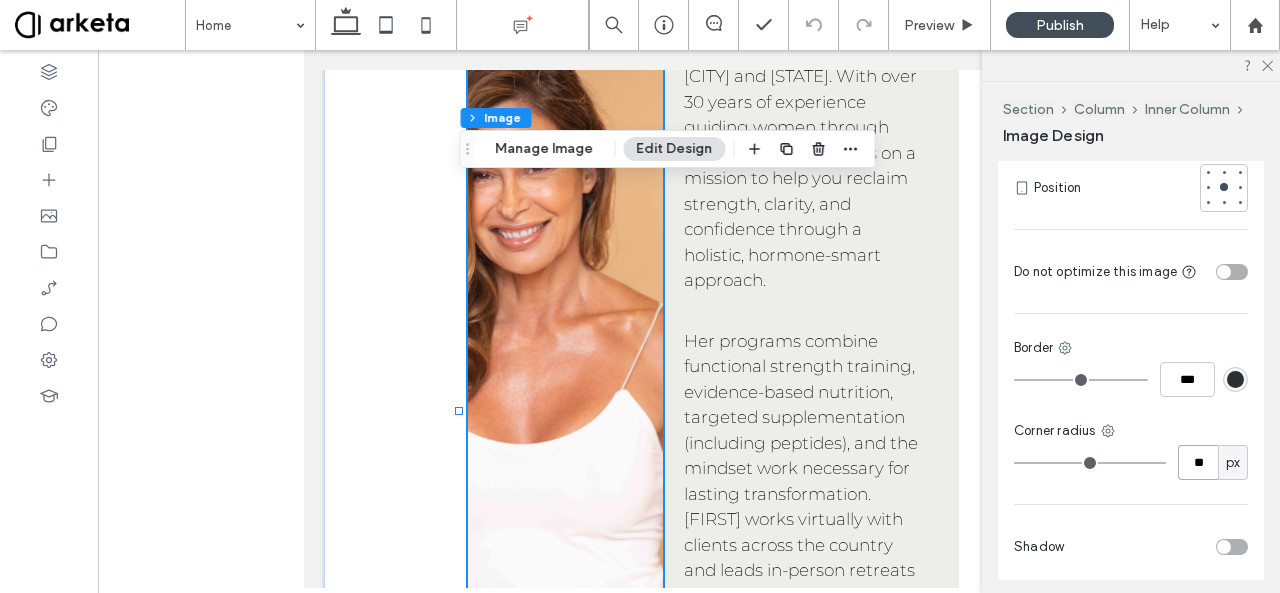 type on "**" 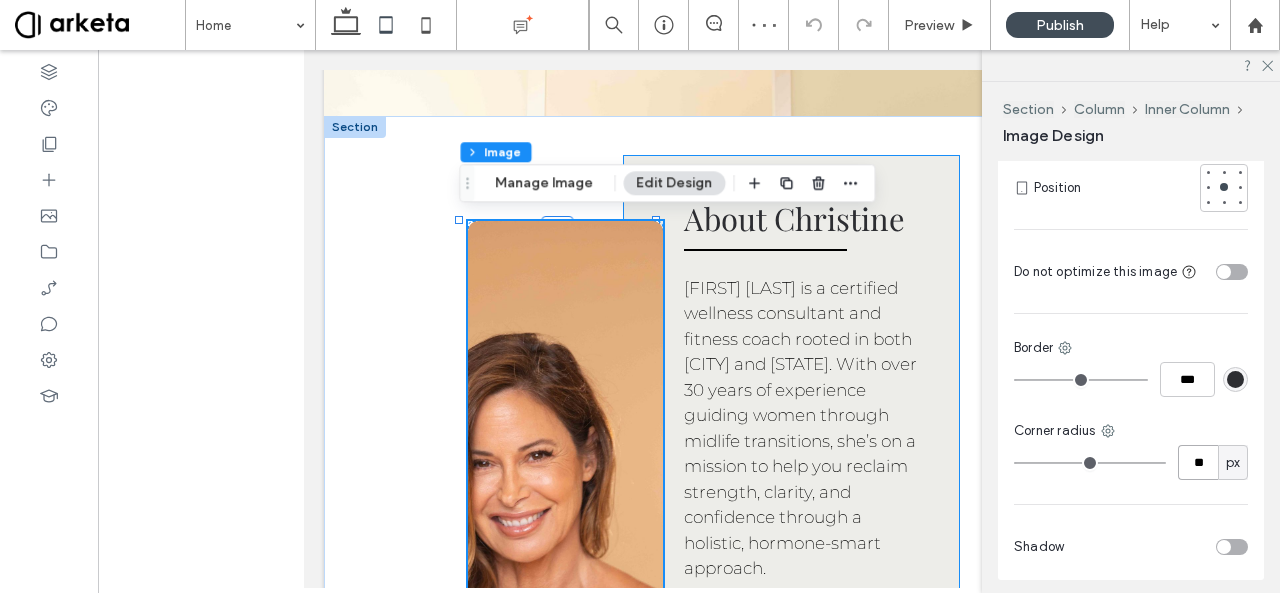 scroll, scrollTop: 1834, scrollLeft: 0, axis: vertical 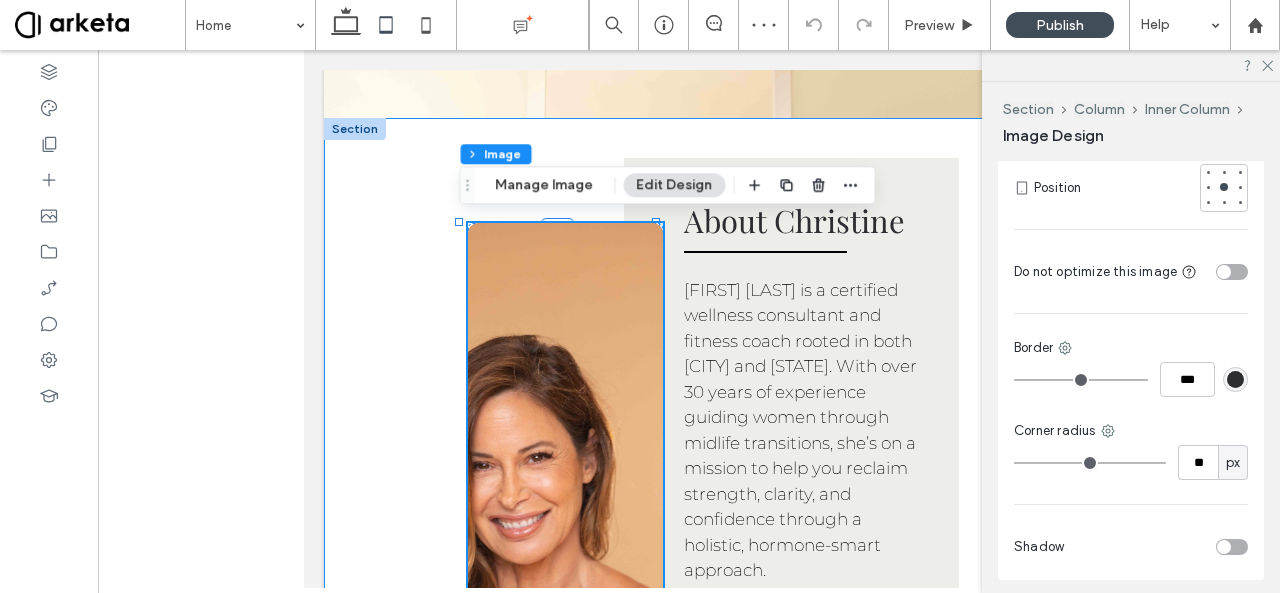 click on "About [FIRST]
[FIRST] [LAST] is a certified wellness consultant and fitness coach rooted in both [CITY] and [STATE]. With over 30 years of experience guiding women through midlife transitions, she’s on a mission to help you reclaim strength, clarity, and confidence through a holistic, hormone-smart approach.
Her programs combine functional strength training, evidence-based nutrition, targeted supplementation (including peptides), and the mindset work necessary for lasting transformation. [FIRST] works virtually with clients across the country and leads in-person retreats that blend movement, education, and community.
After years of building her practice in [CITY], she now brings that same high-energy, results-driven support to a new base in the [STATE] desert — offering the best of both worlds: West Coast edge meets grounded desert clarity.
Certified Cycling Instructor Certified Personal Trainer" at bounding box center [689, 879] 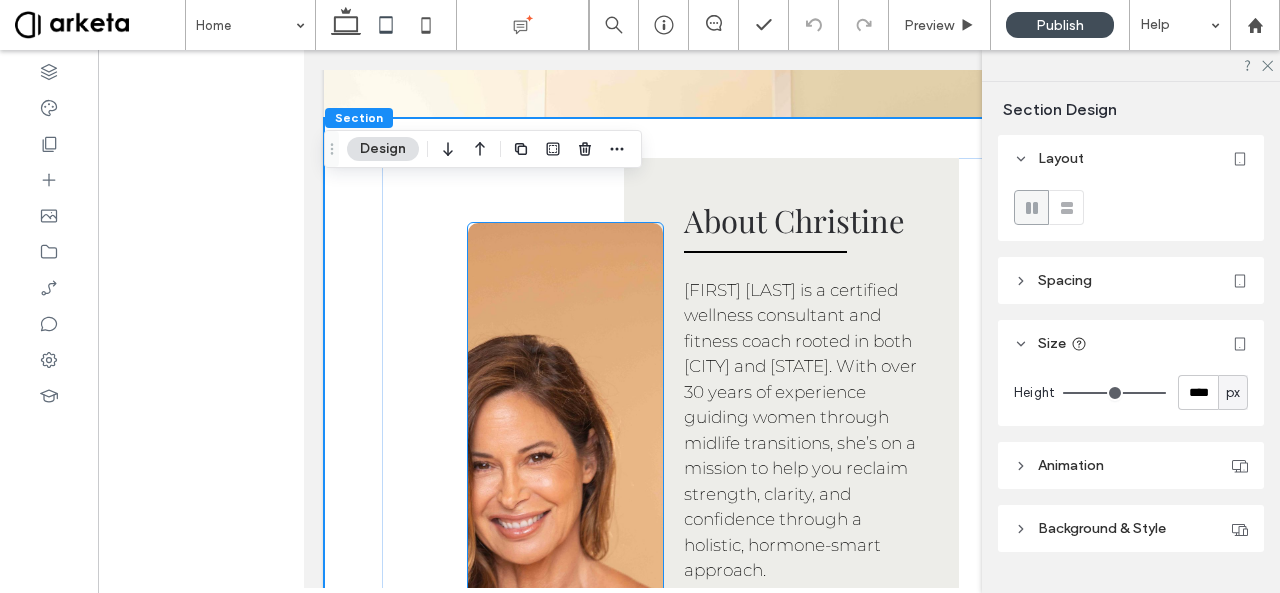 click at bounding box center [565, 701] 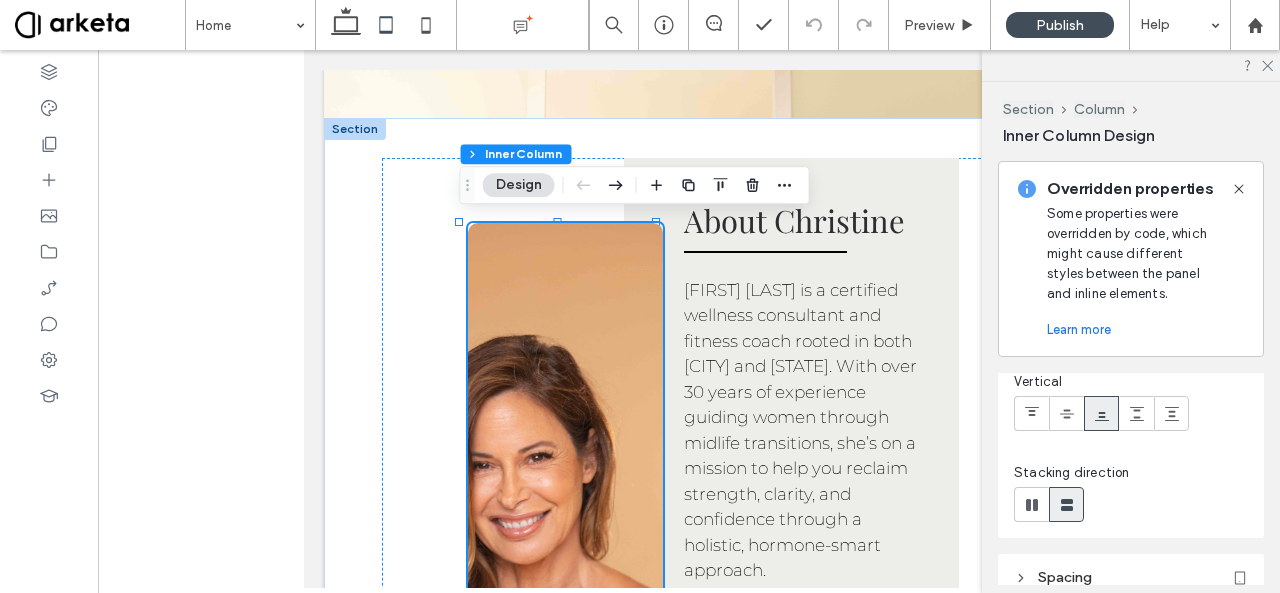scroll, scrollTop: 213, scrollLeft: 0, axis: vertical 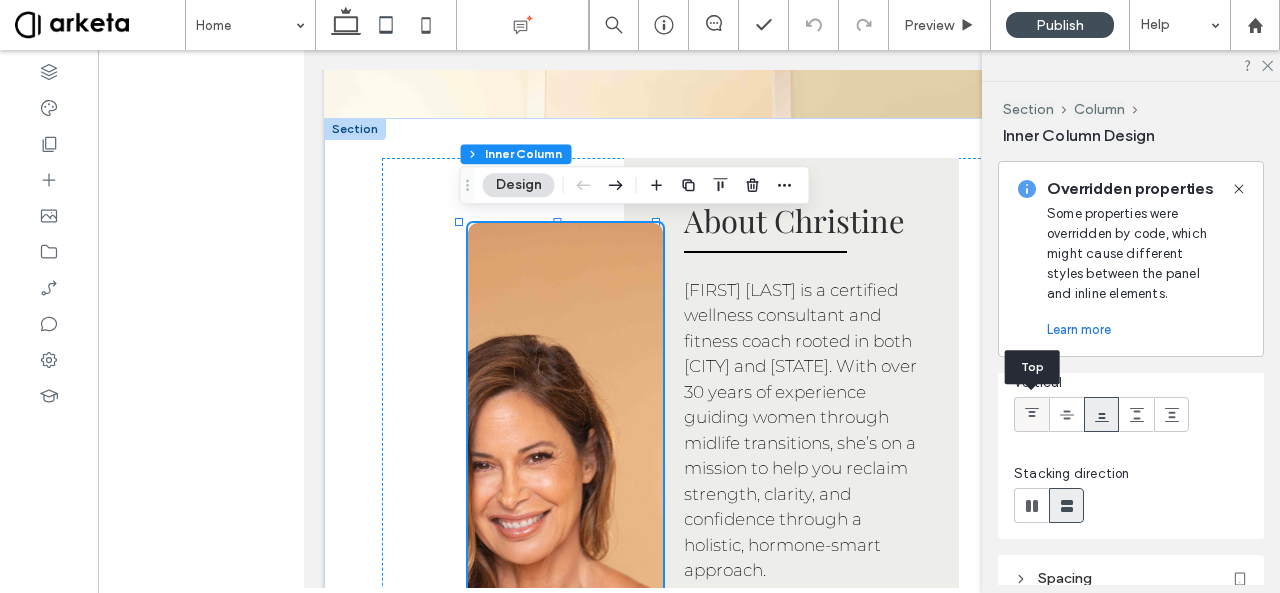 click at bounding box center (1031, 414) 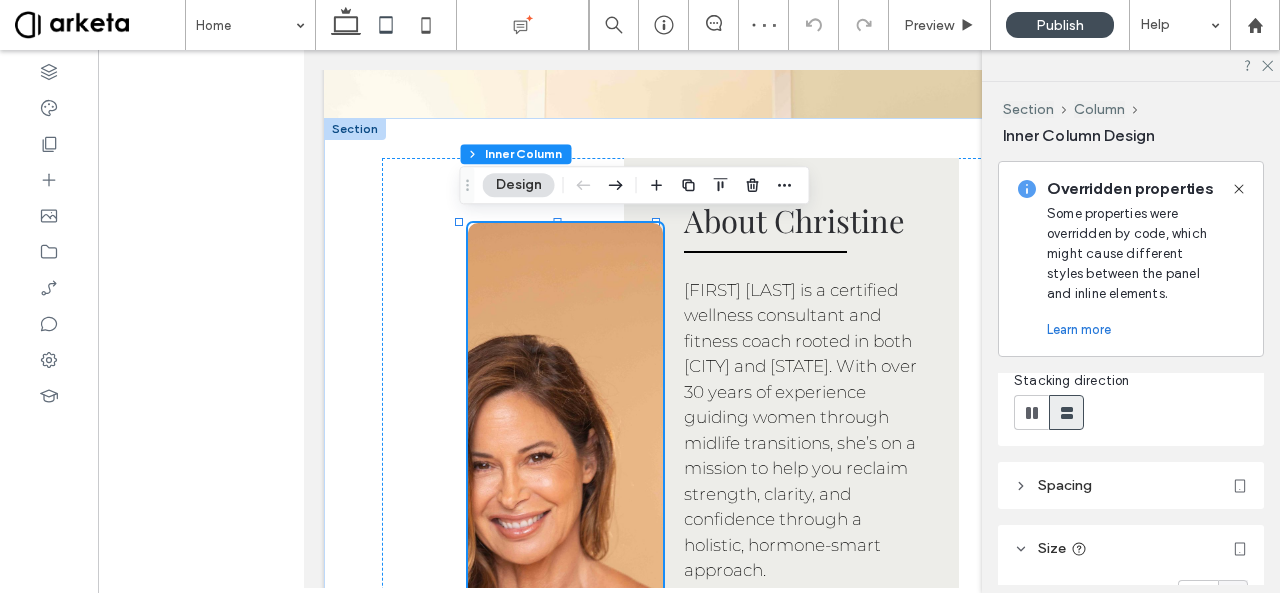 scroll, scrollTop: 350, scrollLeft: 0, axis: vertical 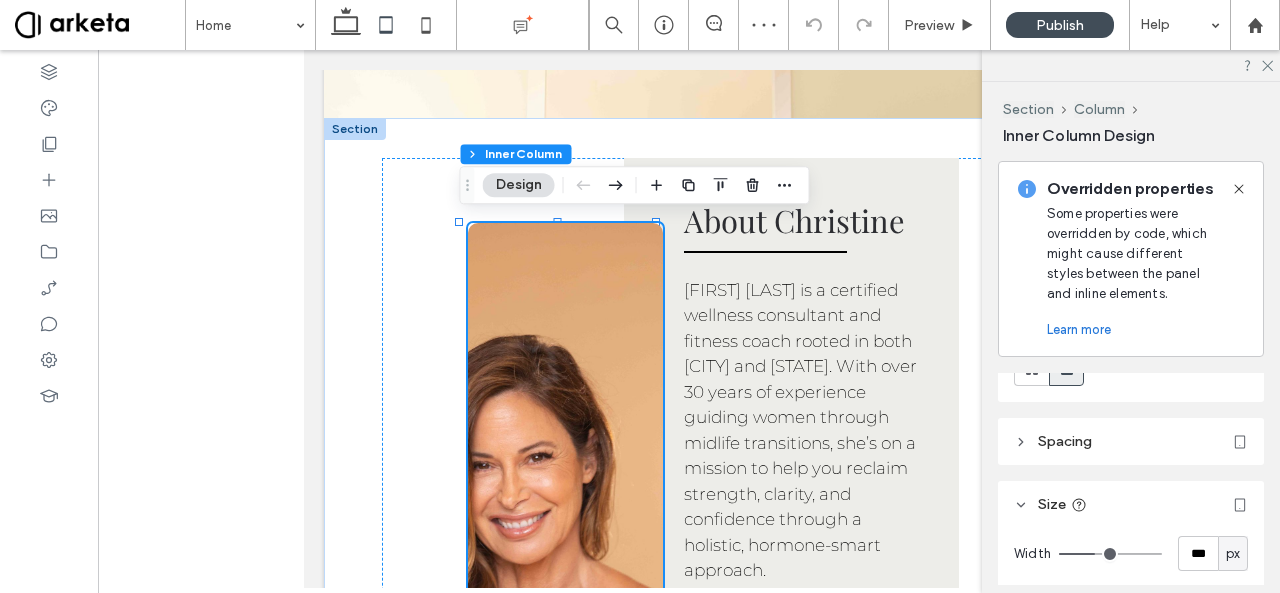 click on "Spacing" at bounding box center [1131, 441] 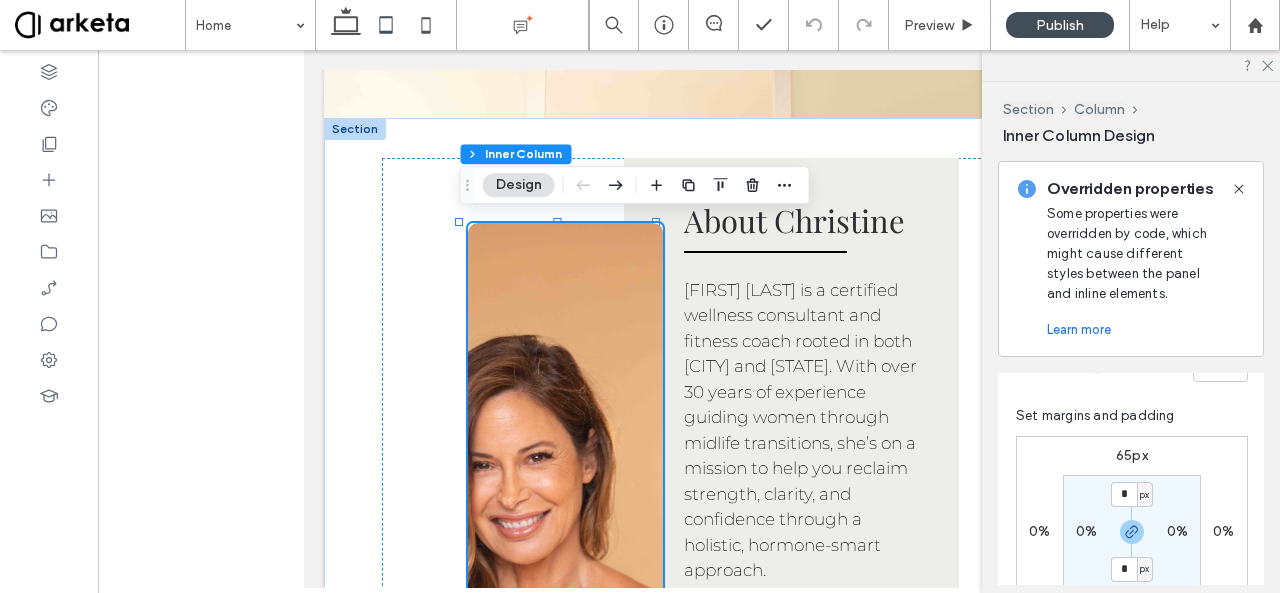 scroll, scrollTop: 535, scrollLeft: 0, axis: vertical 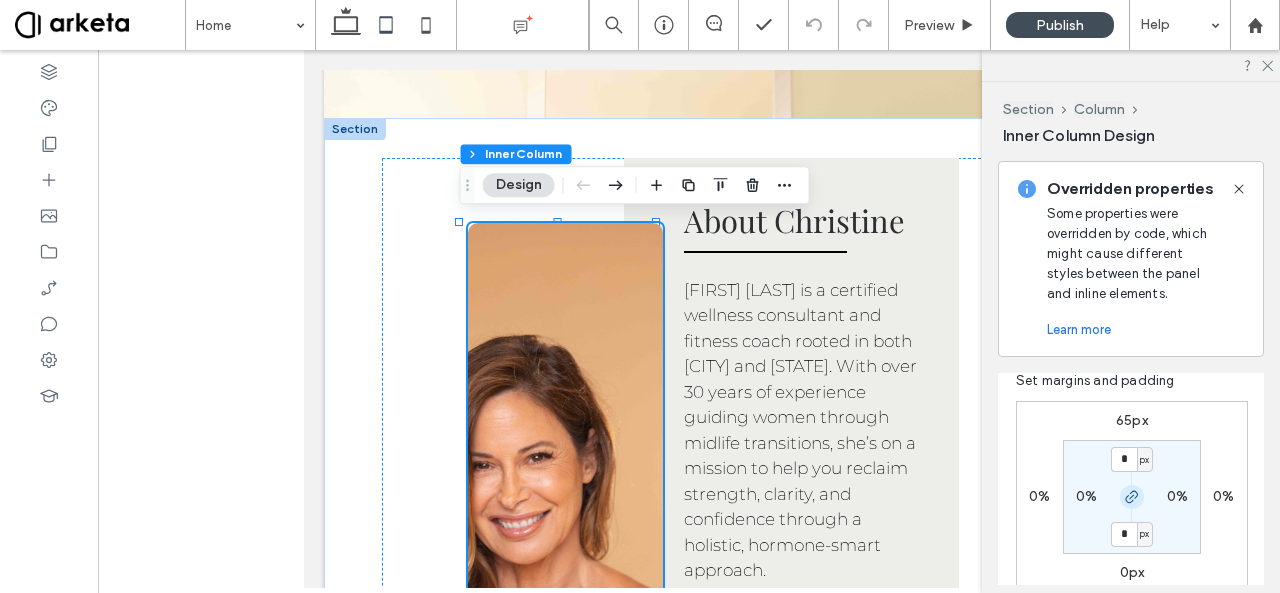 click 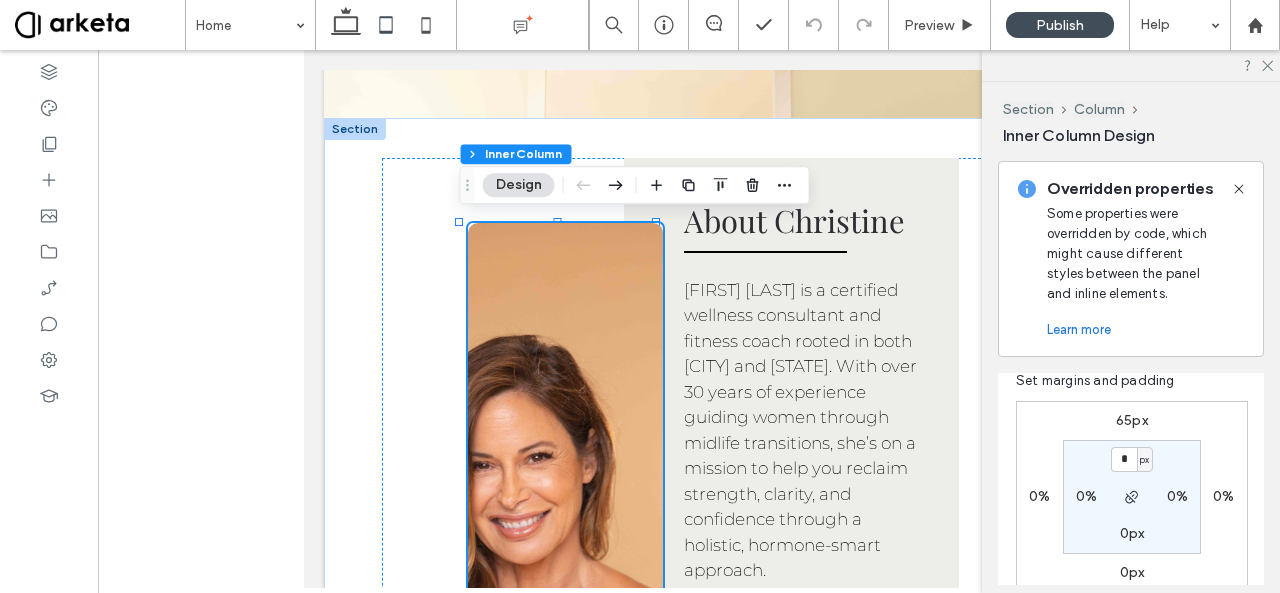 click on "65px" at bounding box center [1132, 420] 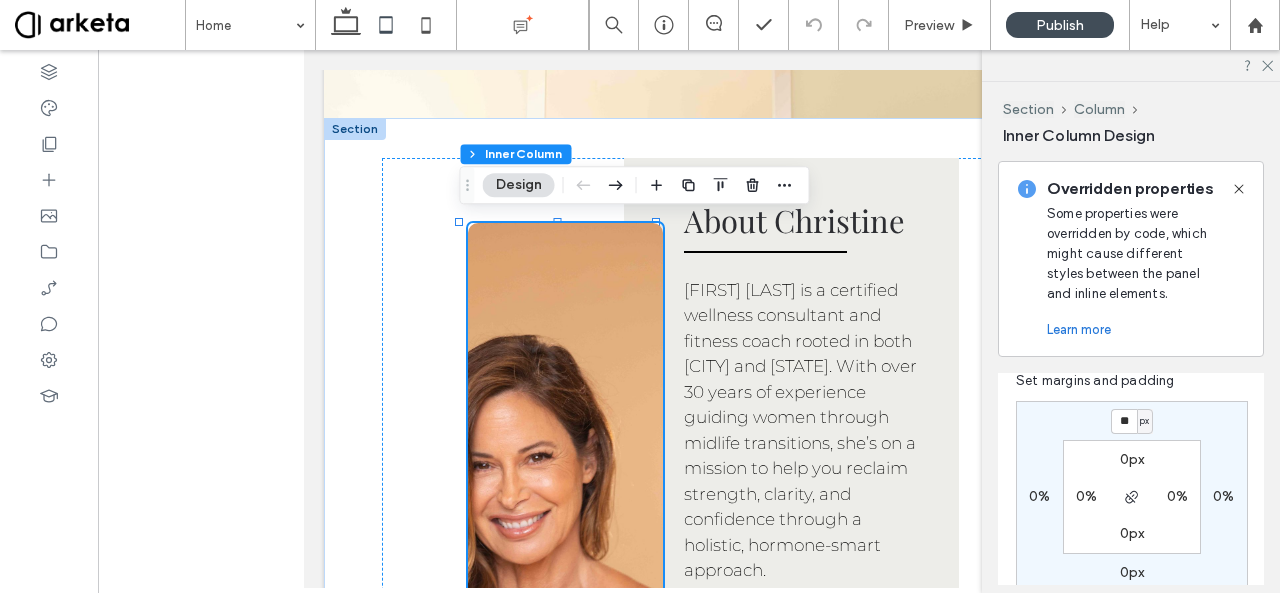 click on "**" at bounding box center (1124, 421) 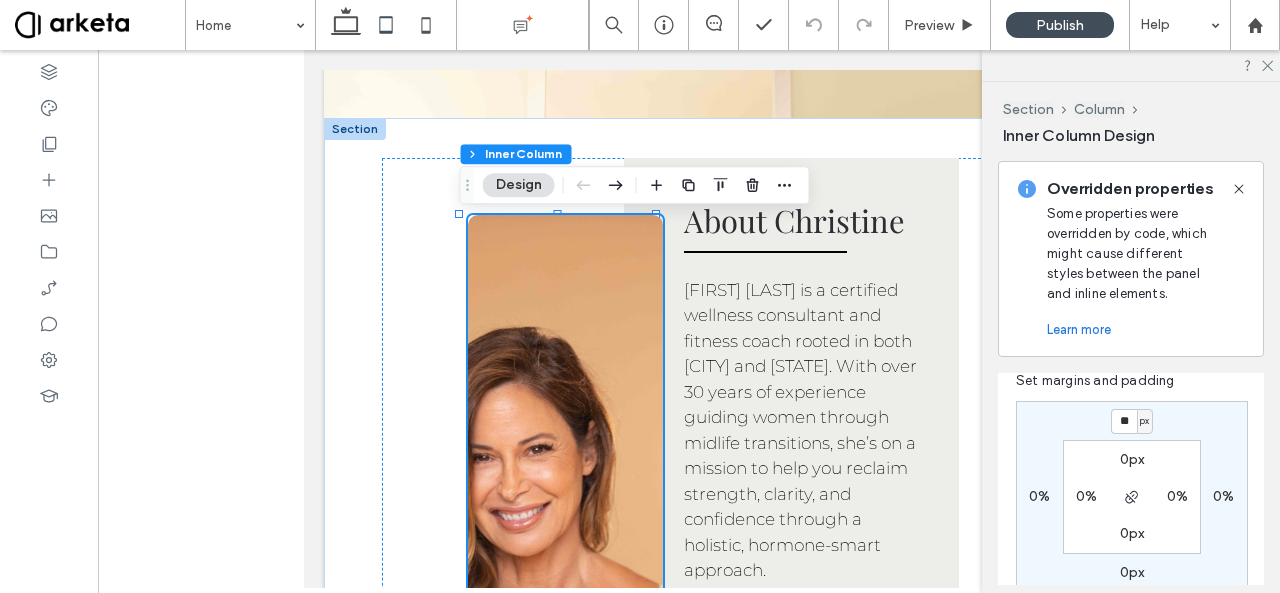 type on "**" 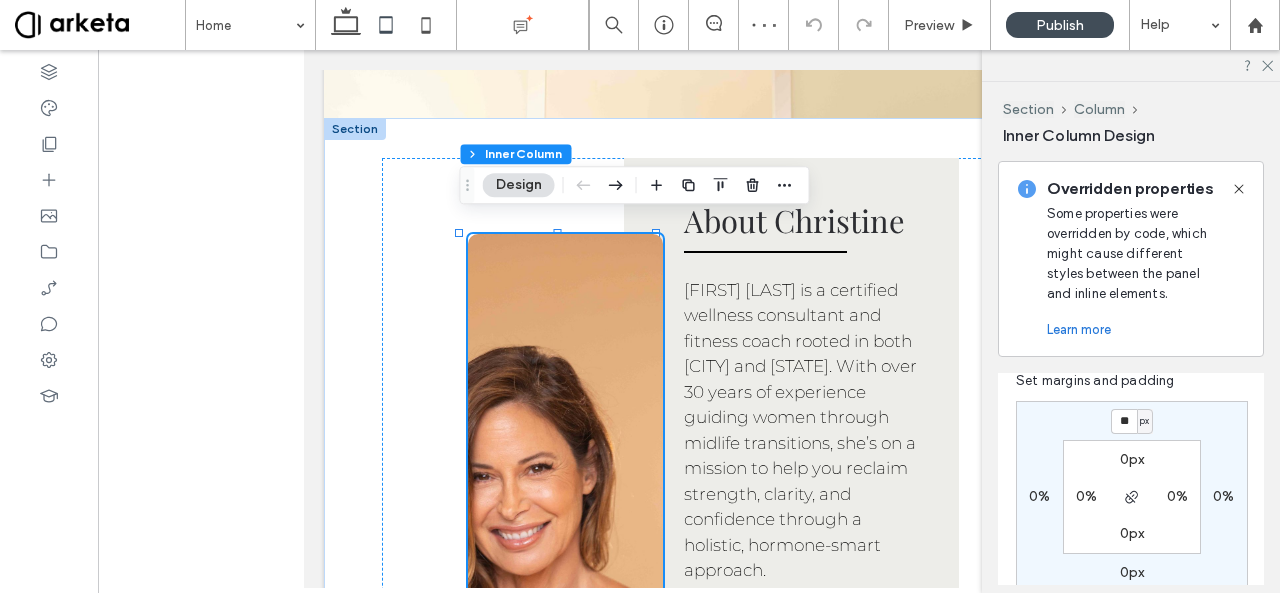 type on "**" 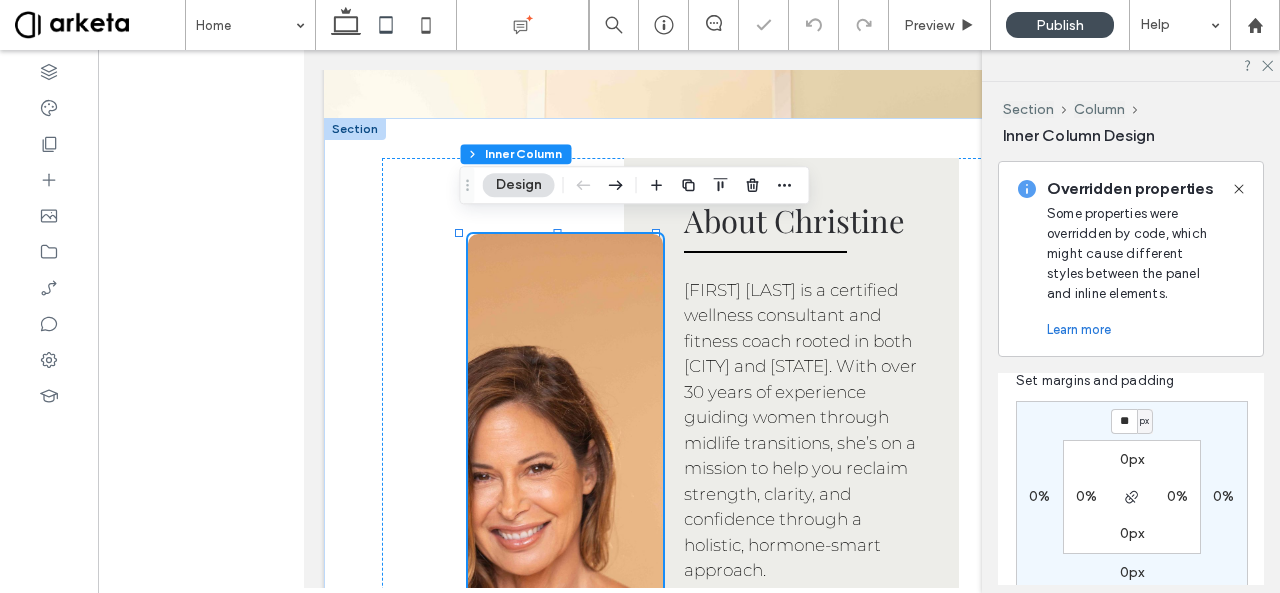 type on "**" 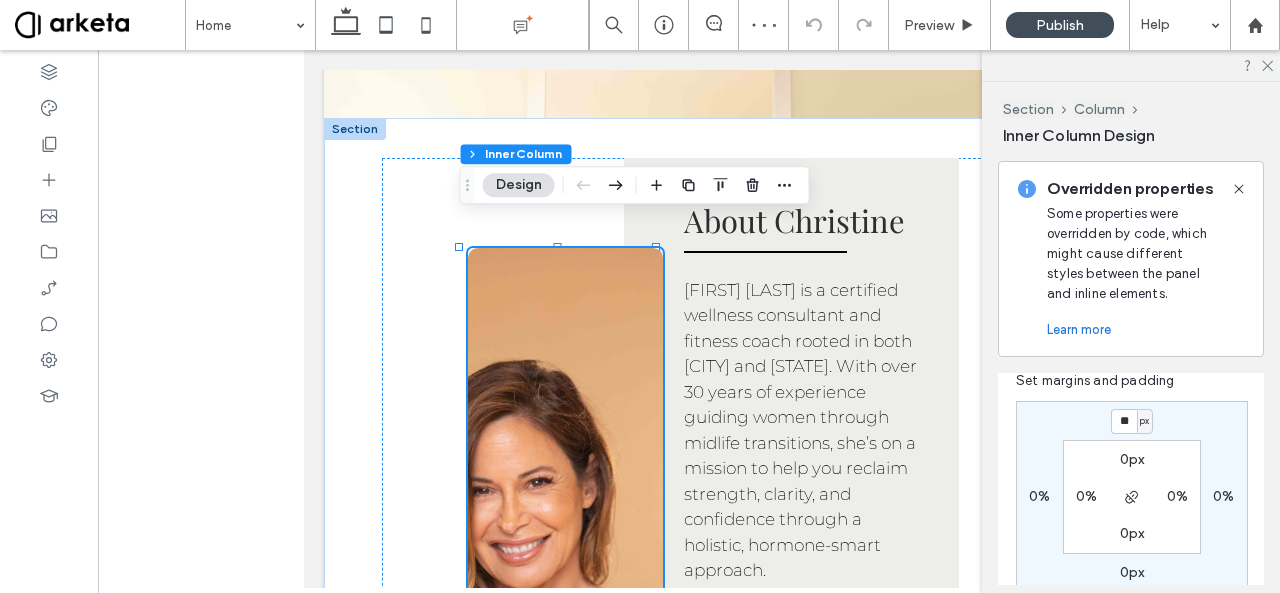 type on "**" 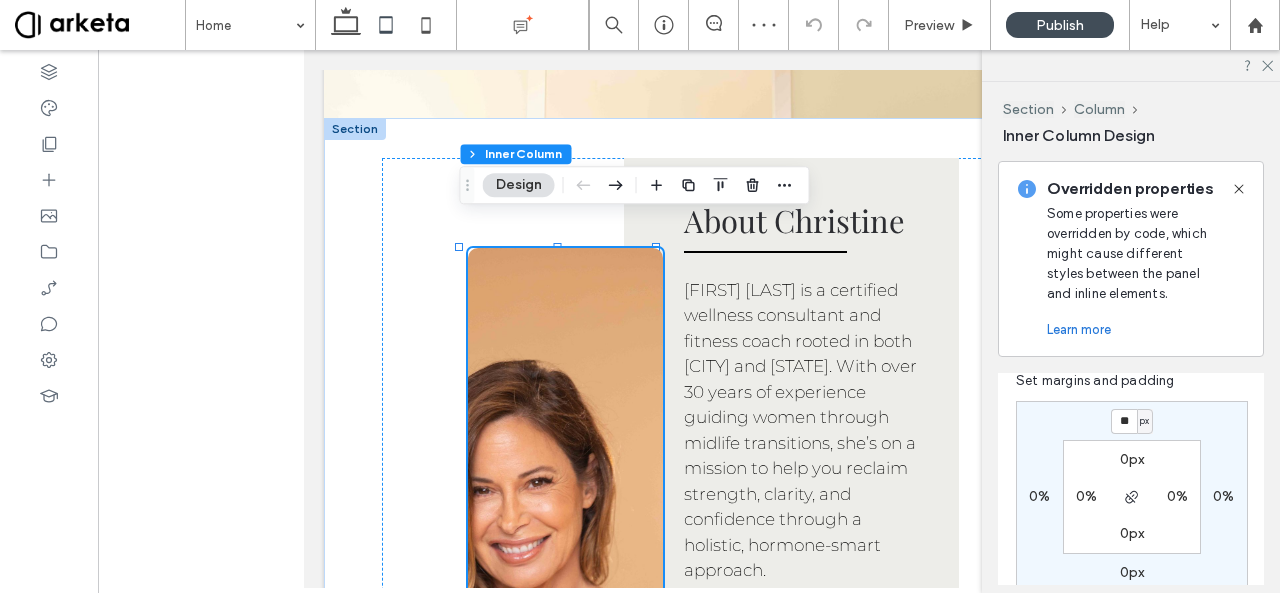 type on "**" 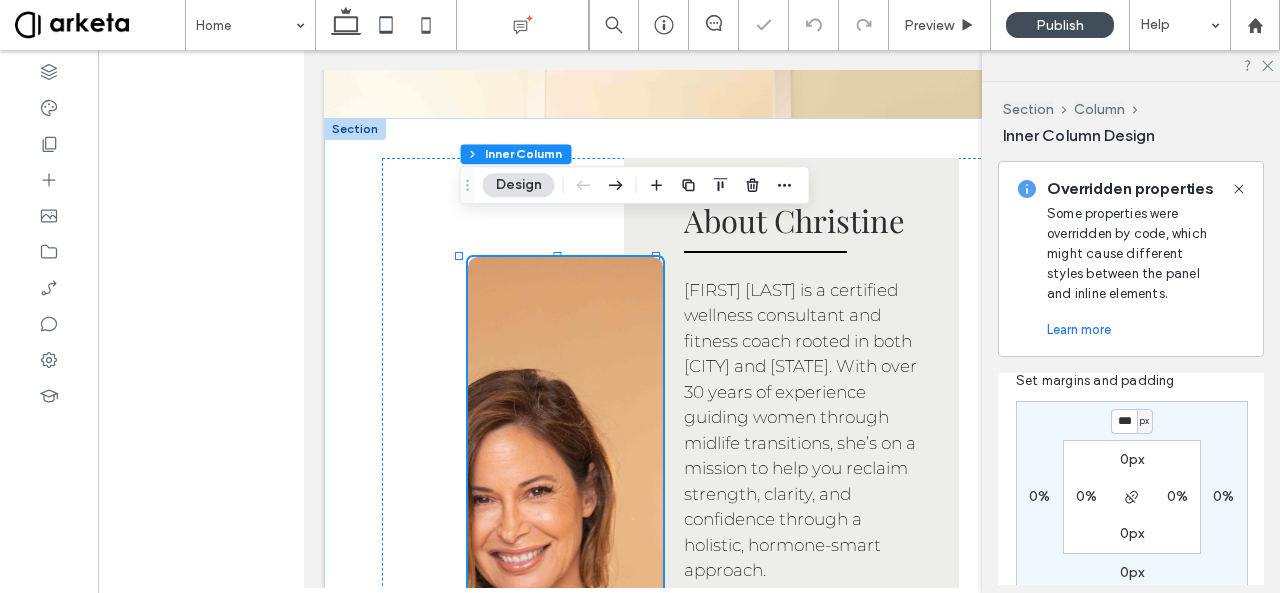 type on "**" 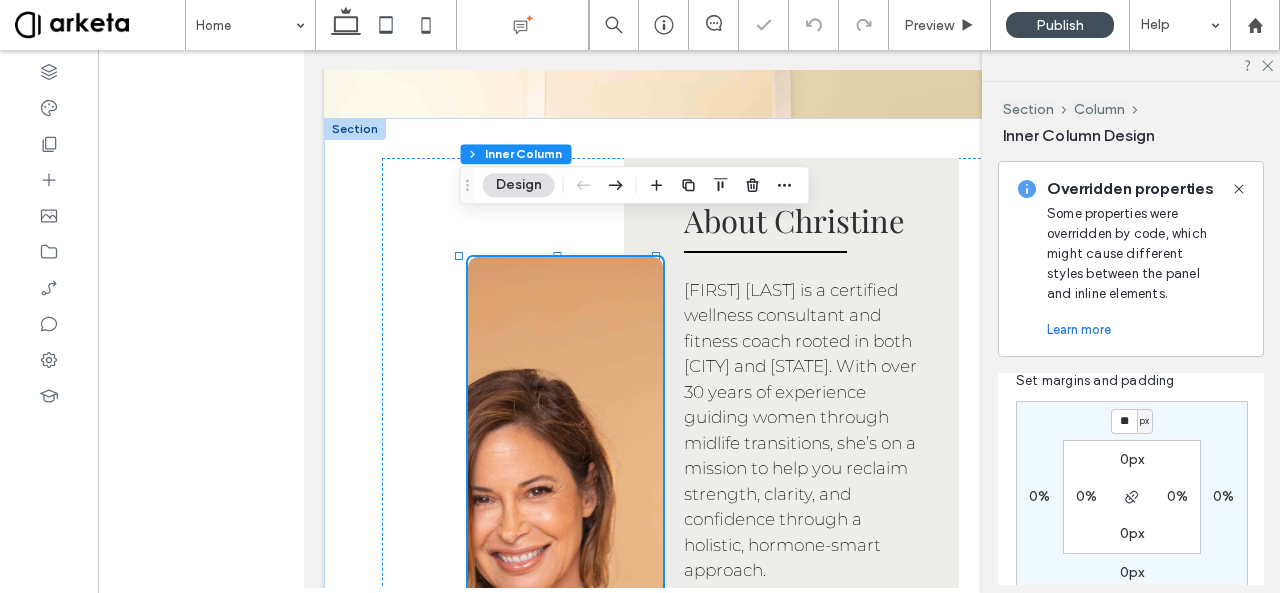 type on "***" 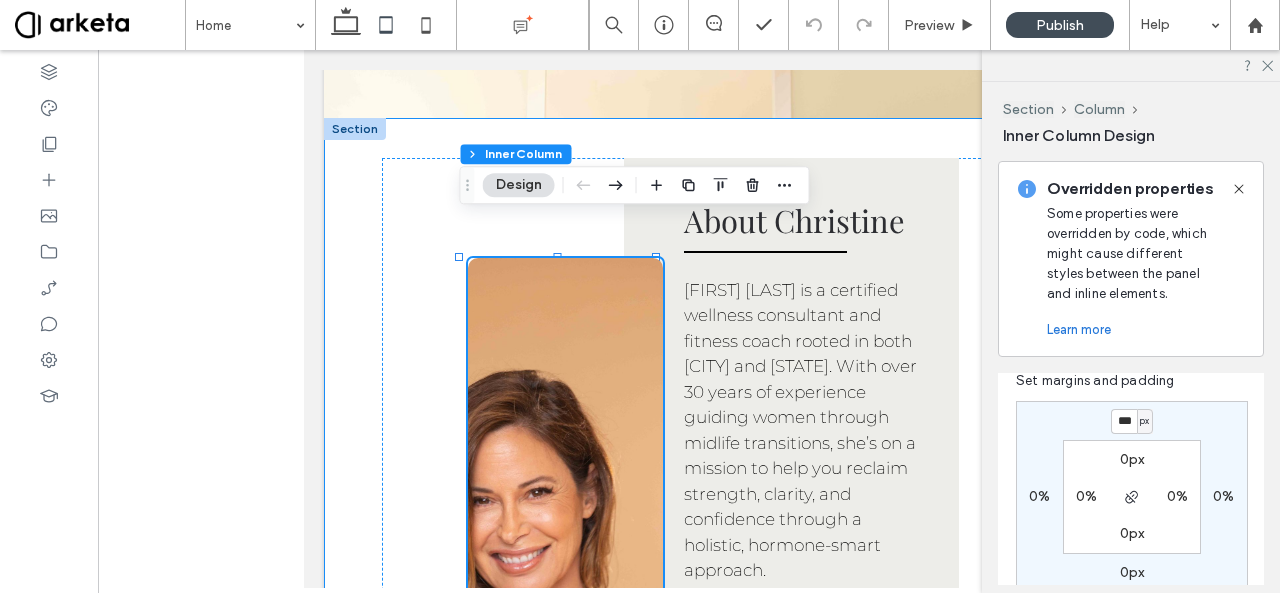 click on "About [FIRST]
[FIRST] [LAST] is a certified wellness consultant and fitness coach rooted in both [CITY] and [STATE]. With over 30 years of experience guiding women through midlife transitions, she’s on a mission to help you reclaim strength, clarity, and confidence through a holistic, hormone-smart approach.
Her programs combine functional strength training, evidence-based nutrition, targeted supplementation (including peptides), and the mindset work necessary for lasting transformation. [FIRST] works virtually with clients across the country and leads in-person retreats that blend movement, education, and community.
After years of building her practice in [CITY], she now brings that same high-energy, results-driven support to a new base in the [STATE] desert — offering the best of both worlds: West Coast edge meets grounded desert clarity.
Certified Cycling Instructor Certified Personal Trainer" at bounding box center [689, 879] 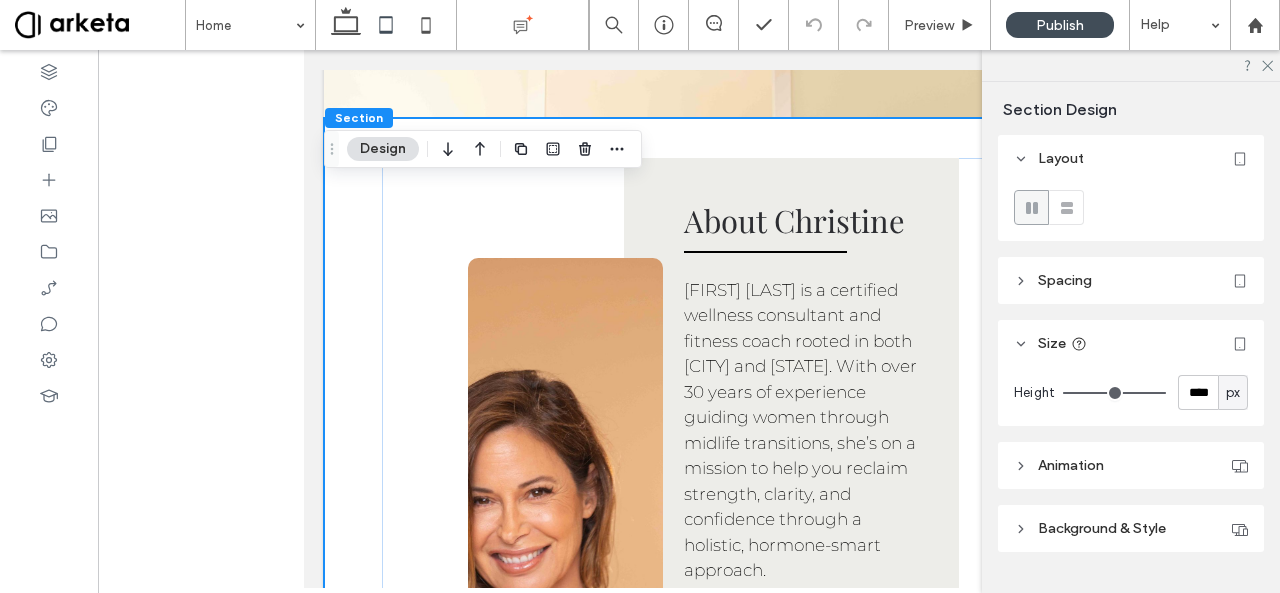 click on "Spacing" at bounding box center (1131, 280) 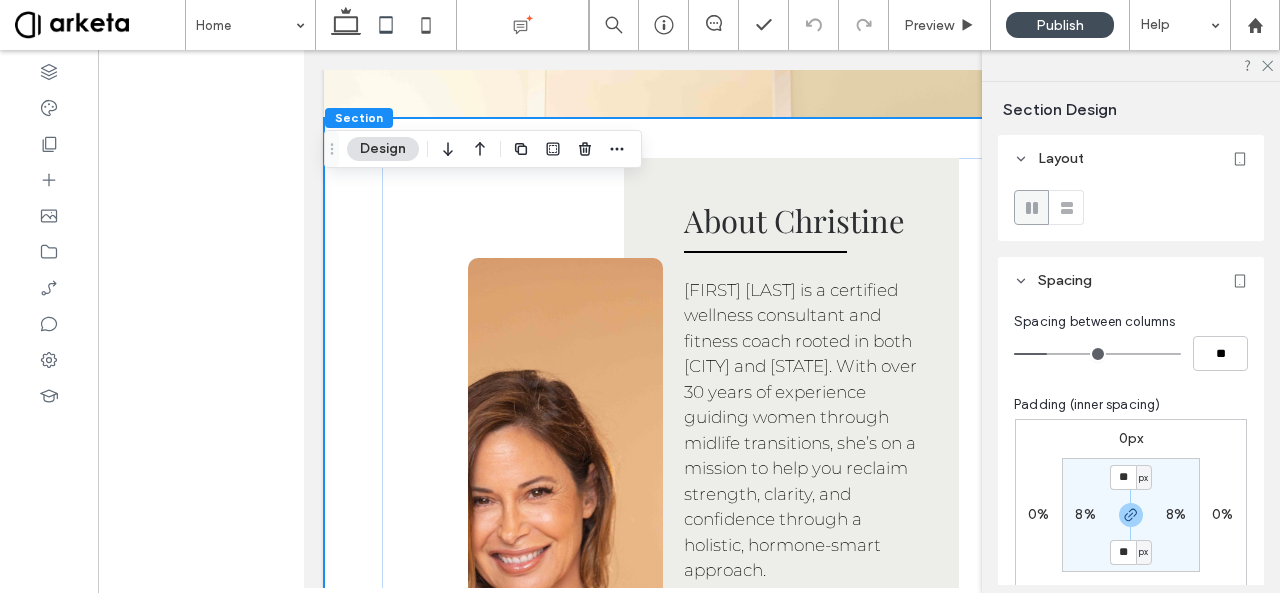 scroll, scrollTop: 134, scrollLeft: 0, axis: vertical 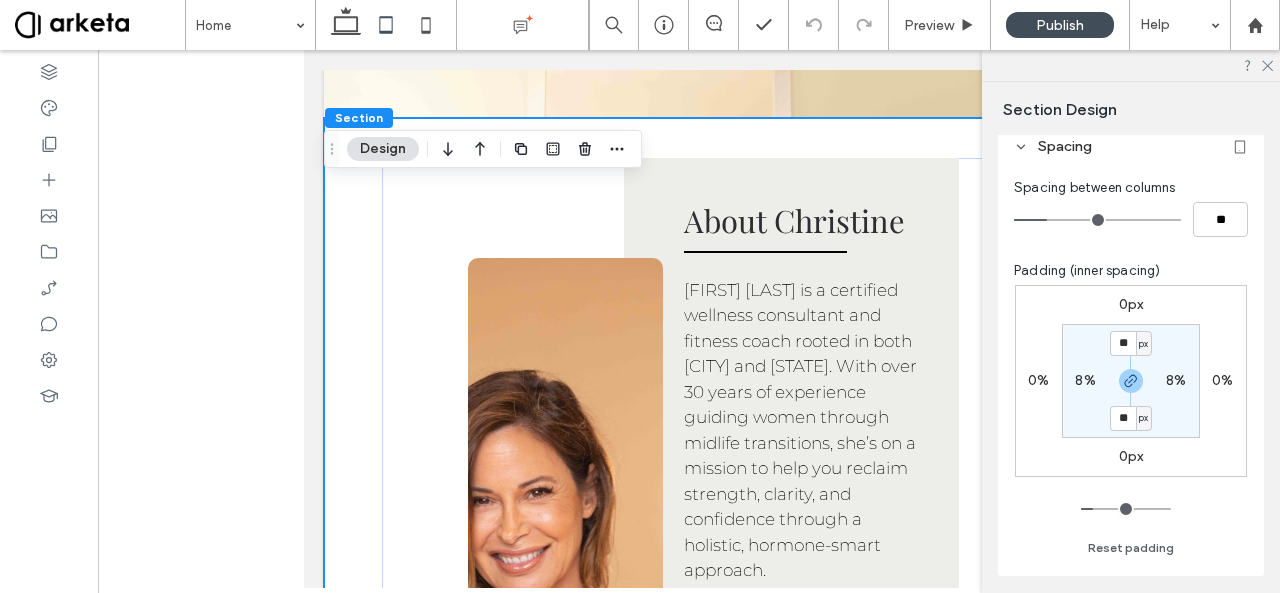 click on "8%" at bounding box center [1085, 380] 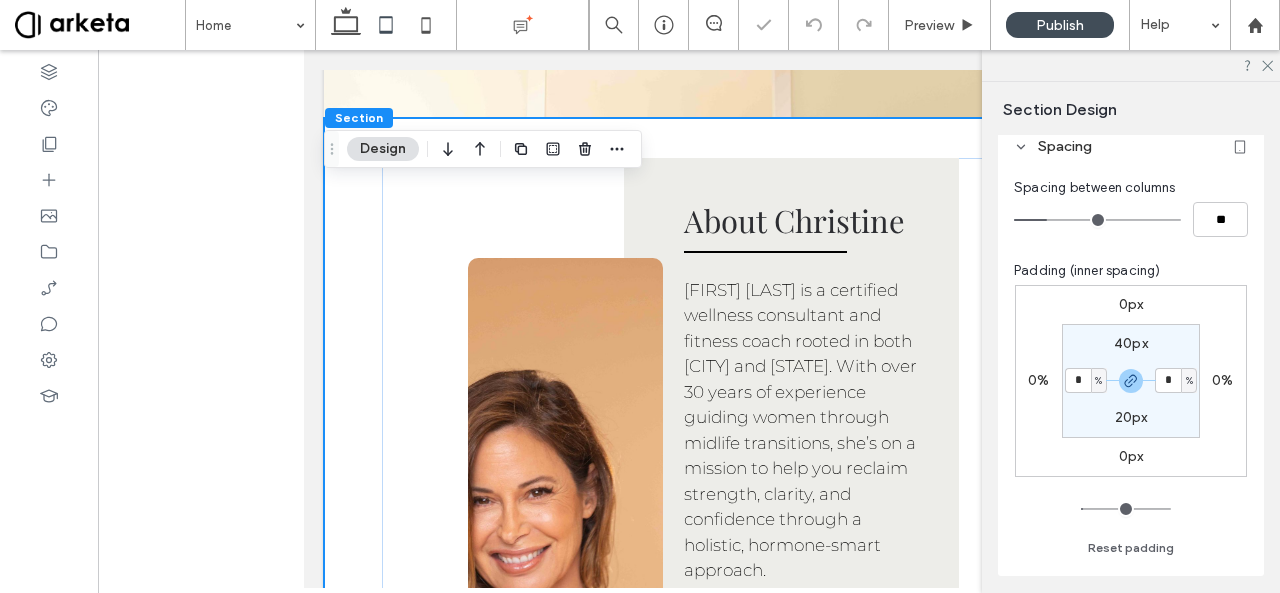 type on "*" 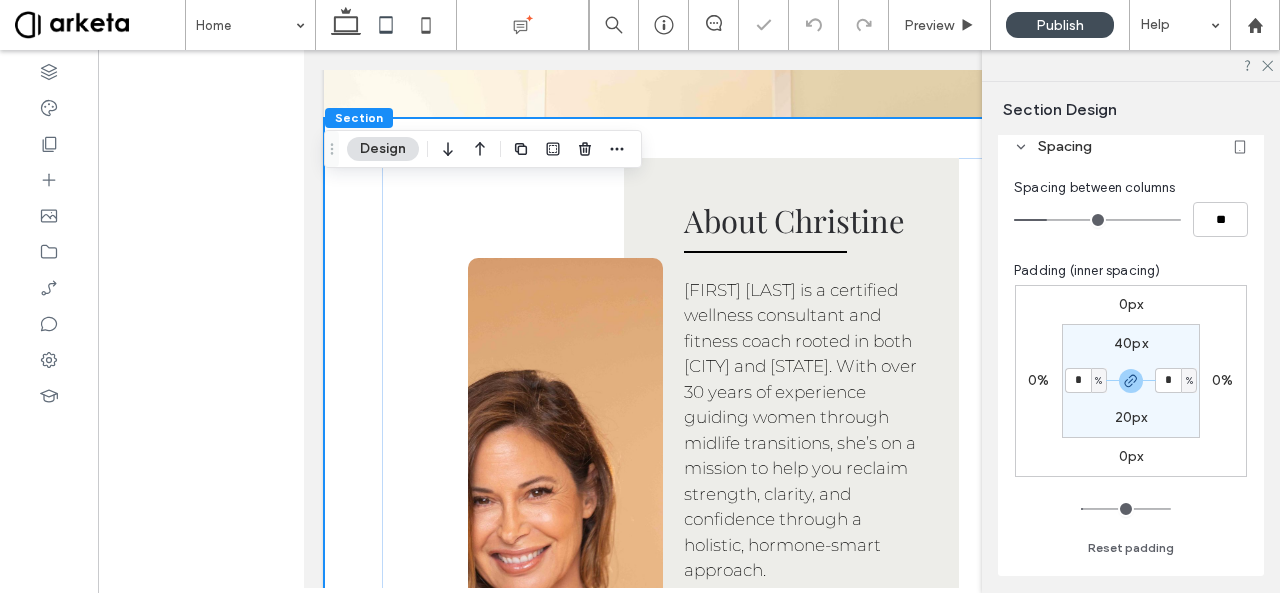 type on "*" 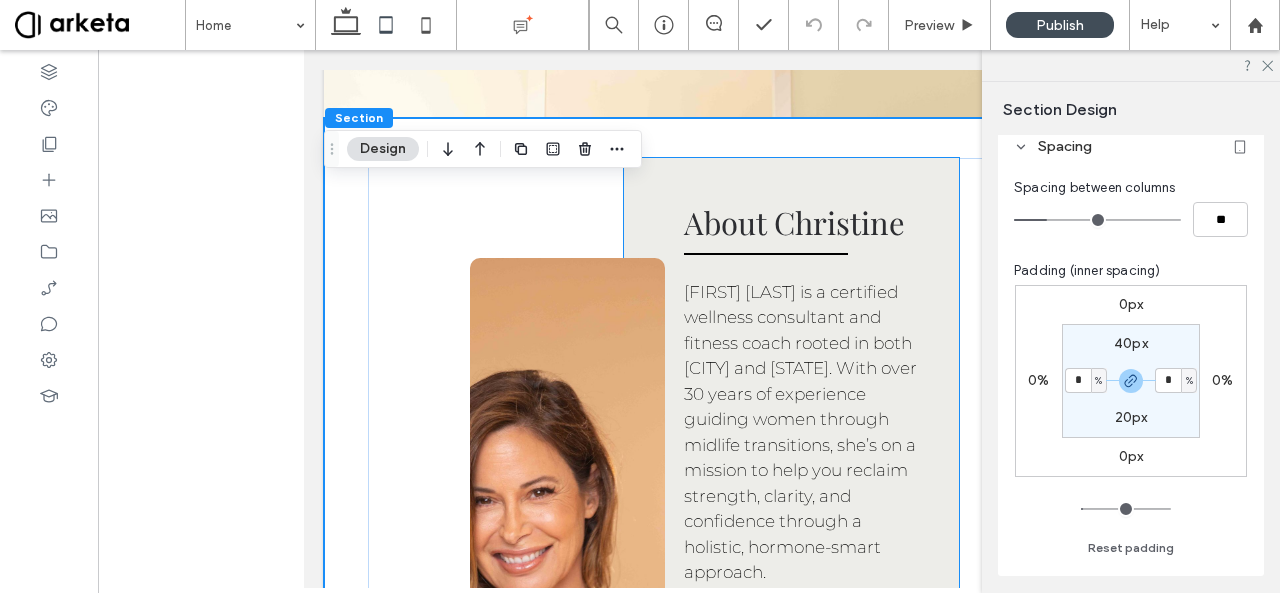 click on "[FIRST] [LAST] is a certified wellness consultant and fitness coach rooted in both [CITY] and [STATE]. With over 30 years of experience guiding women through midlife transitions, she’s on a mission to help you reclaim strength, clarity, and confidence through a holistic, hormone-smart approach." at bounding box center [800, 432] 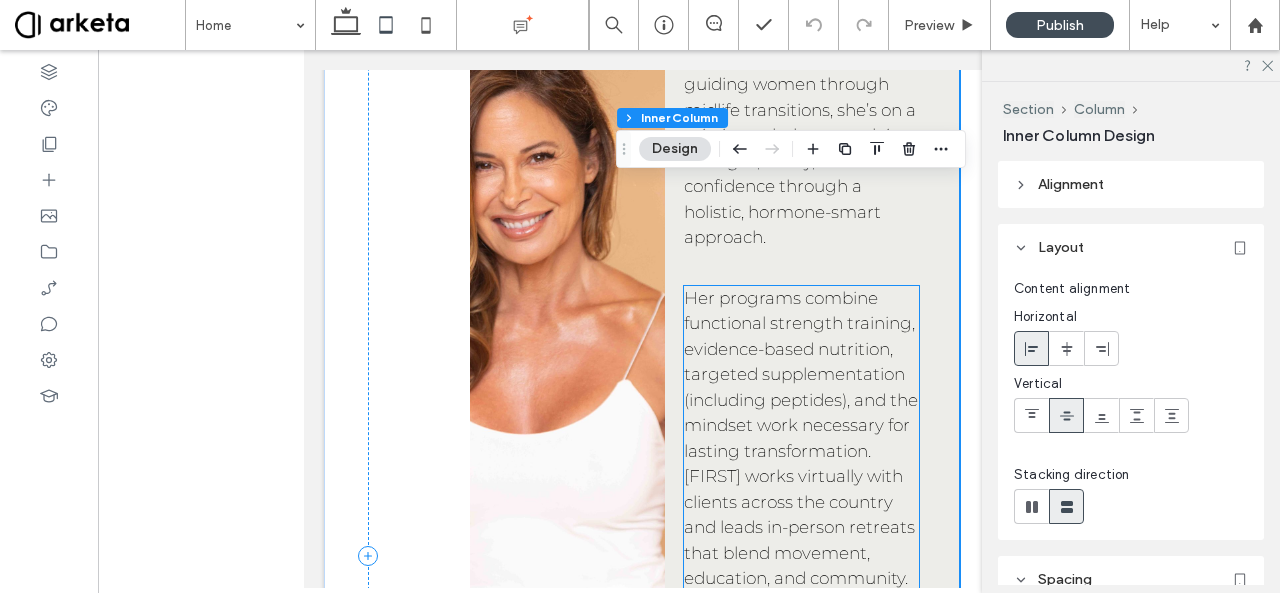 scroll, scrollTop: 2391, scrollLeft: 0, axis: vertical 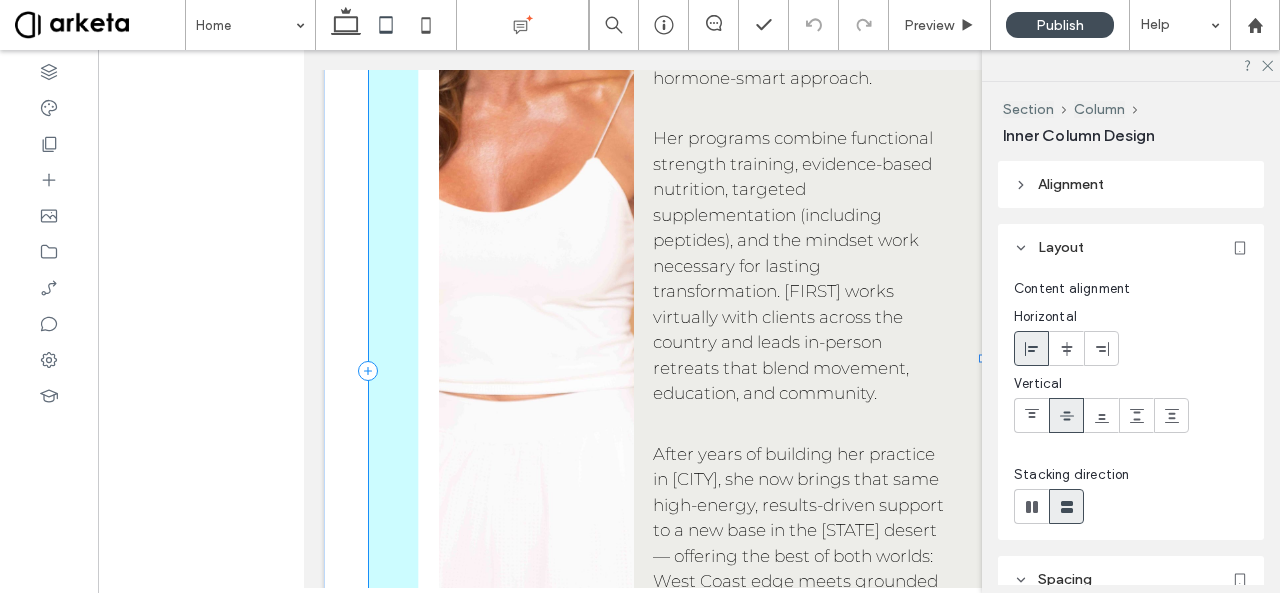 drag, startPoint x: 950, startPoint y: 355, endPoint x: 982, endPoint y: 357, distance: 32.06244 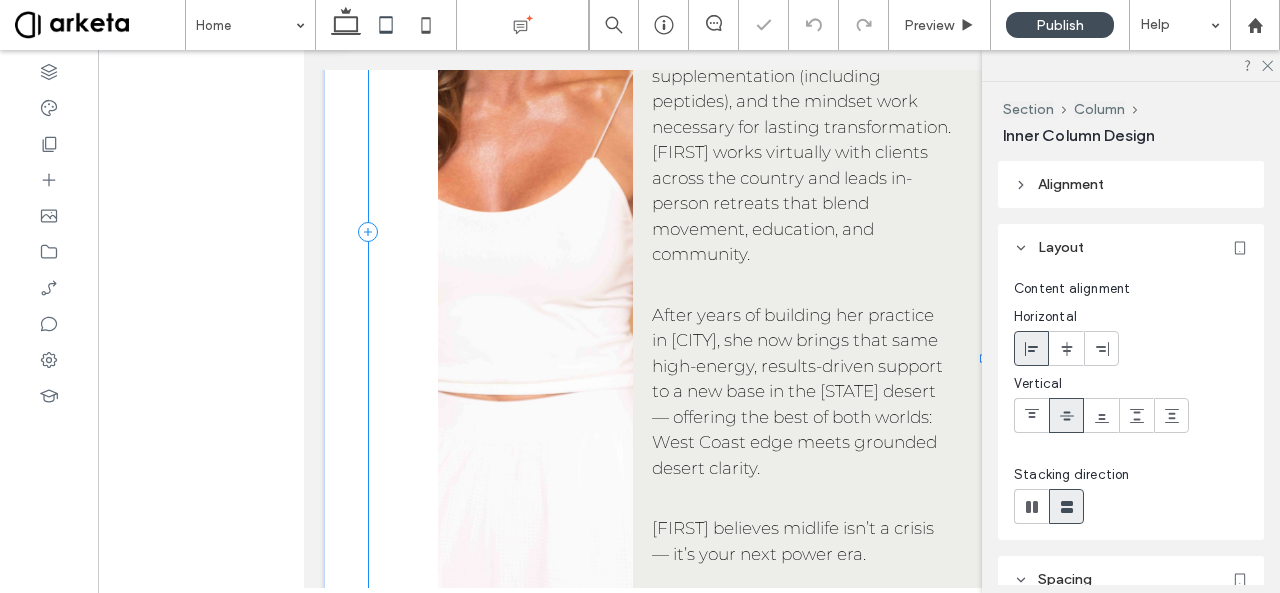 type on "***" 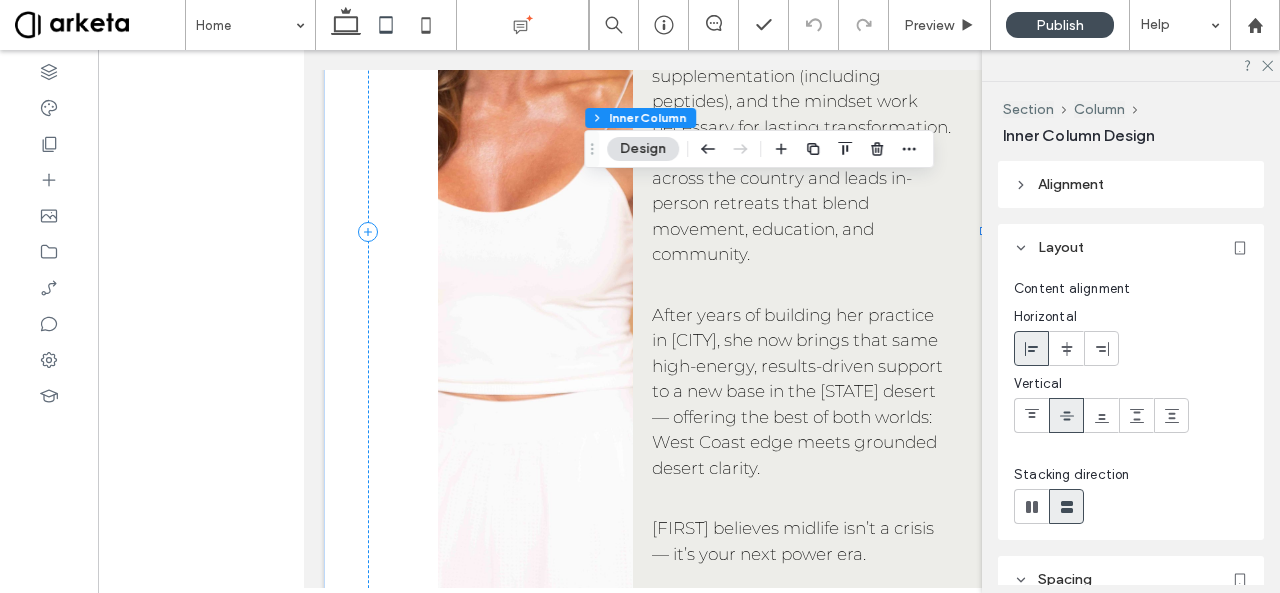 click on "About [FIRST]
[FIRST] [LAST] is a certified wellness consultant and fitness coach rooted in both [CITY] and [STATE]. With over 30 years of experience guiding women through midlife transitions, she’s on a mission to help you reclaim strength, clarity, and confidence through a holistic, hormone-smart approach.
Her programs combine functional strength training, evidence-based nutrition, targeted supplementation (including peptides), and the mindset work necessary for lasting transformation. [FIRST] works virtually with clients across the country and leads in-person retreats that blend movement, education, and community.
After years of building her practice in [CITY], she now brings that same high-energy, results-driven support to a new base in the [STATE] desert — offering the best of both worlds: West Coast edge meets grounded desert clarity.
[FIRST] believes midlife isn’t a crisis — it’s your next power era.
RYT-200" at bounding box center (791, 219) 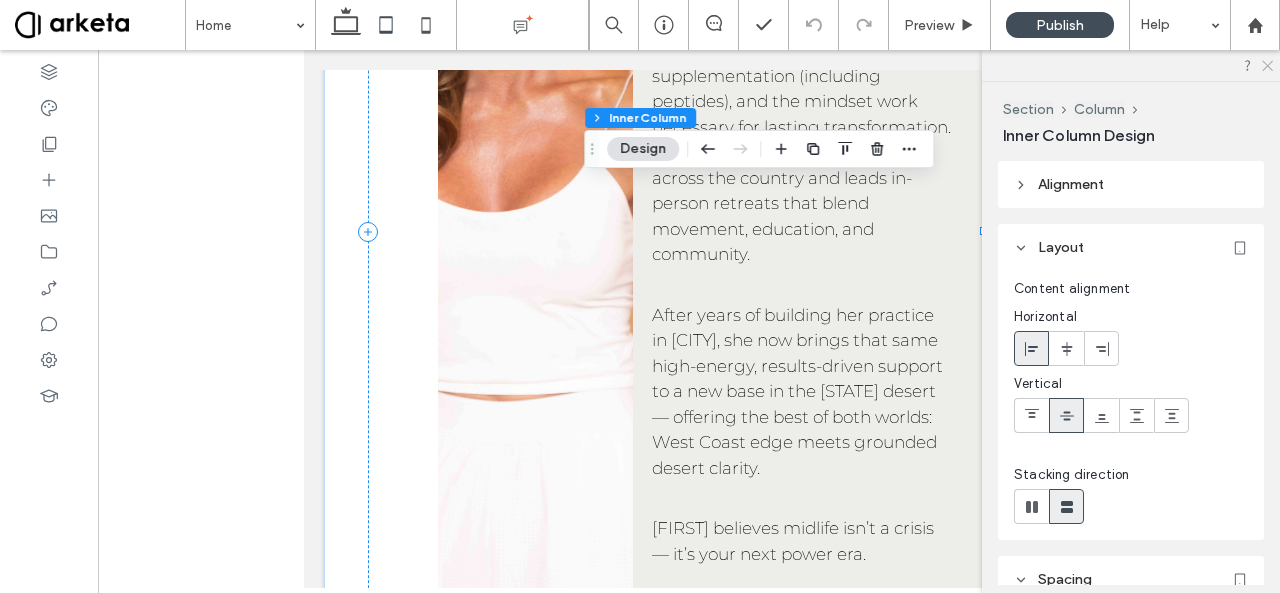 click 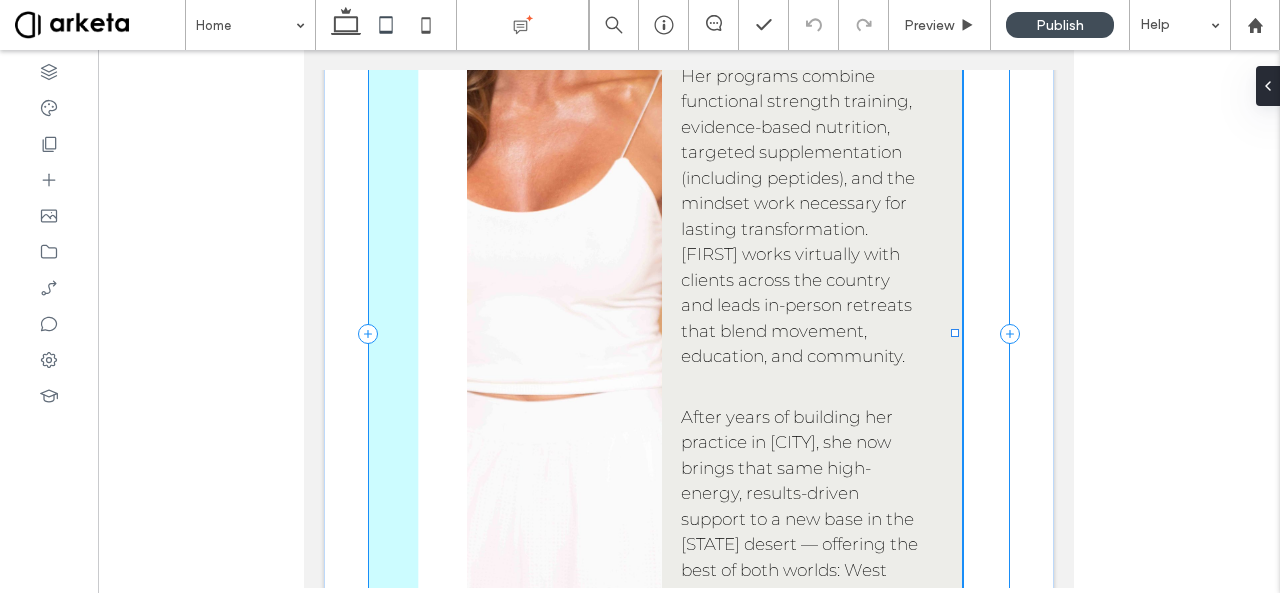 drag, startPoint x: 986, startPoint y: 227, endPoint x: 958, endPoint y: 229, distance: 28.071337 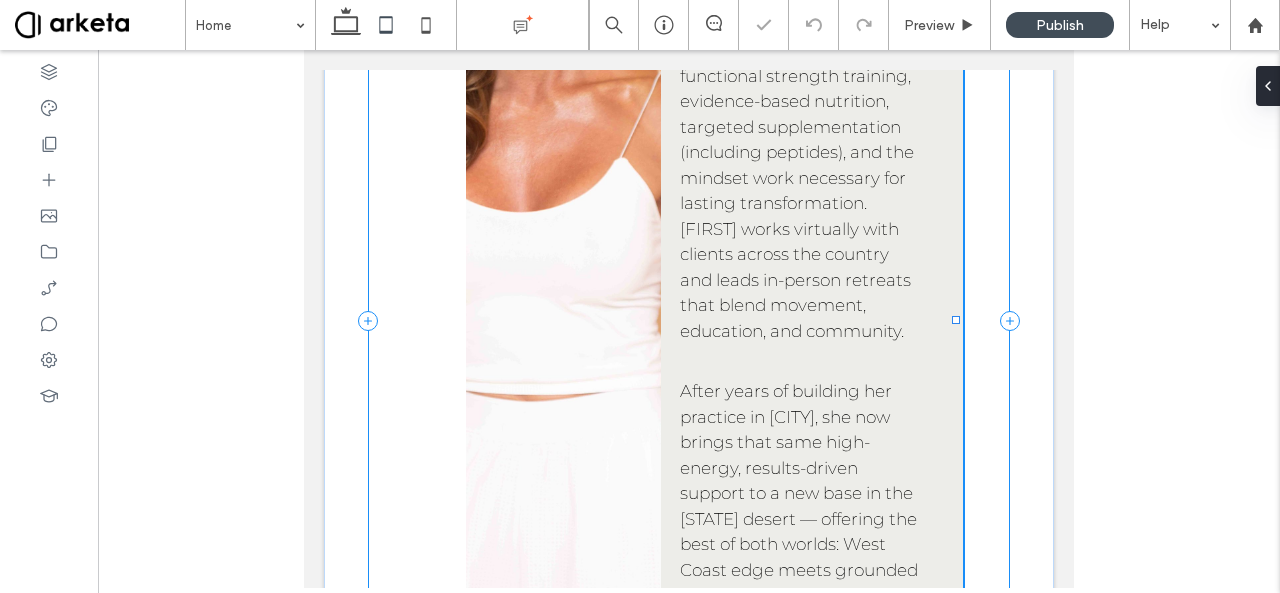 type on "***" 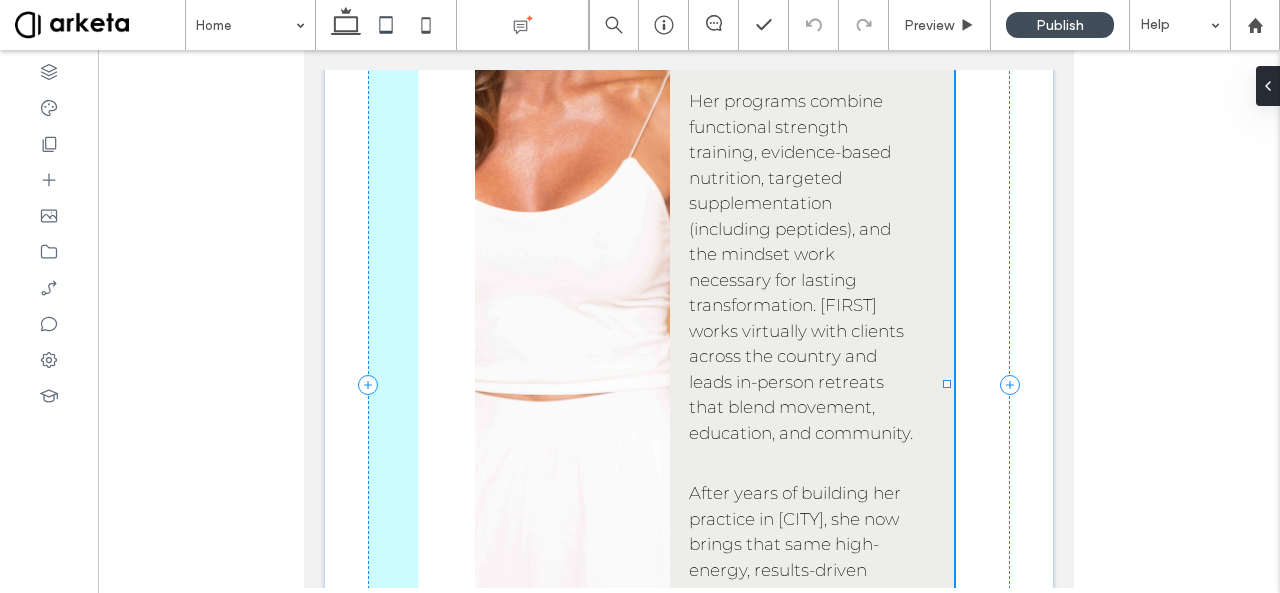 click at bounding box center [621, -399] 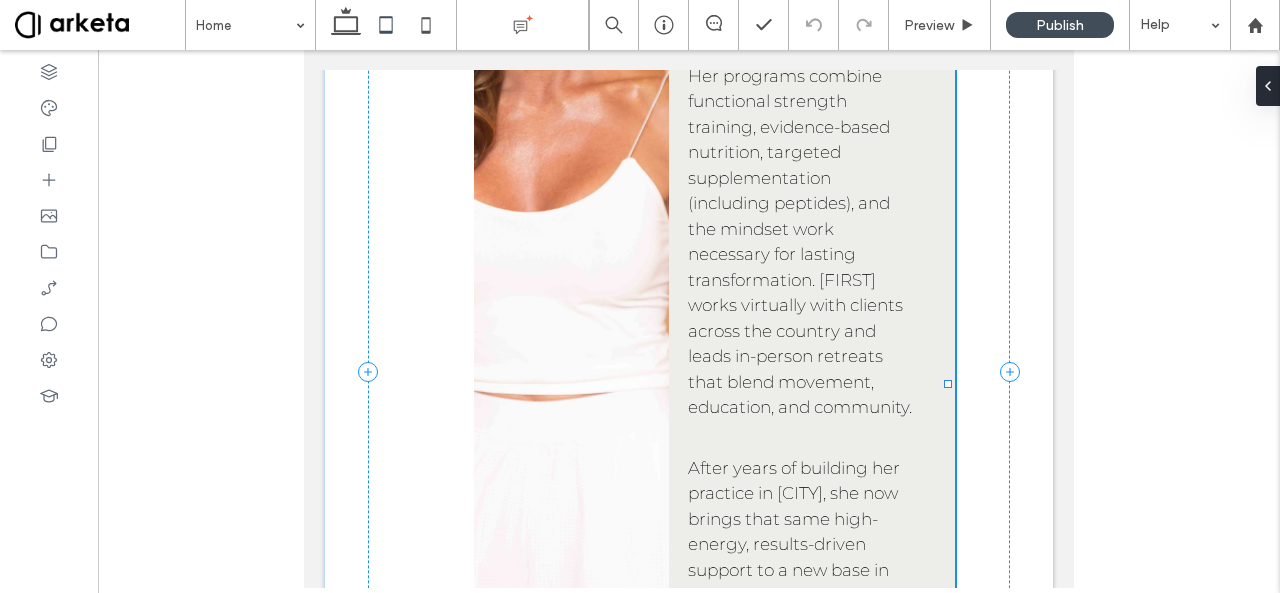 type on "***" 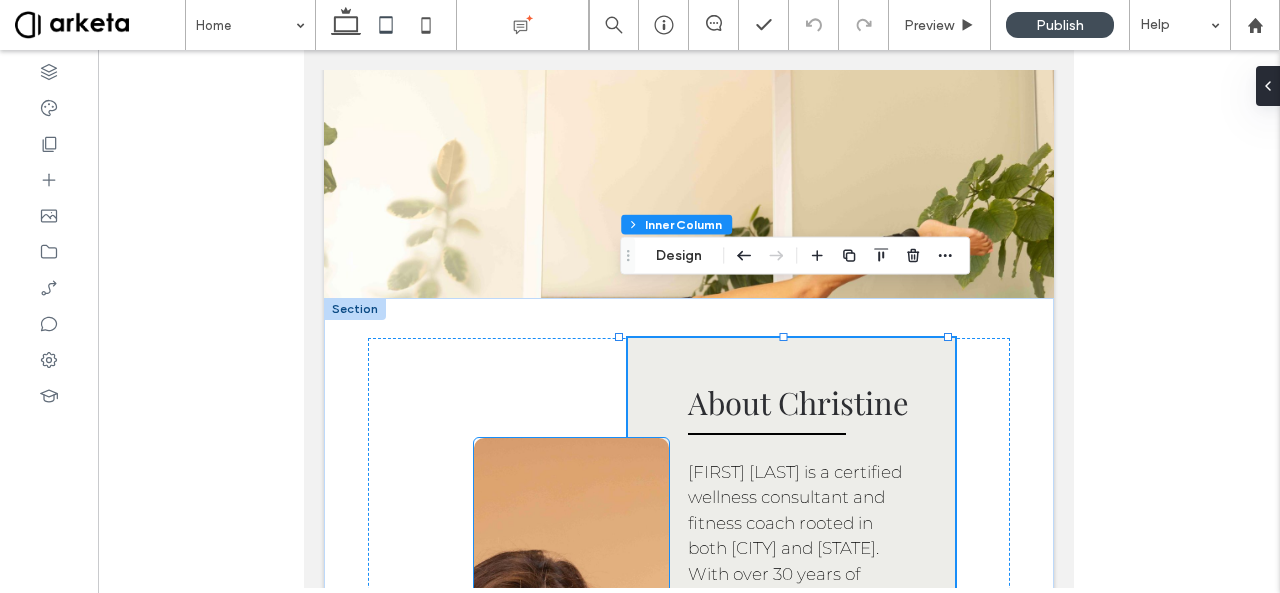 scroll, scrollTop: 1652, scrollLeft: 0, axis: vertical 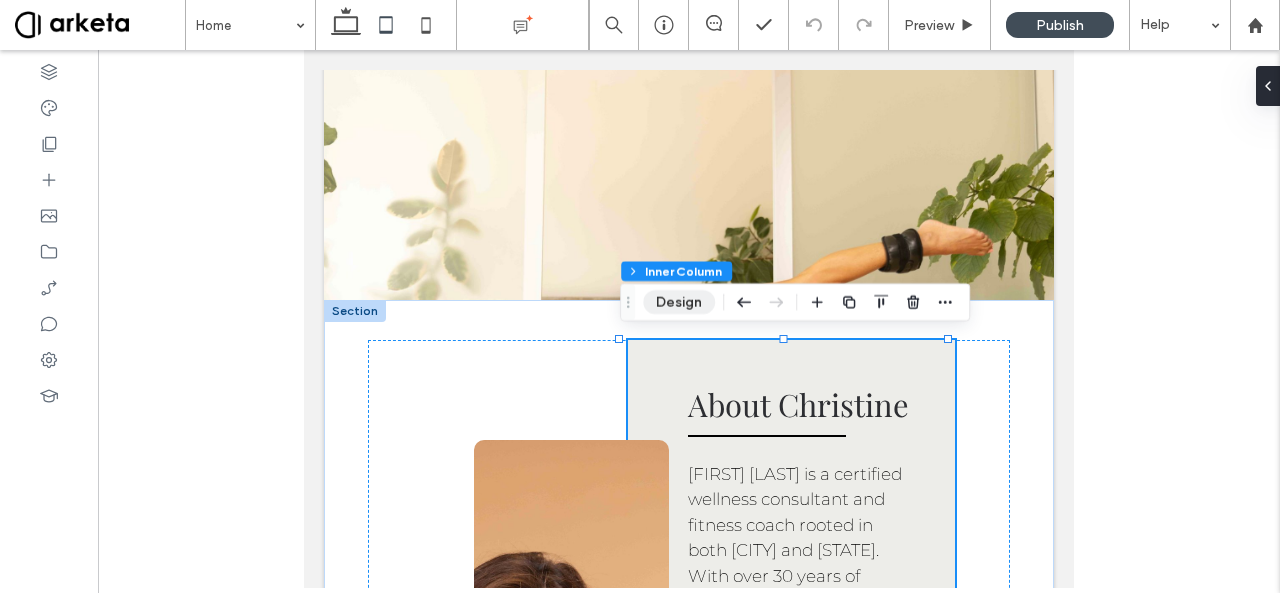 click on "Design" at bounding box center (679, 302) 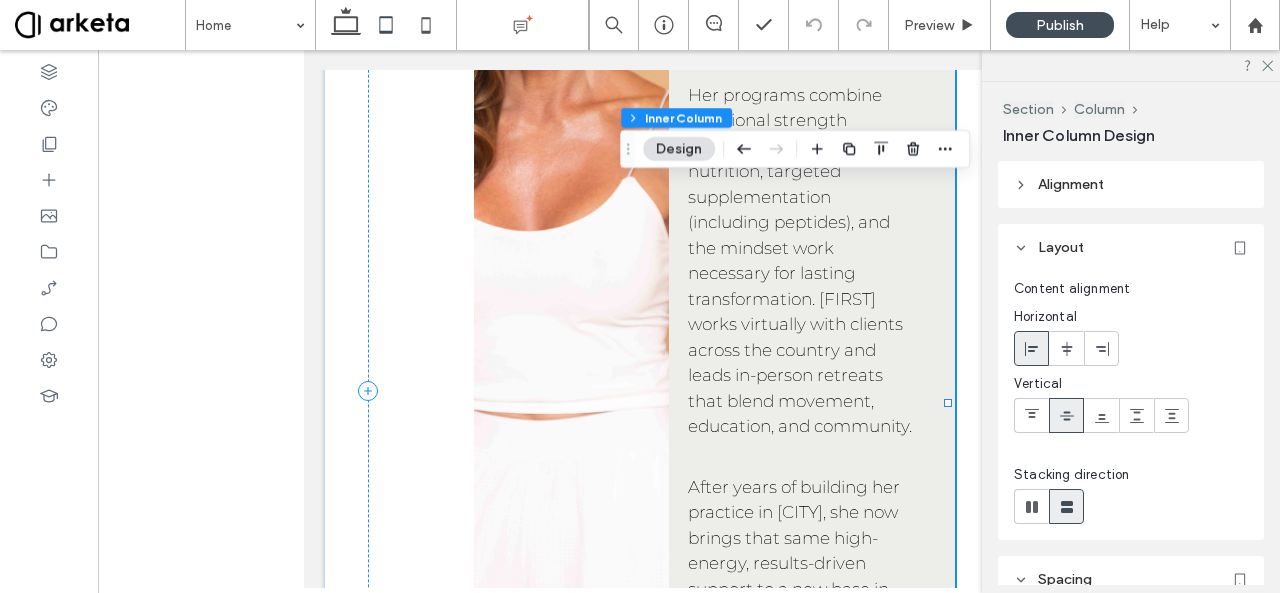 scroll, scrollTop: 2376, scrollLeft: 0, axis: vertical 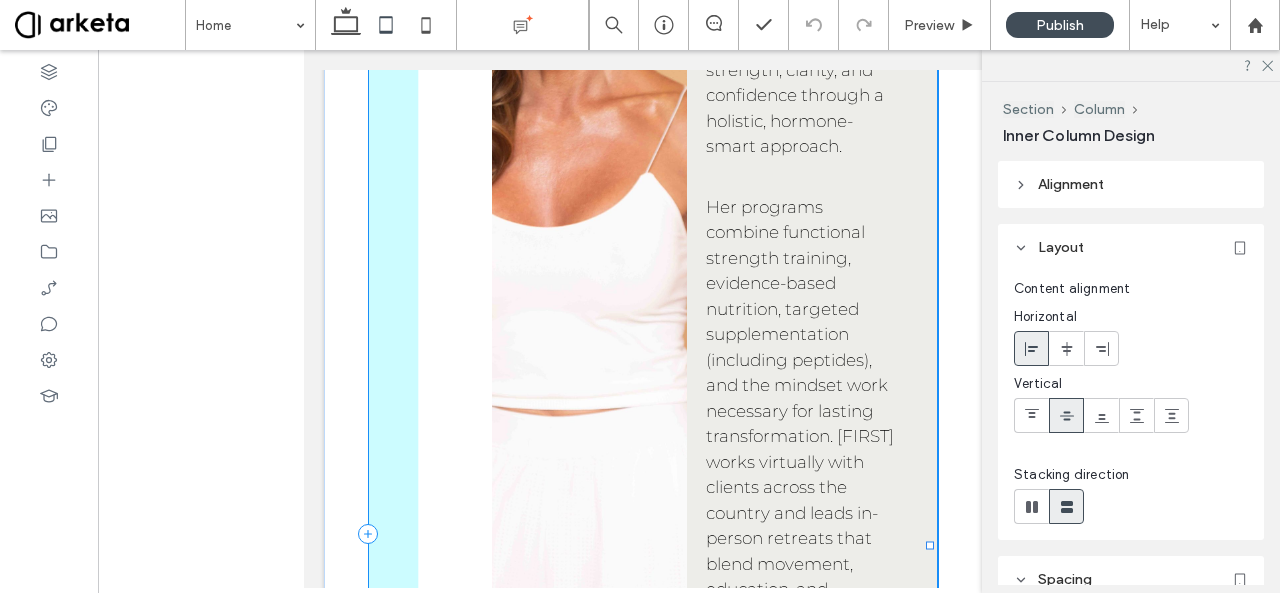 drag, startPoint x: 950, startPoint y: 396, endPoint x: 934, endPoint y: 396, distance: 16 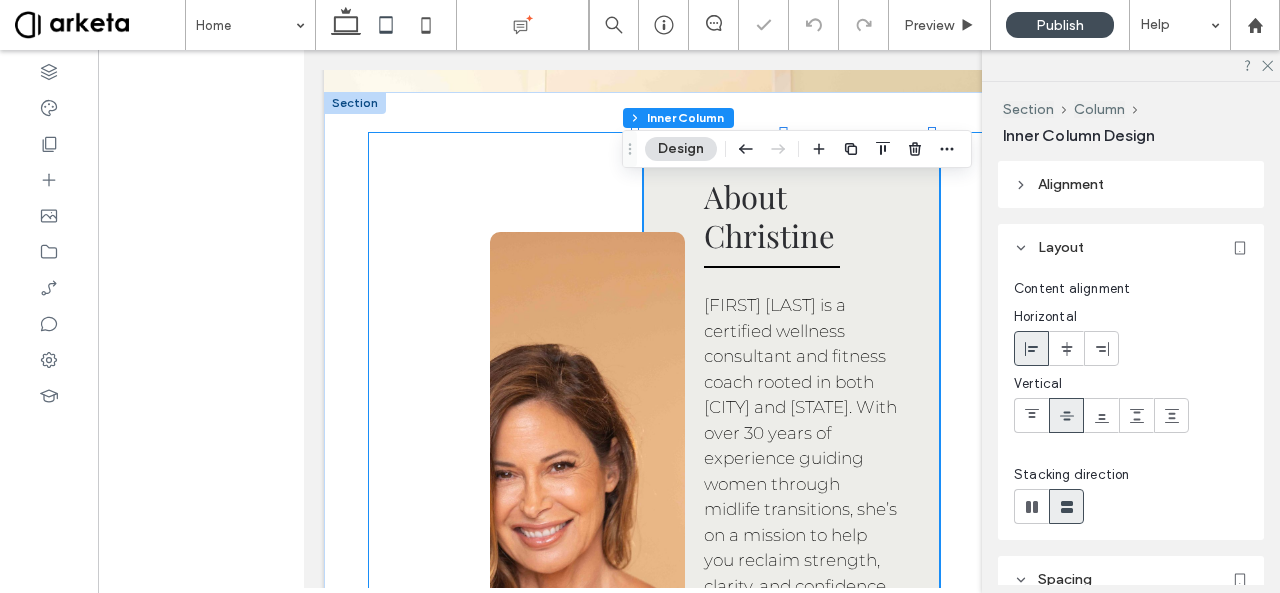 scroll, scrollTop: 1859, scrollLeft: 0, axis: vertical 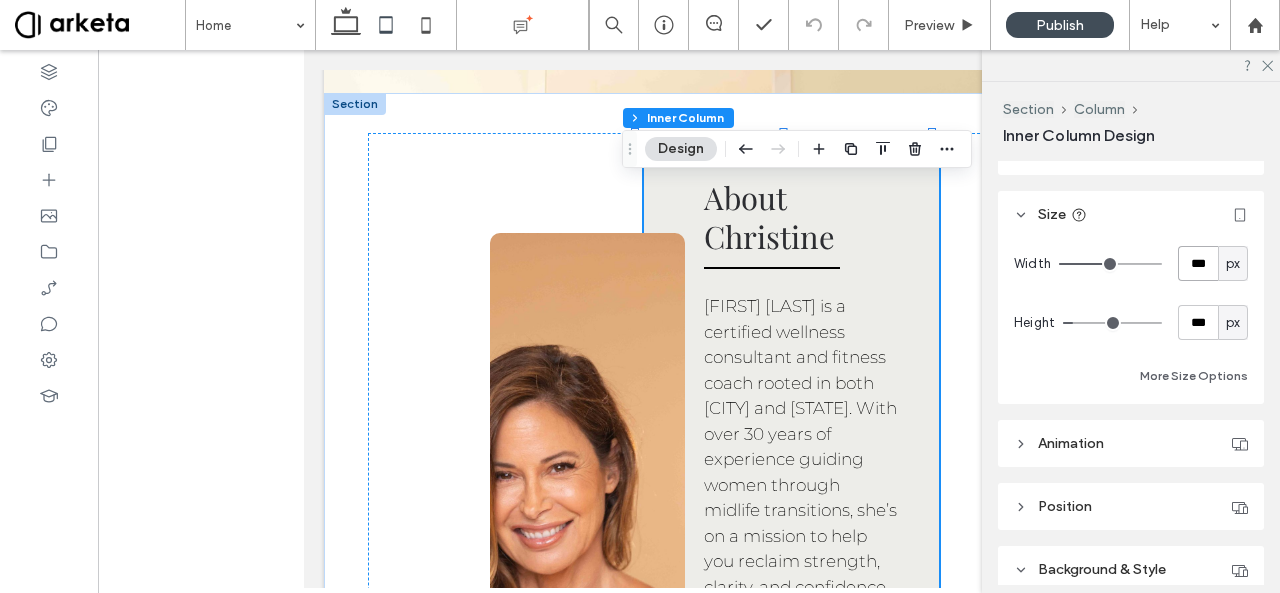 click on "***" at bounding box center (1198, 263) 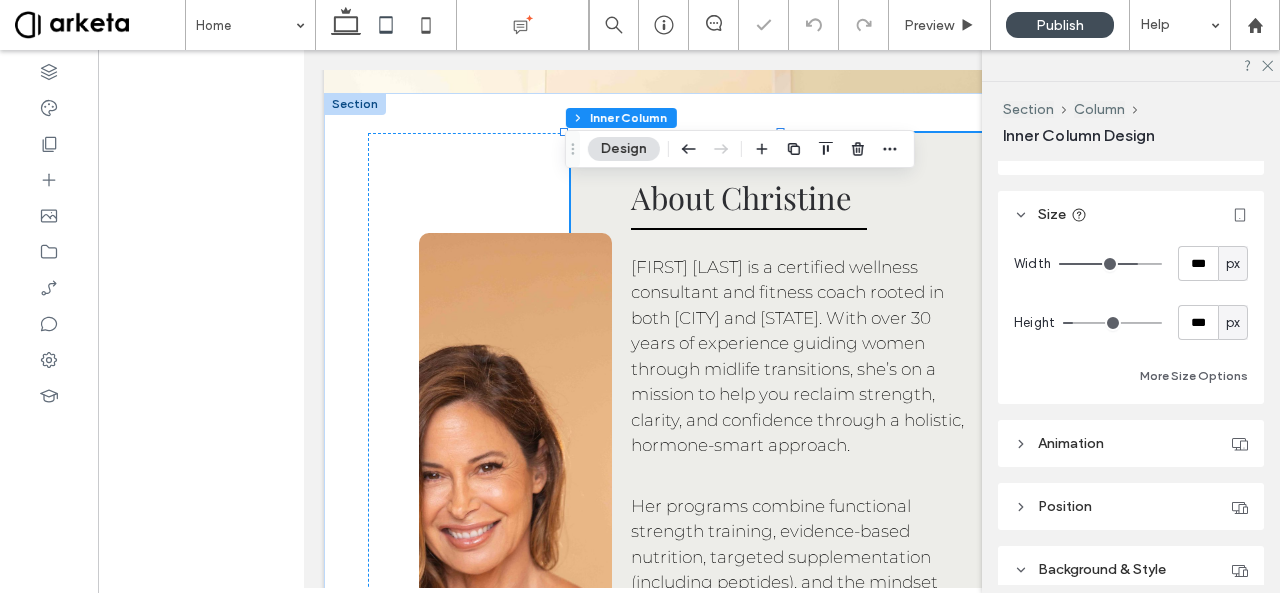 click on "px" at bounding box center [1233, 264] 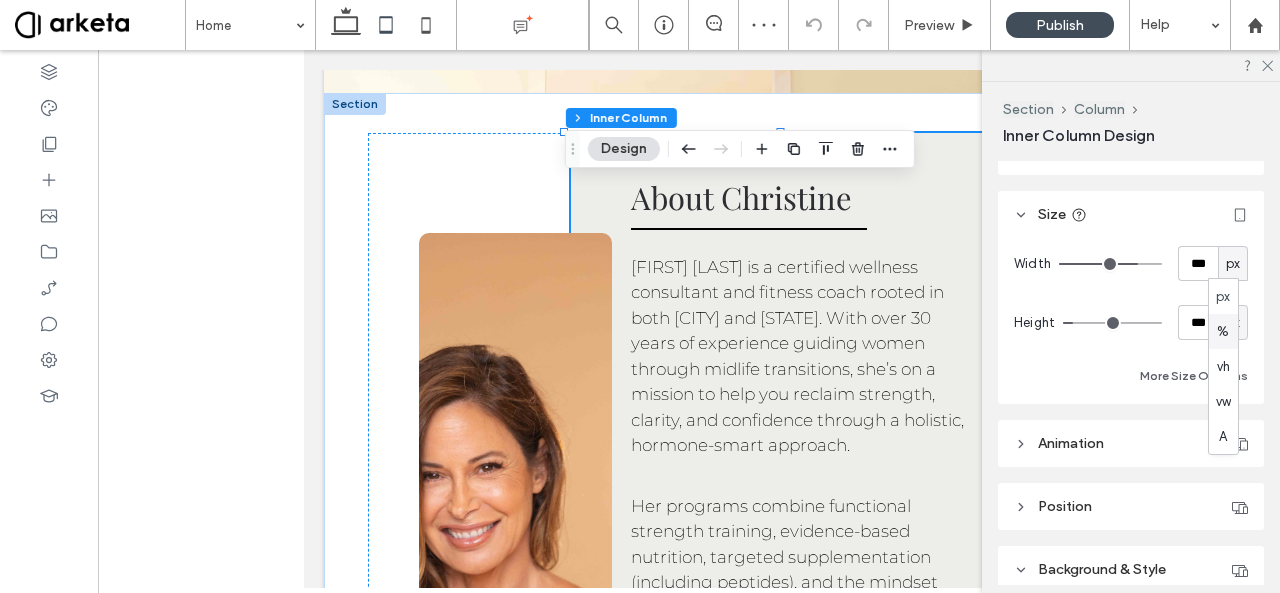 click on "%" at bounding box center (1223, 332) 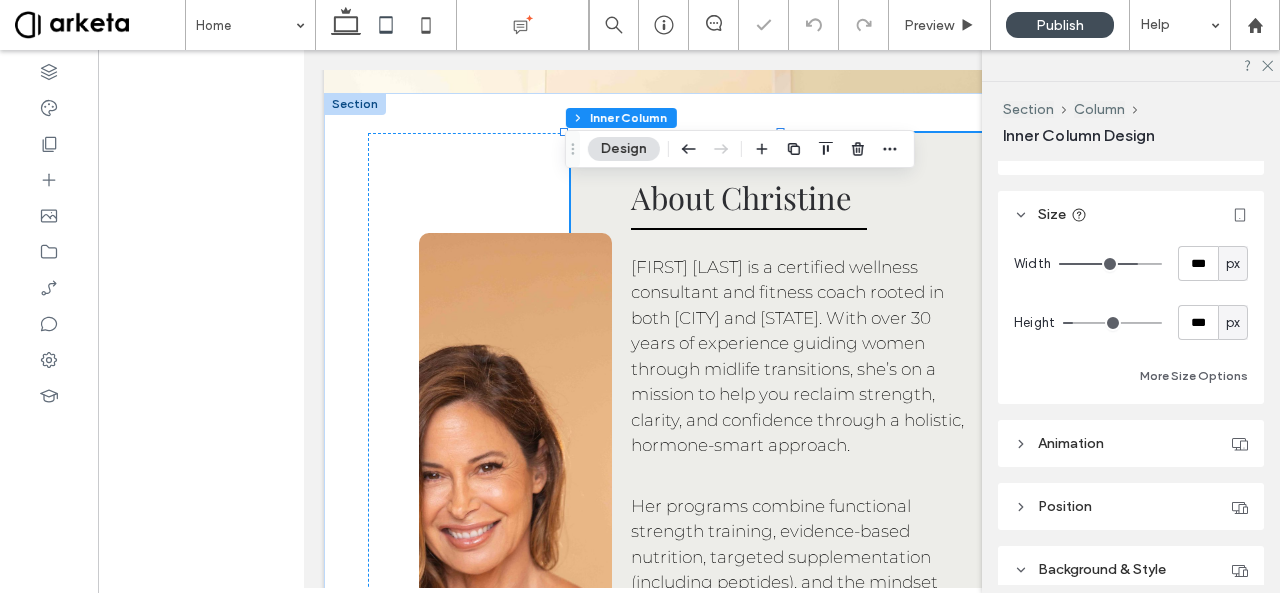 type on "**" 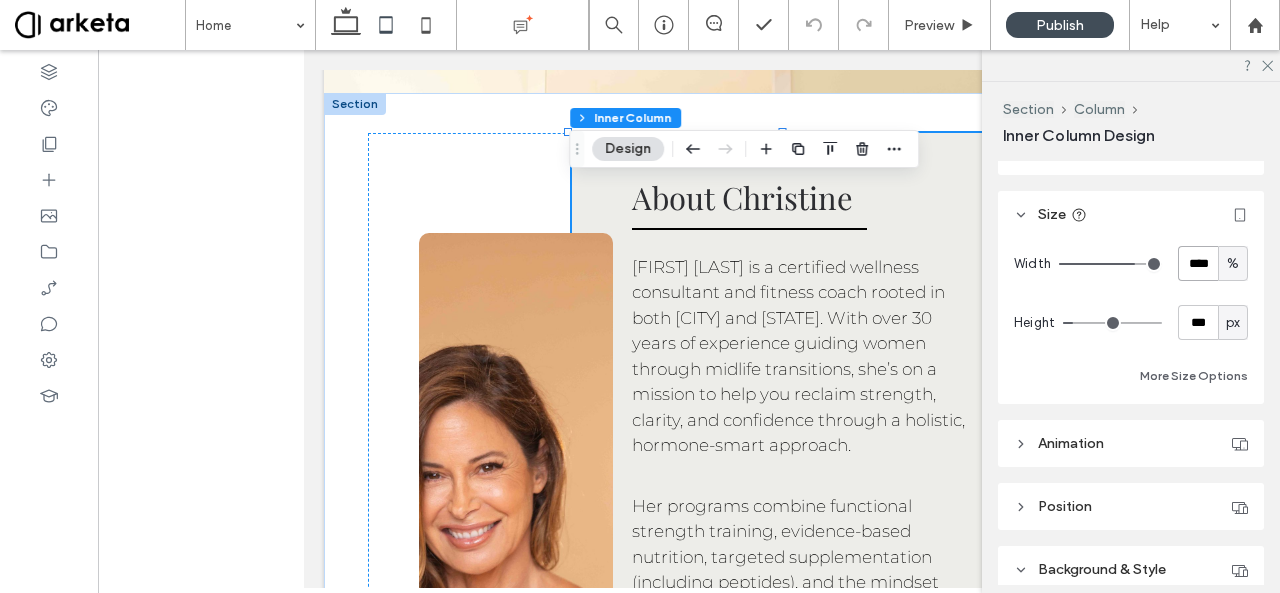 click on "****" at bounding box center [1198, 263] 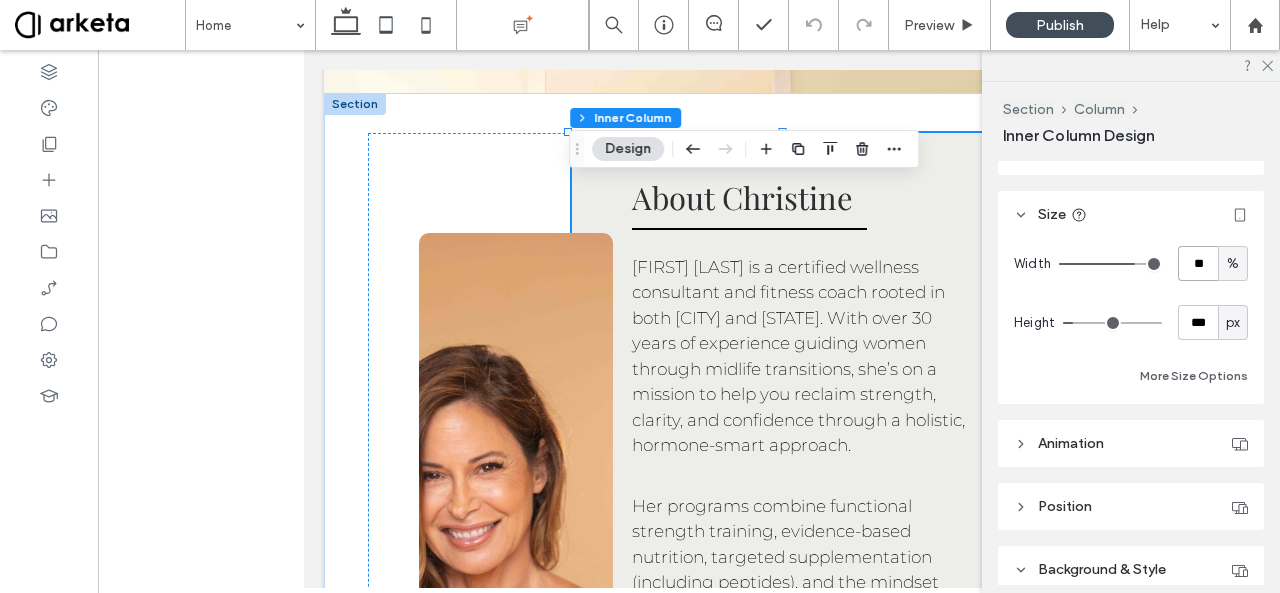type on "**" 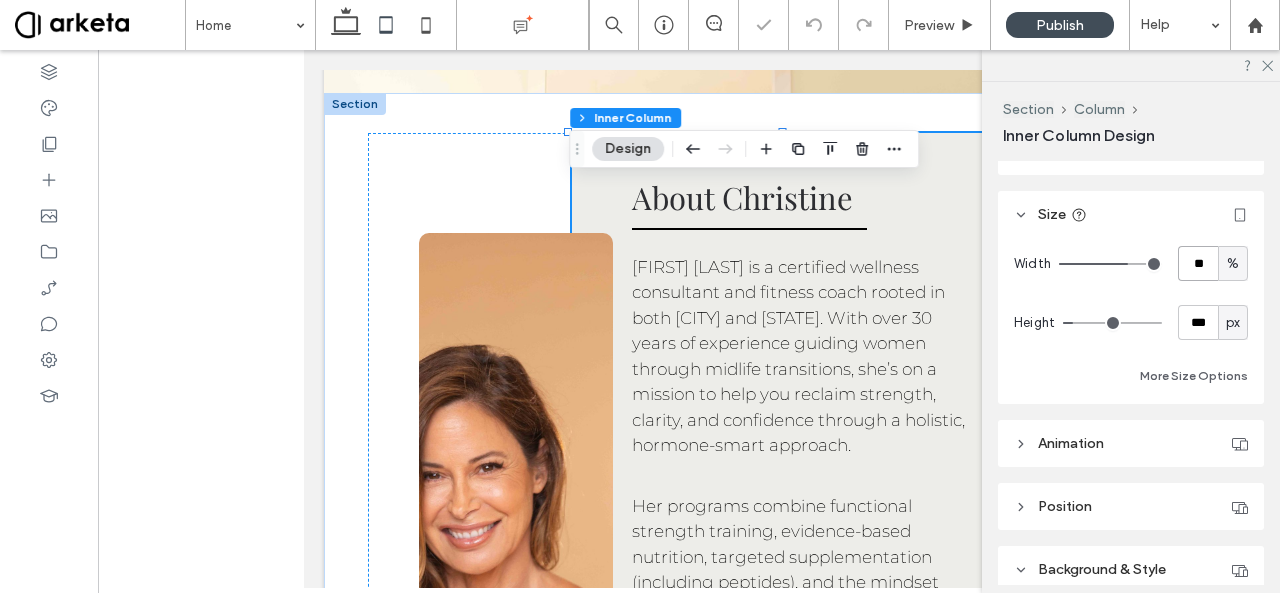 type on "**" 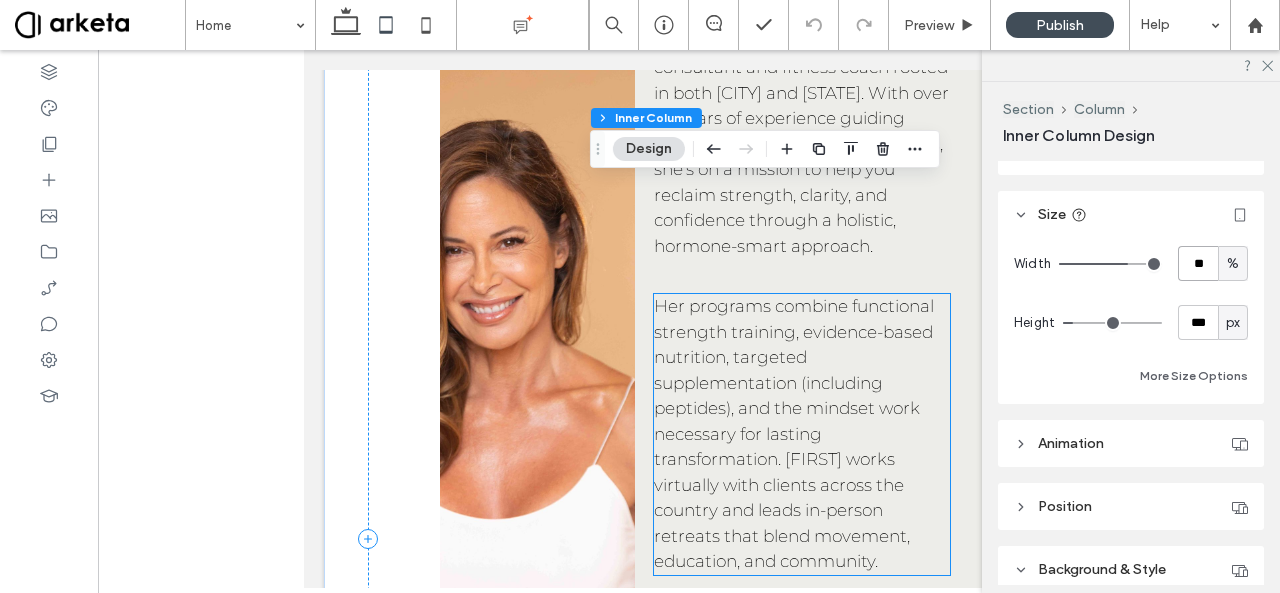 scroll, scrollTop: 2084, scrollLeft: 0, axis: vertical 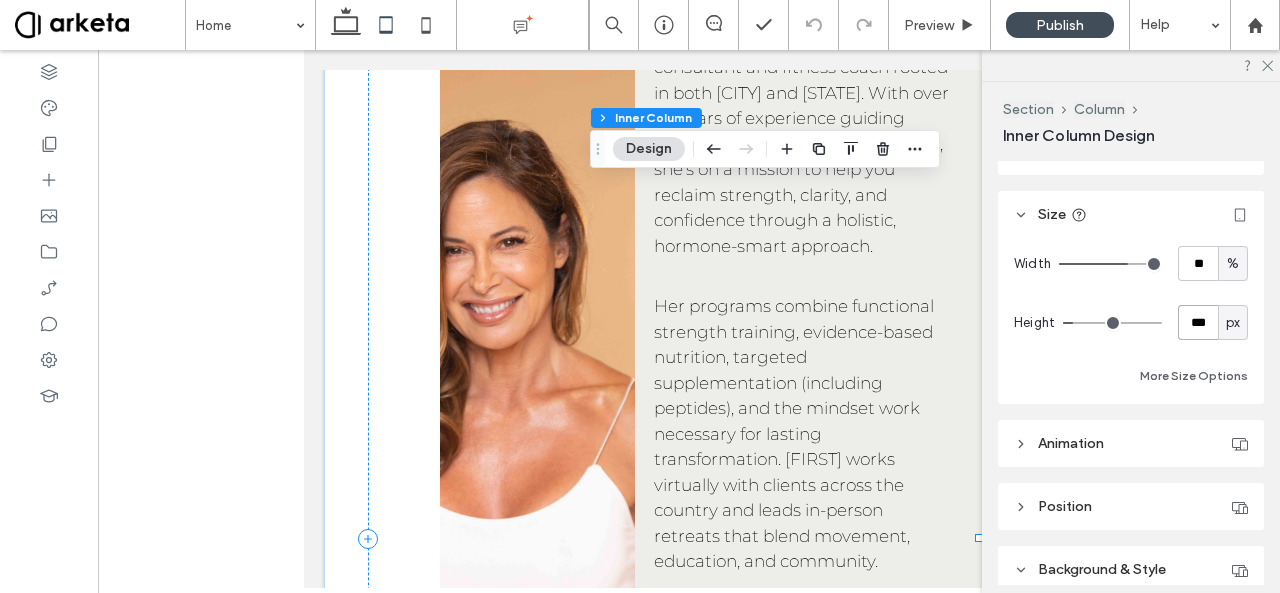 click on "***" at bounding box center [1198, 322] 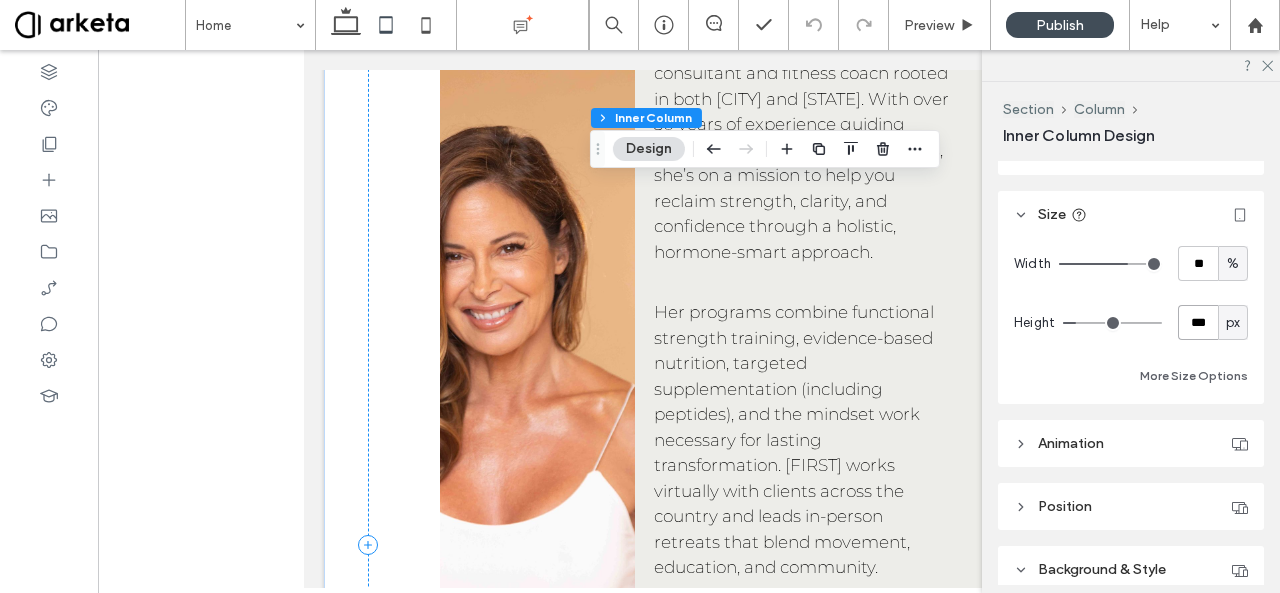 scroll, scrollTop: 2049, scrollLeft: 0, axis: vertical 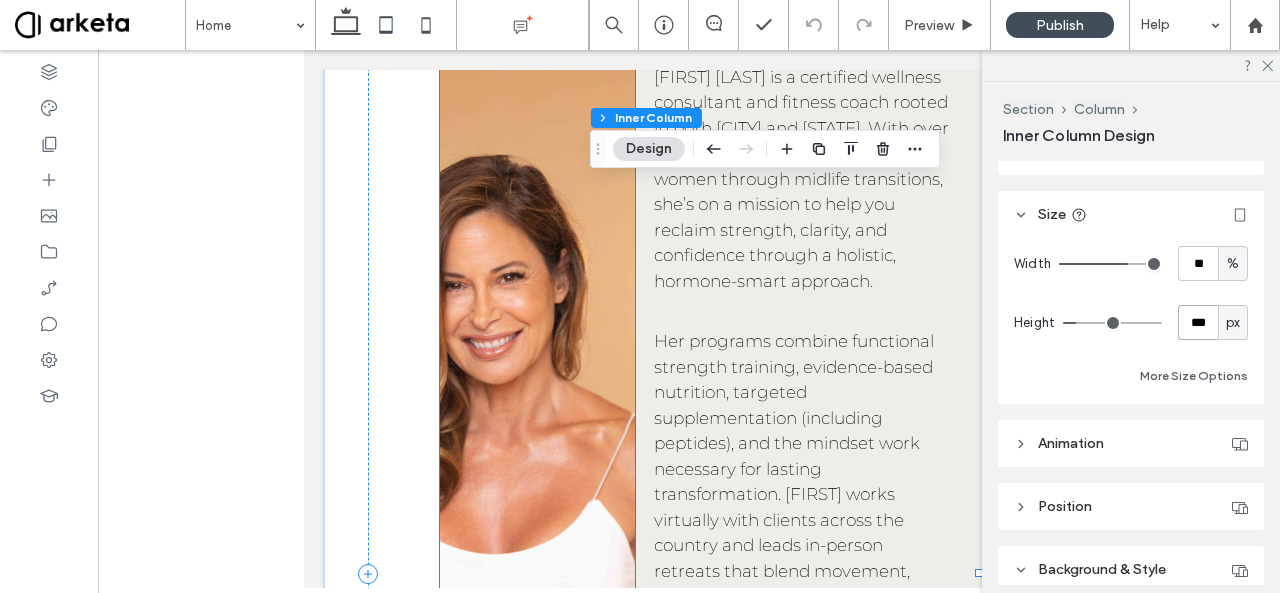 click at bounding box center (537, 521) 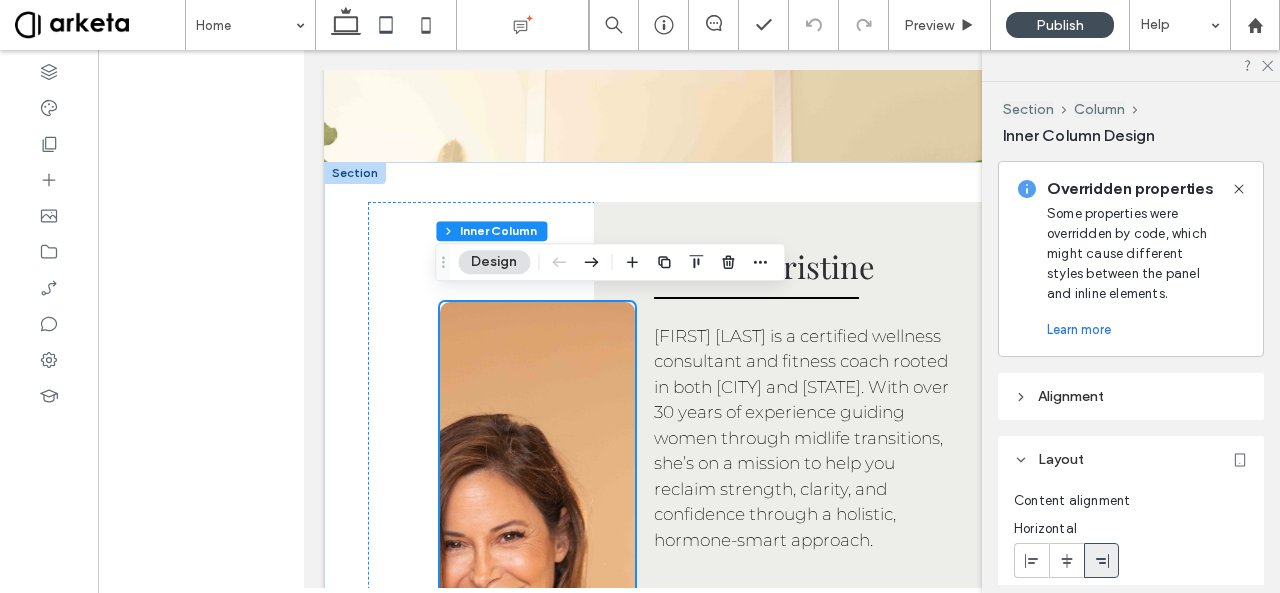 scroll, scrollTop: 1792, scrollLeft: 0, axis: vertical 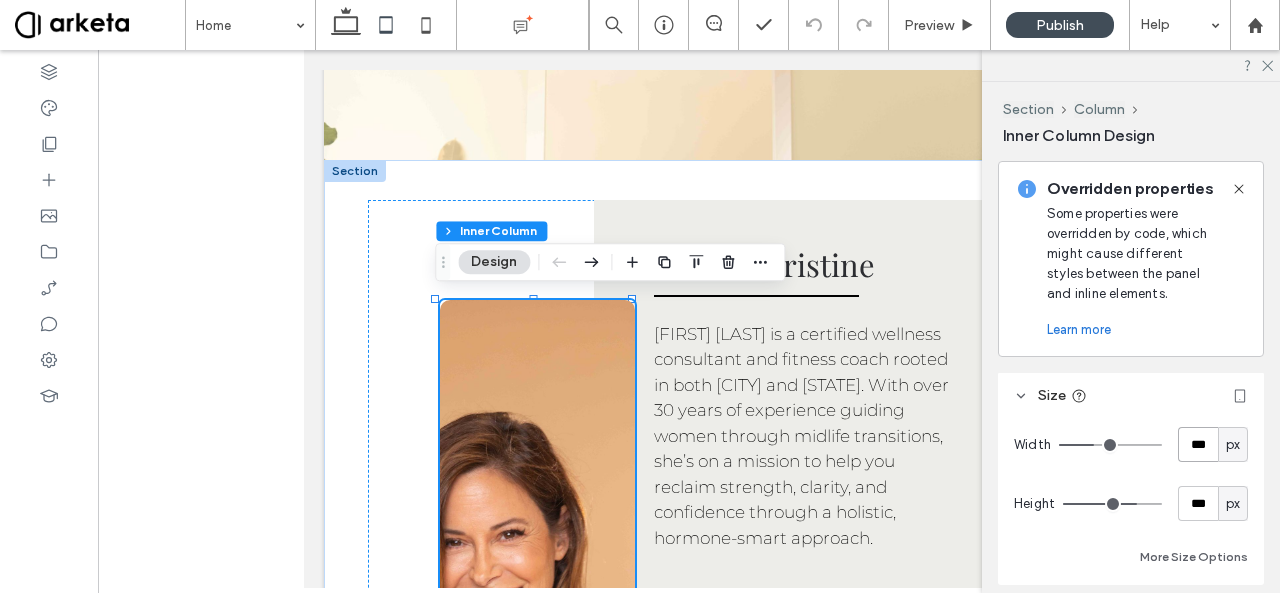 click on "***" at bounding box center (1198, 444) 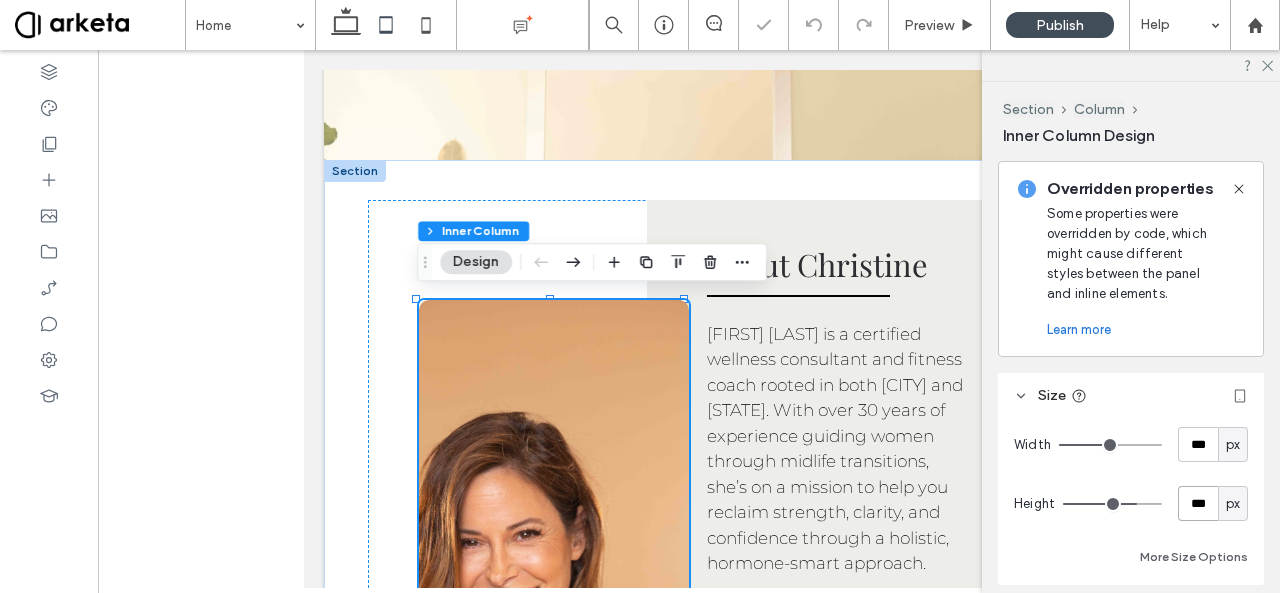 click on "***" at bounding box center [1198, 503] 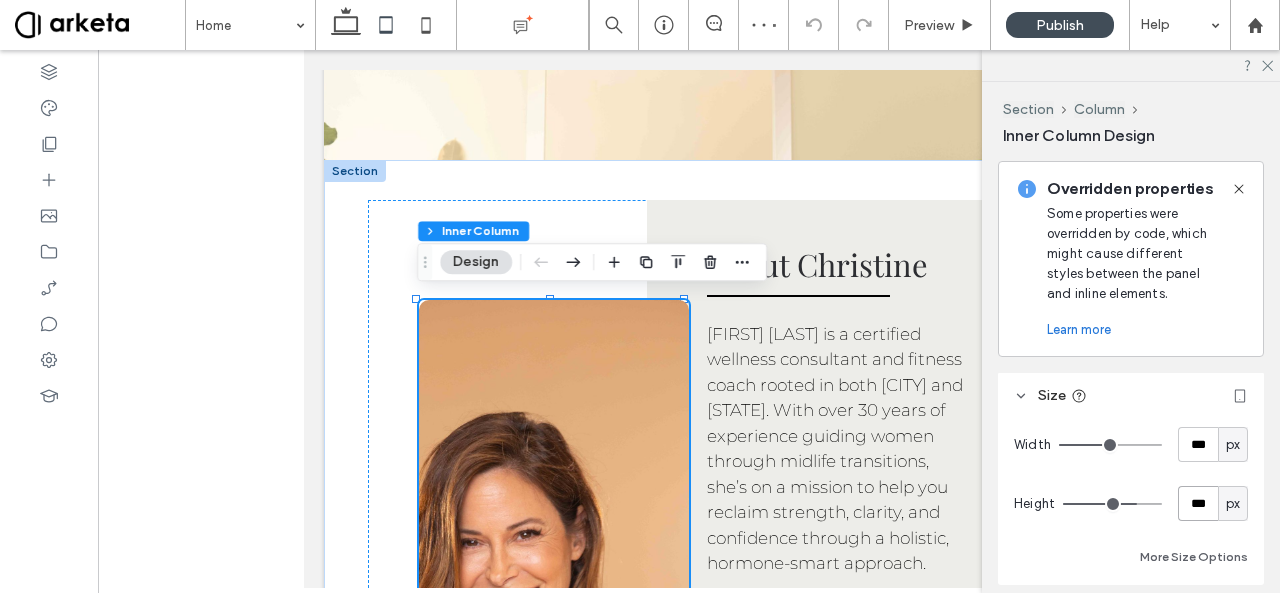 type on "***" 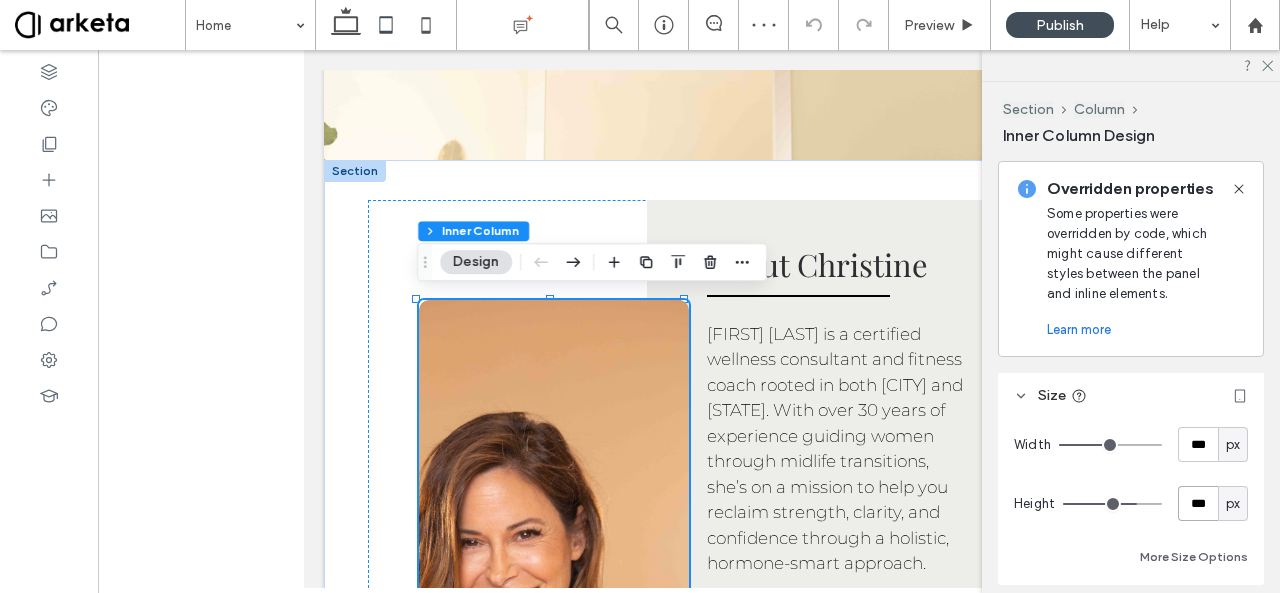 type on "***" 